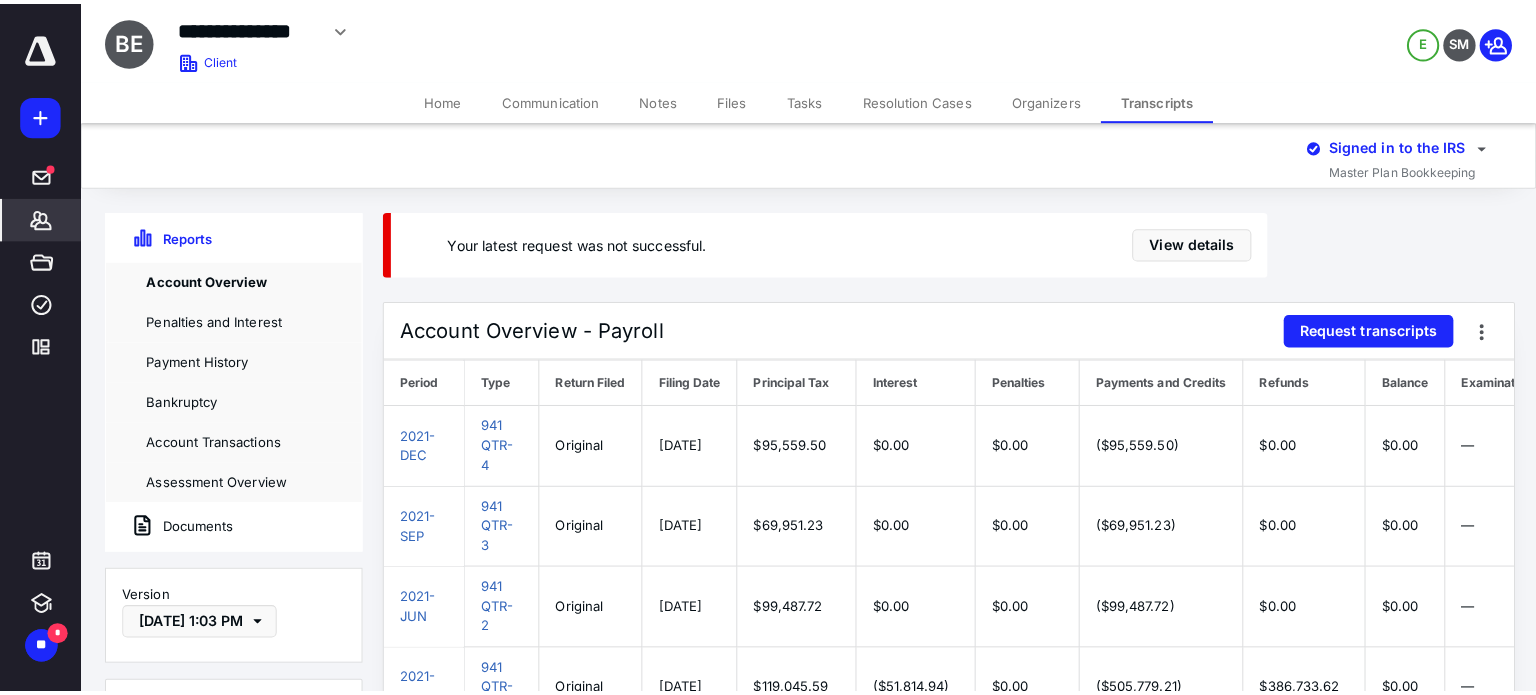scroll, scrollTop: 0, scrollLeft: 0, axis: both 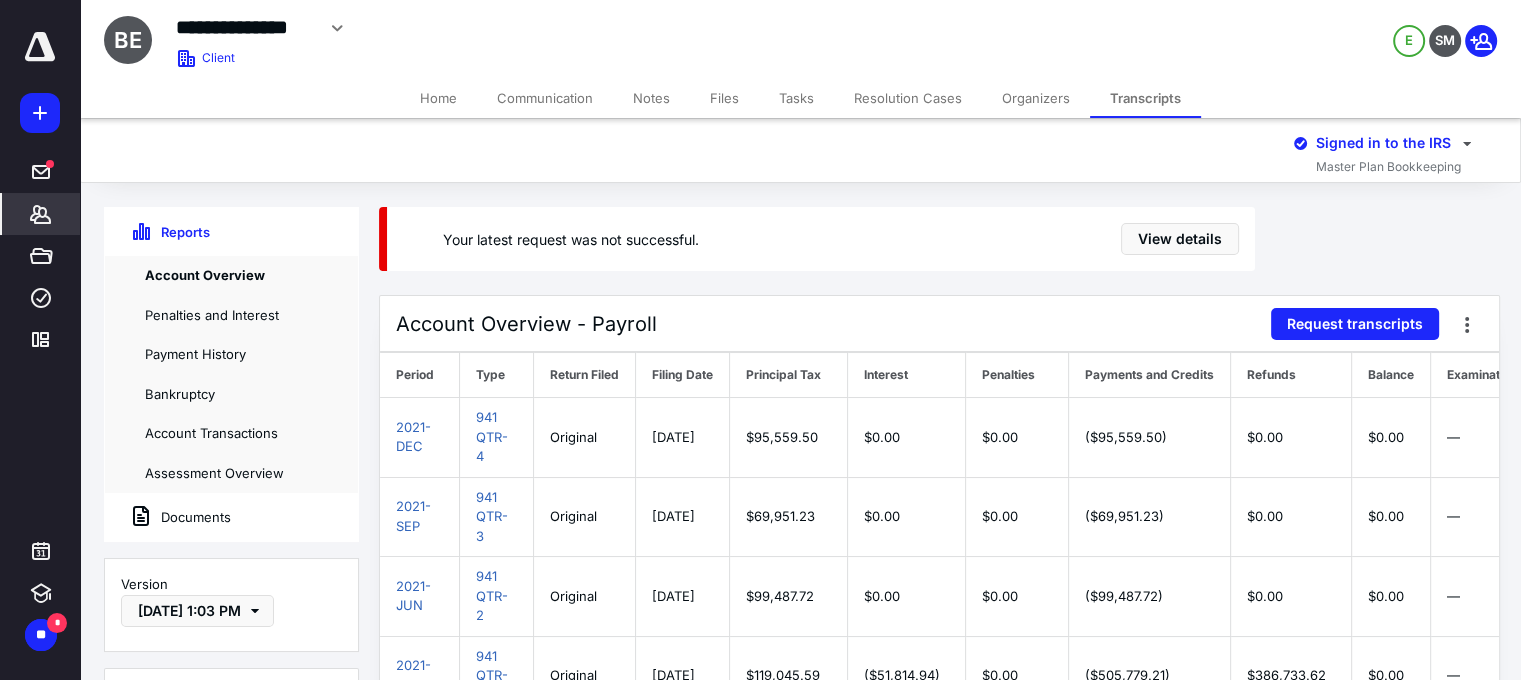click on "Request transcripts" at bounding box center (1355, 324) 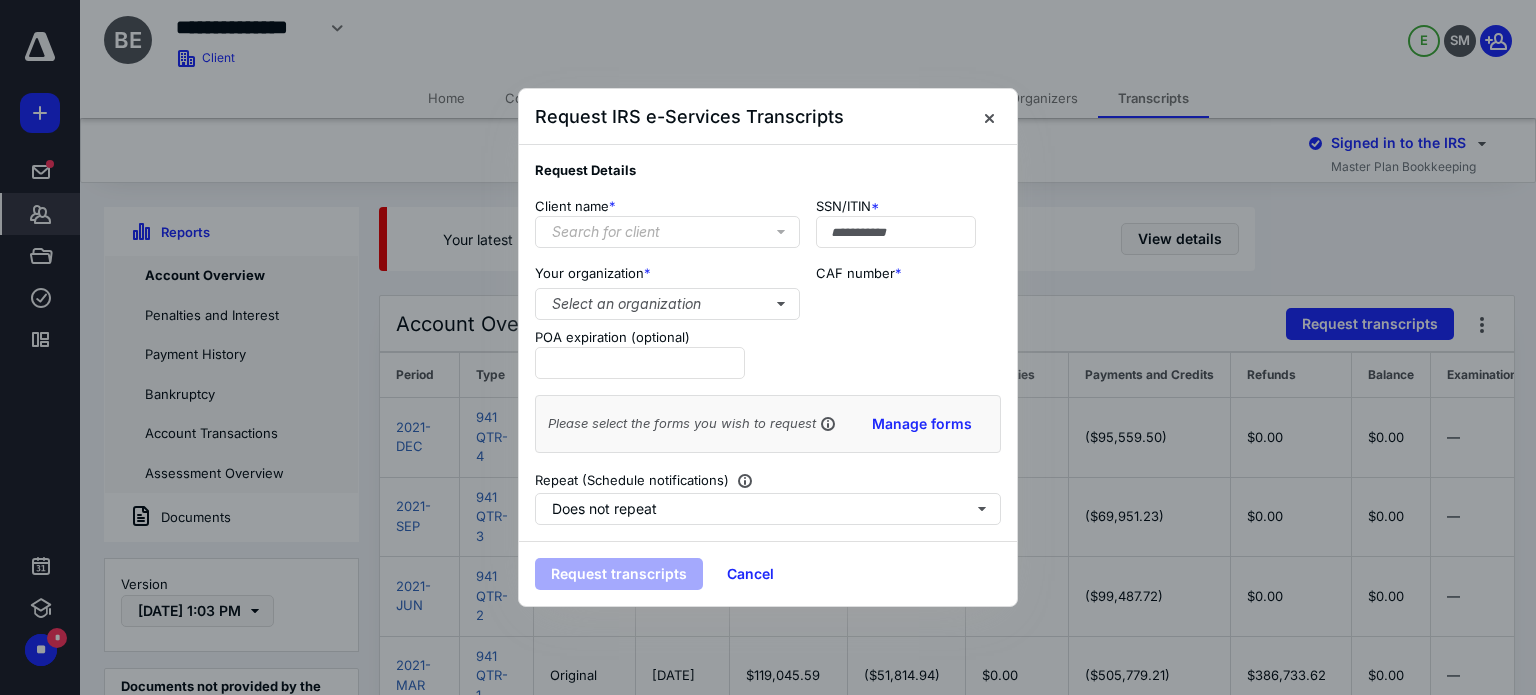 type on "**********" 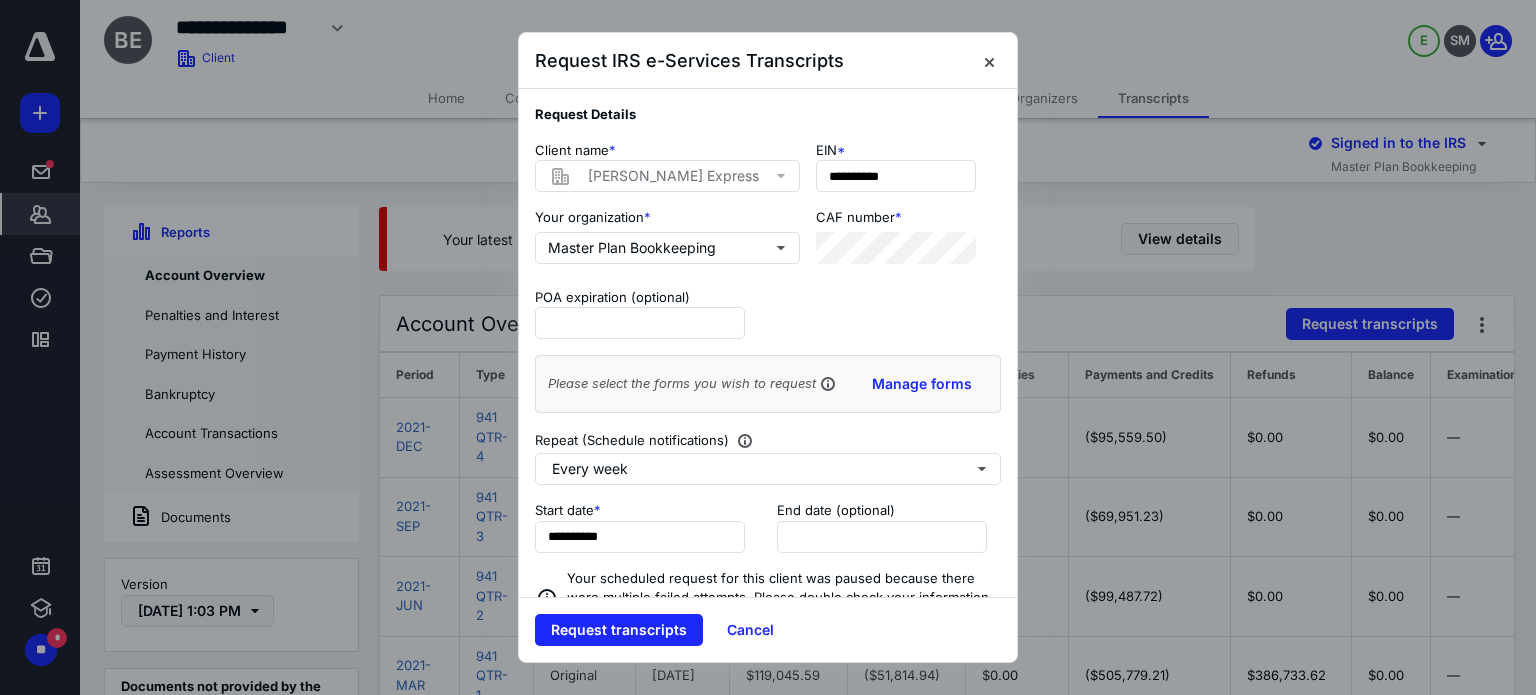 drag, startPoint x: 560, startPoint y: 623, endPoint x: 568, endPoint y: 602, distance: 22.472204 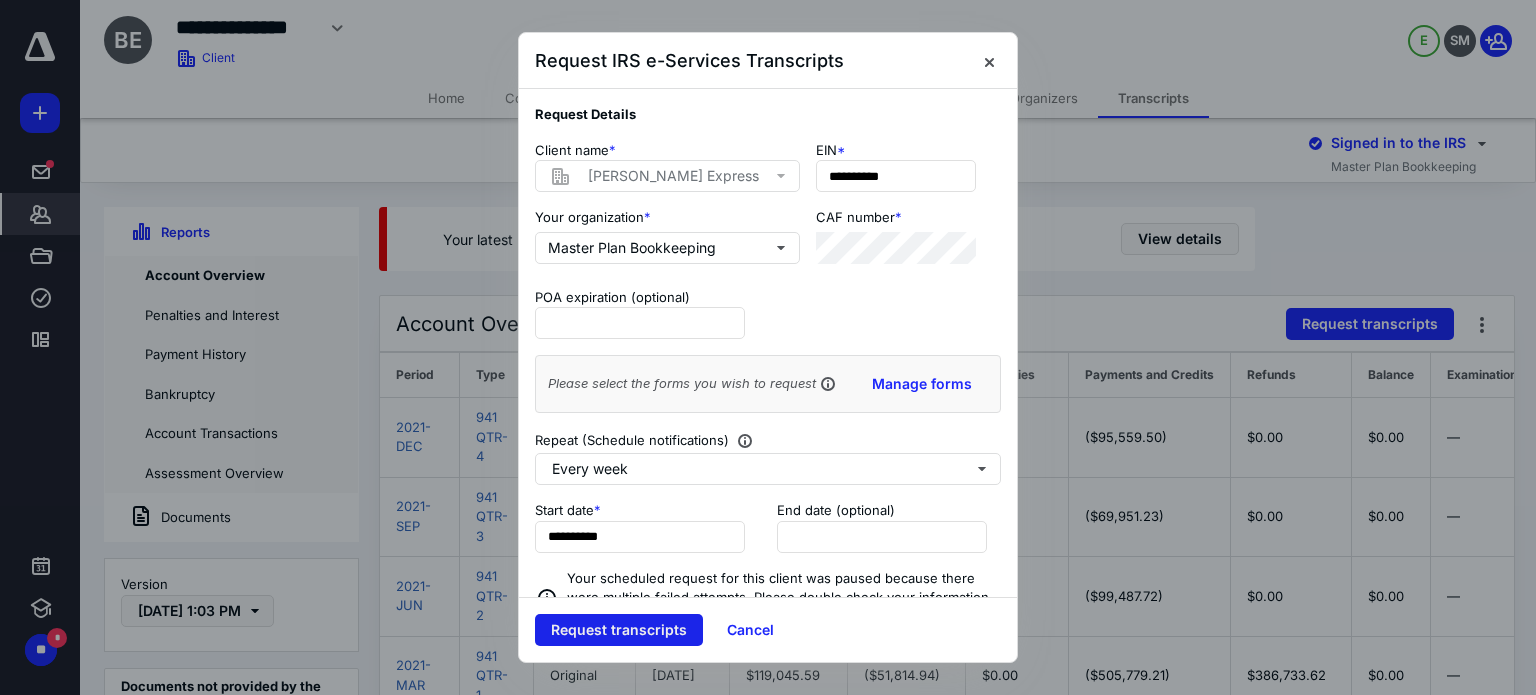 click on "Request transcripts" at bounding box center (619, 630) 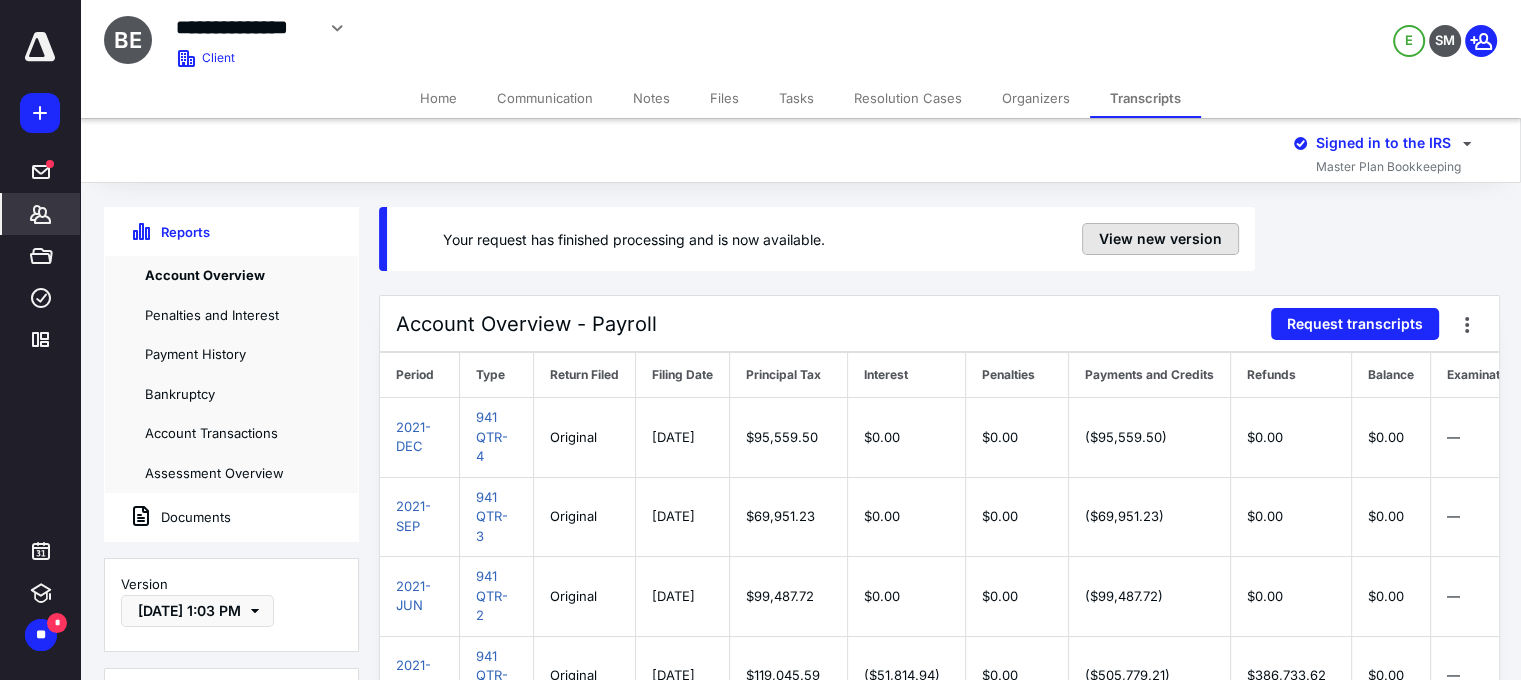 click on "View new version" at bounding box center (1160, 239) 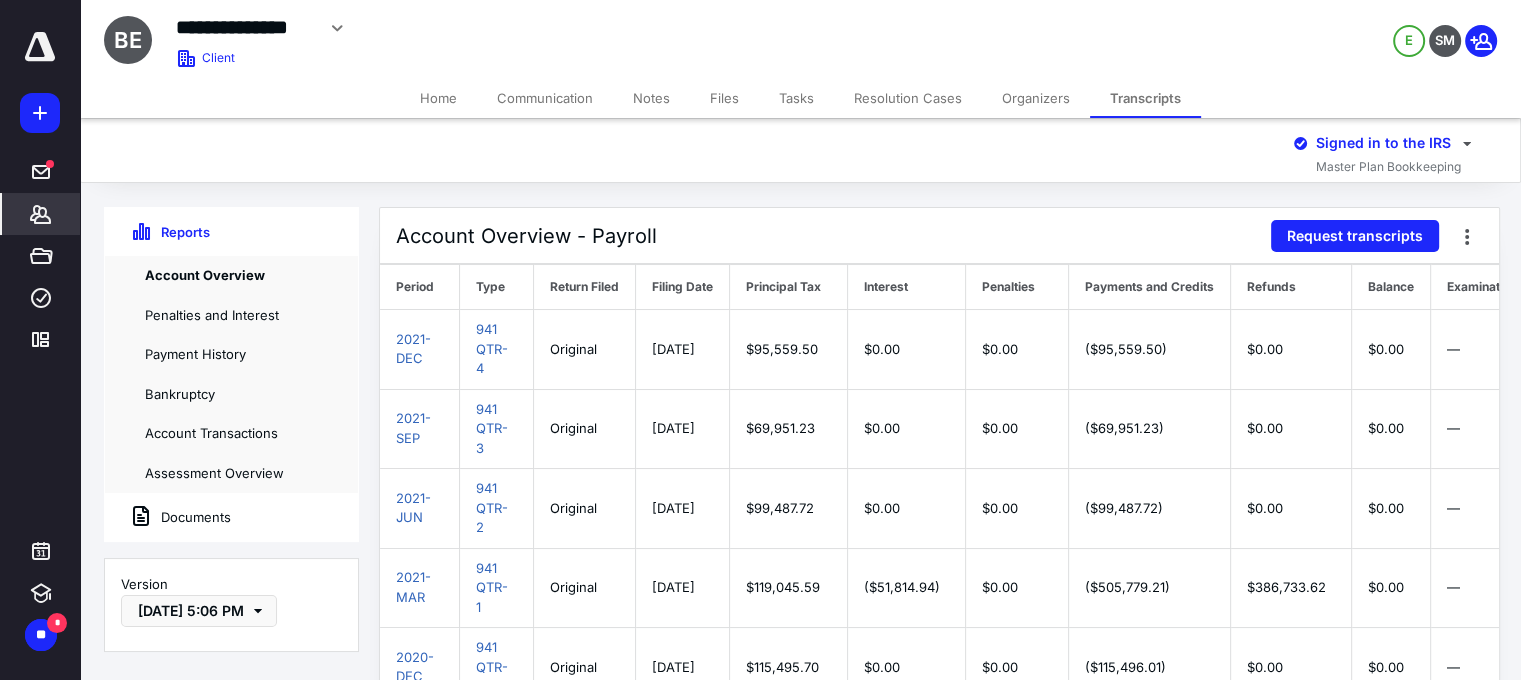 click on "Documents" at bounding box center [168, 517] 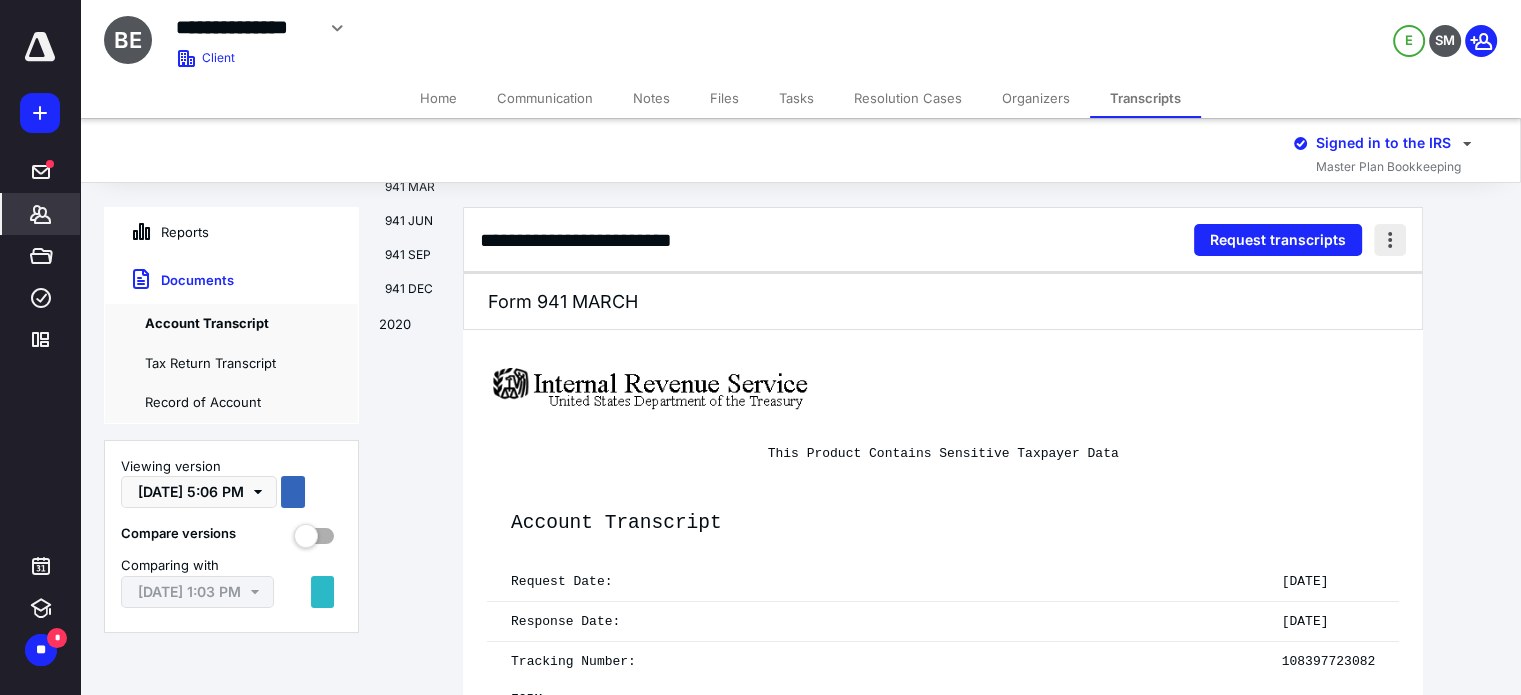 click at bounding box center [1390, 240] 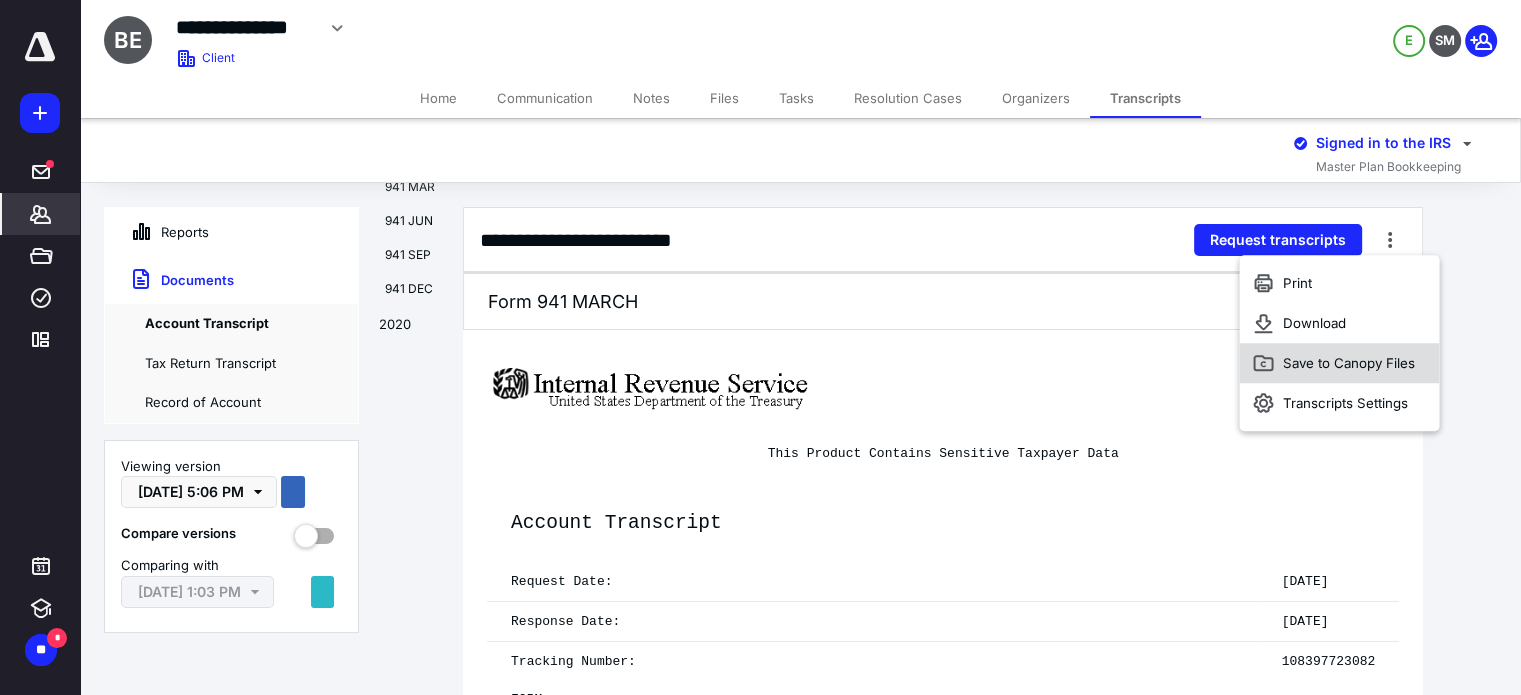 click on "Save to Canopy Files" at bounding box center (1349, 363) 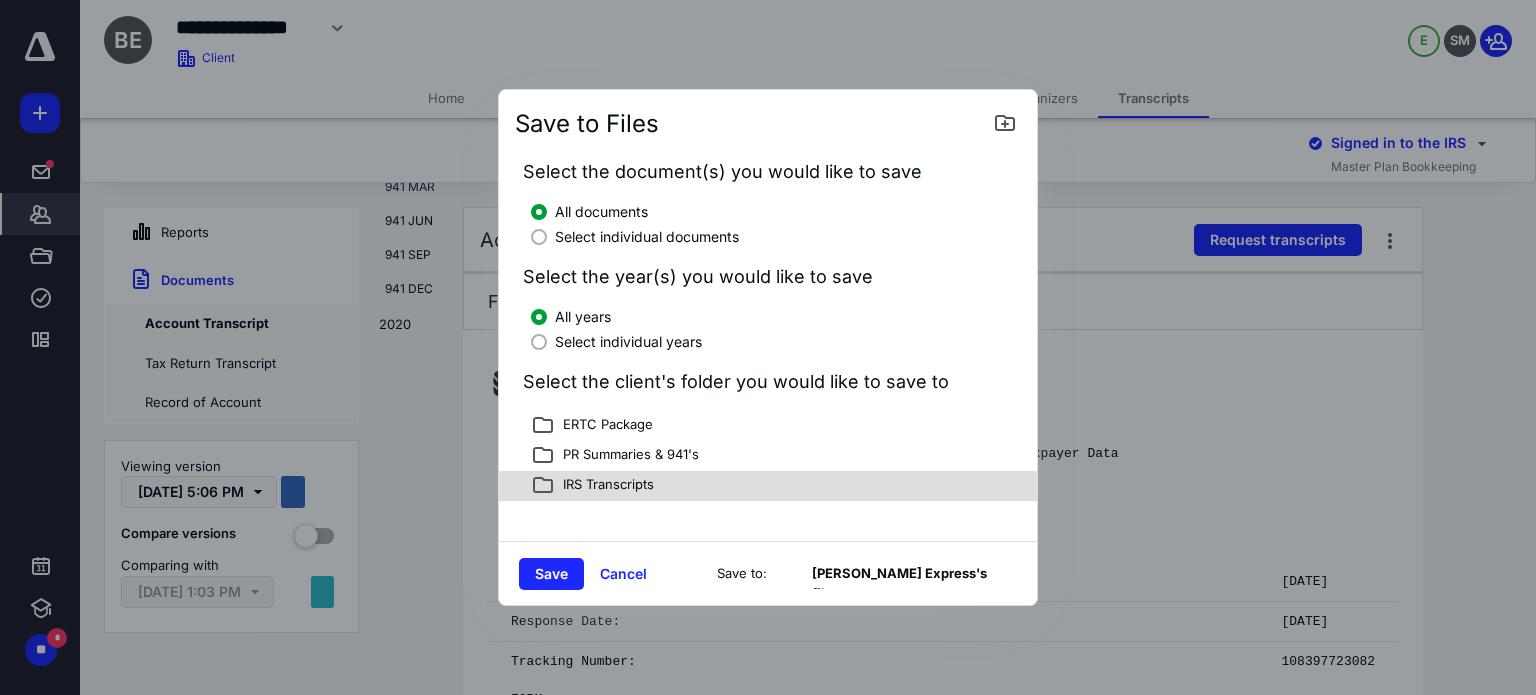 click on "IRS Transcripts" at bounding box center (768, 486) 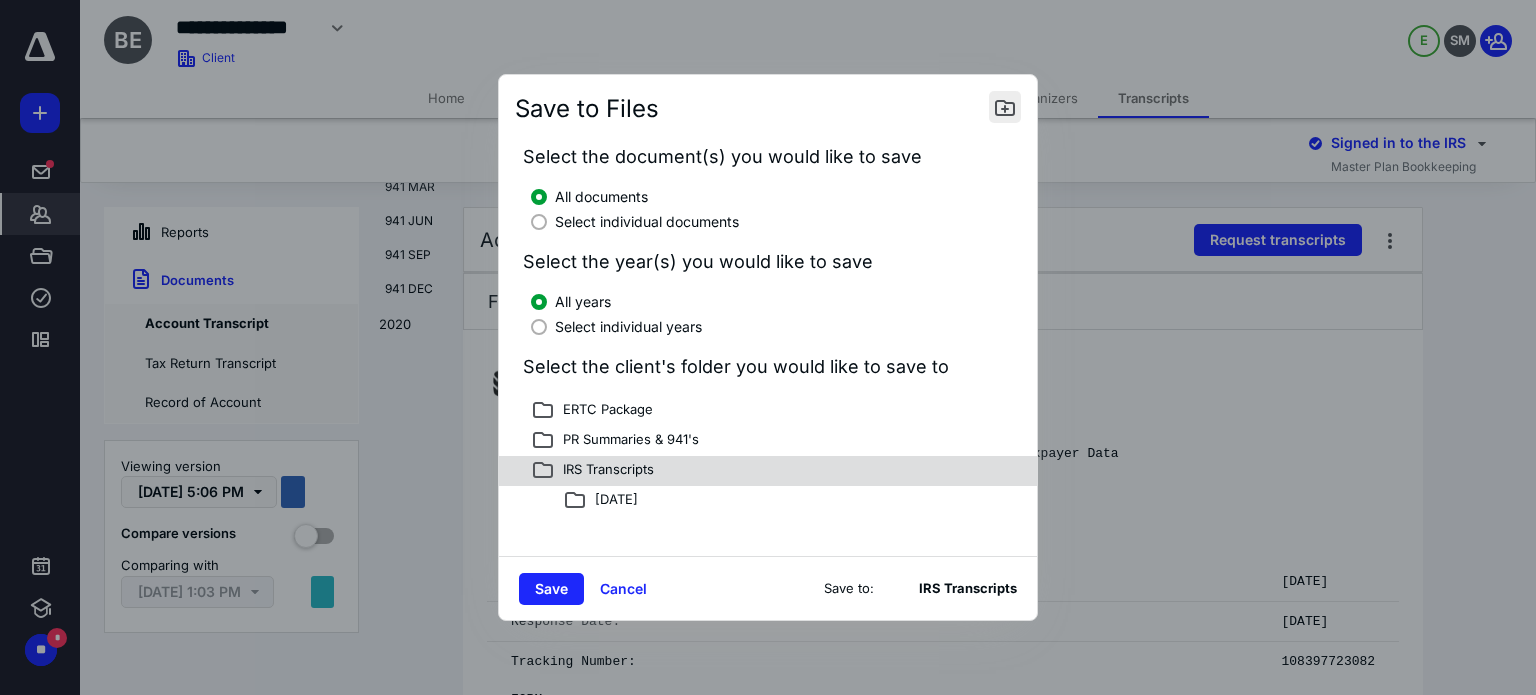 click at bounding box center (1005, 107) 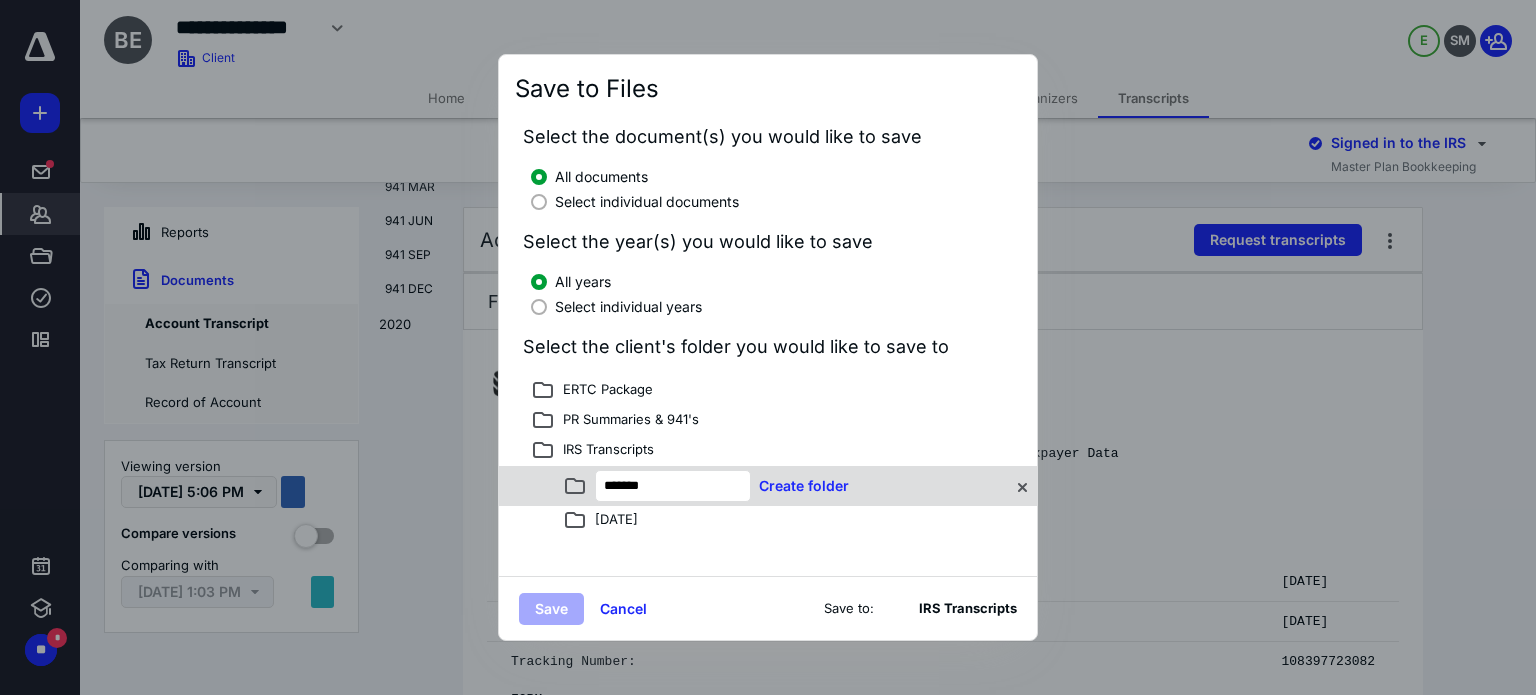 type on "*******" 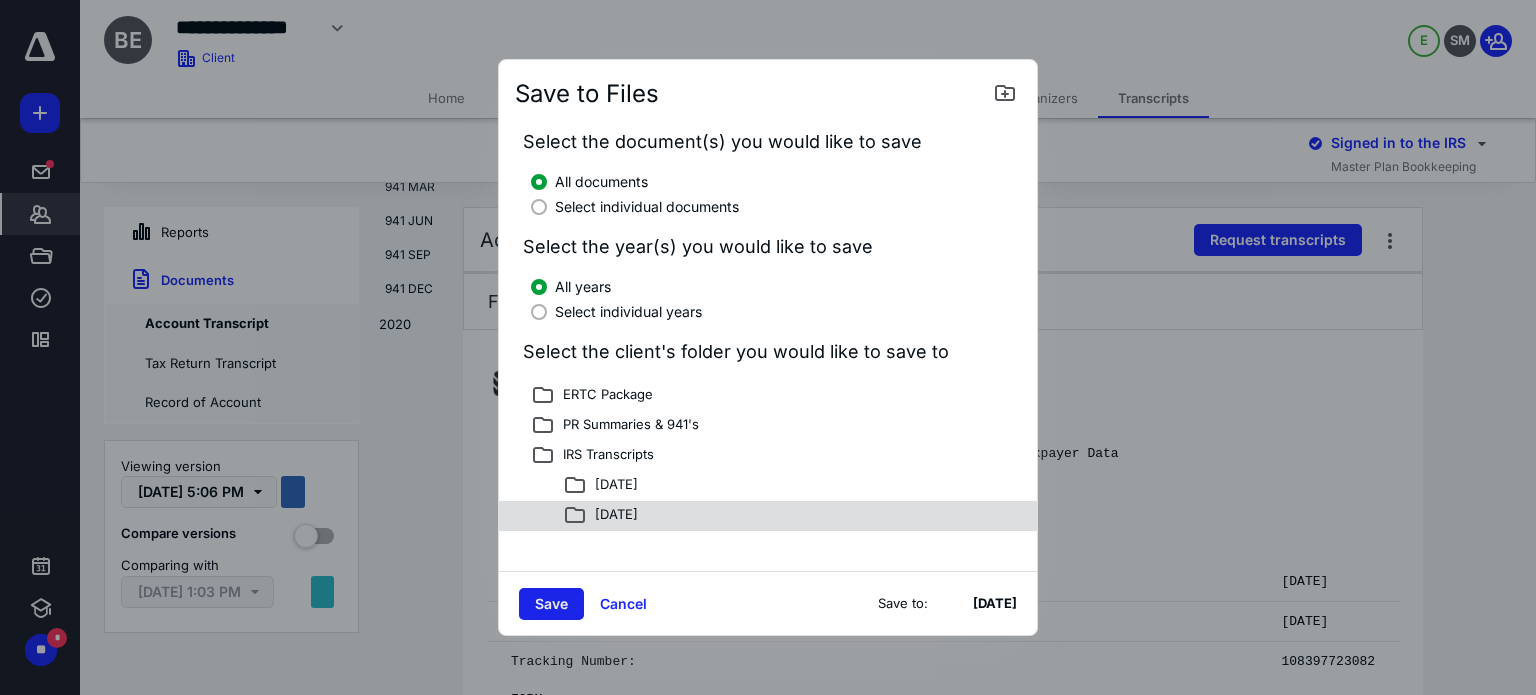 click on "Save" at bounding box center [551, 604] 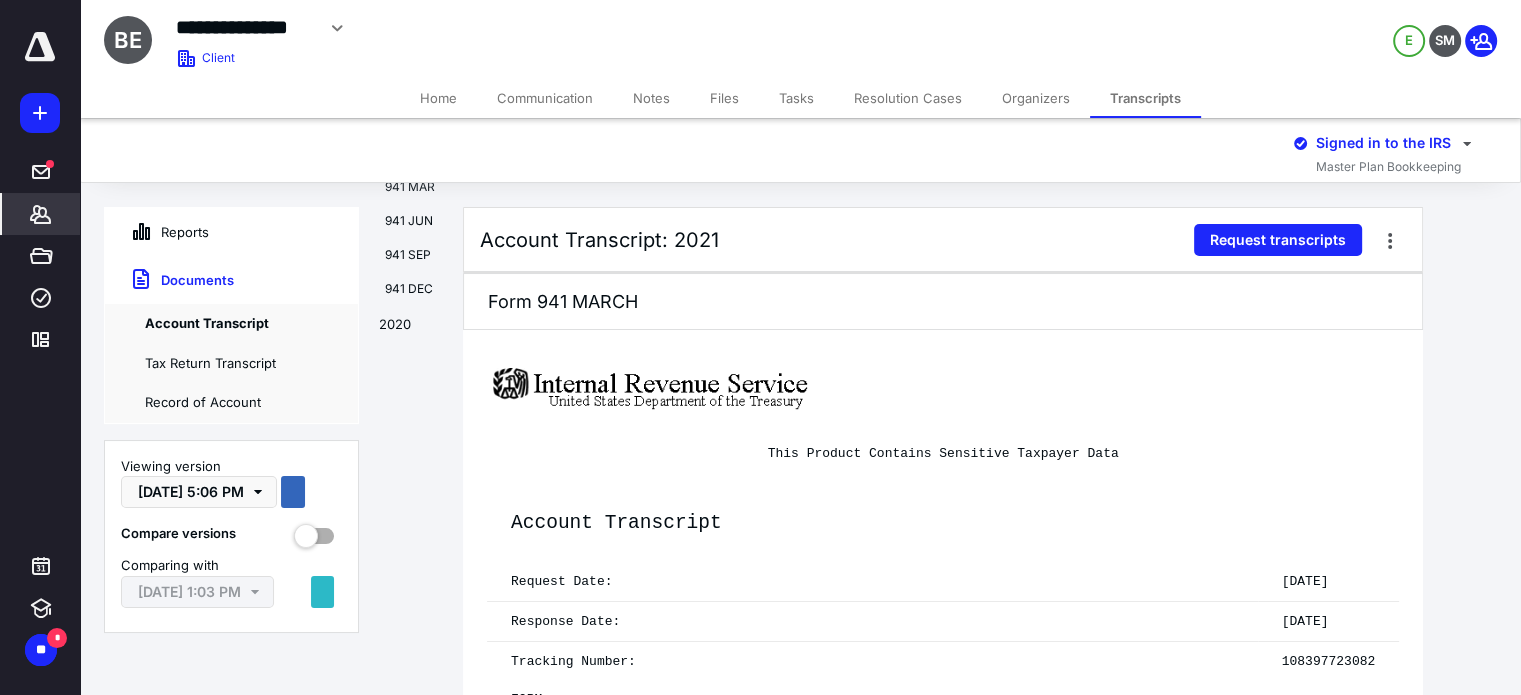 click on "Files" at bounding box center (724, 98) 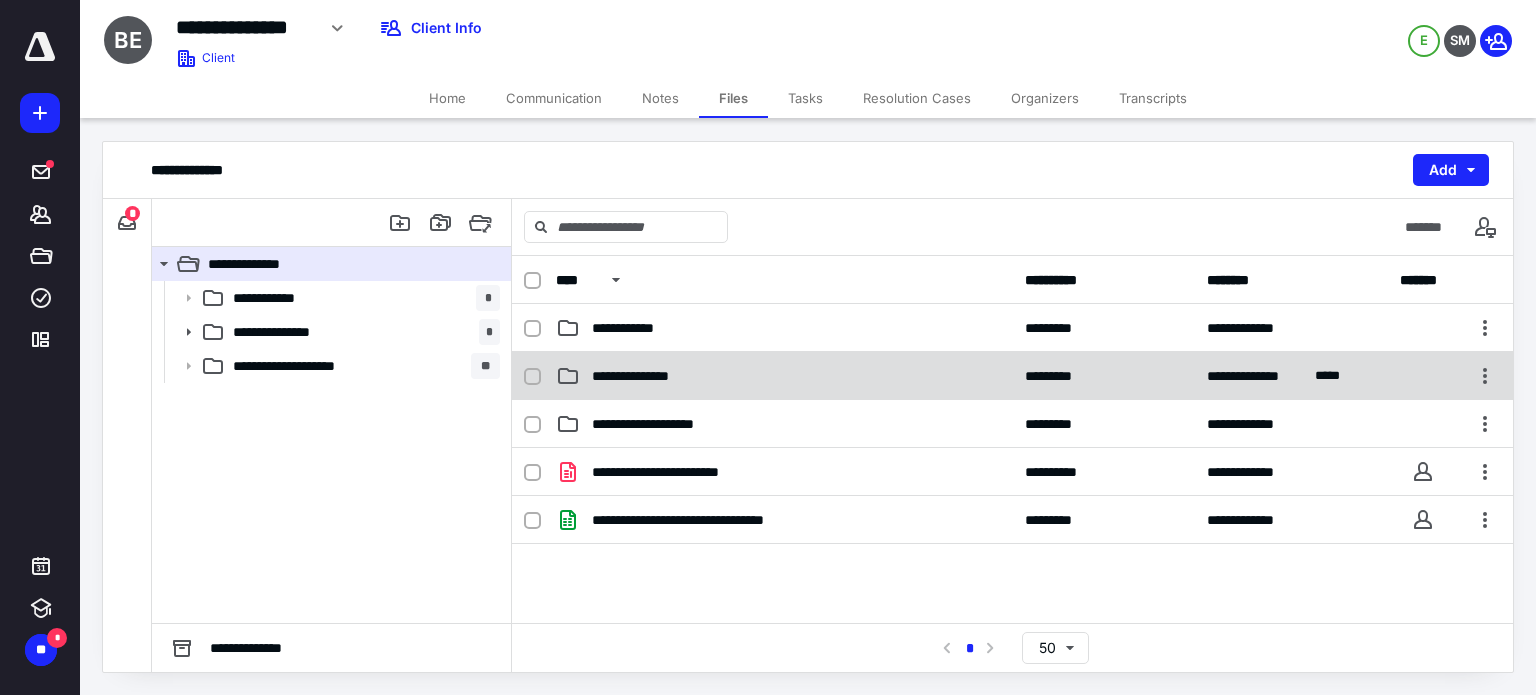 click on "**********" at bounding box center [784, 376] 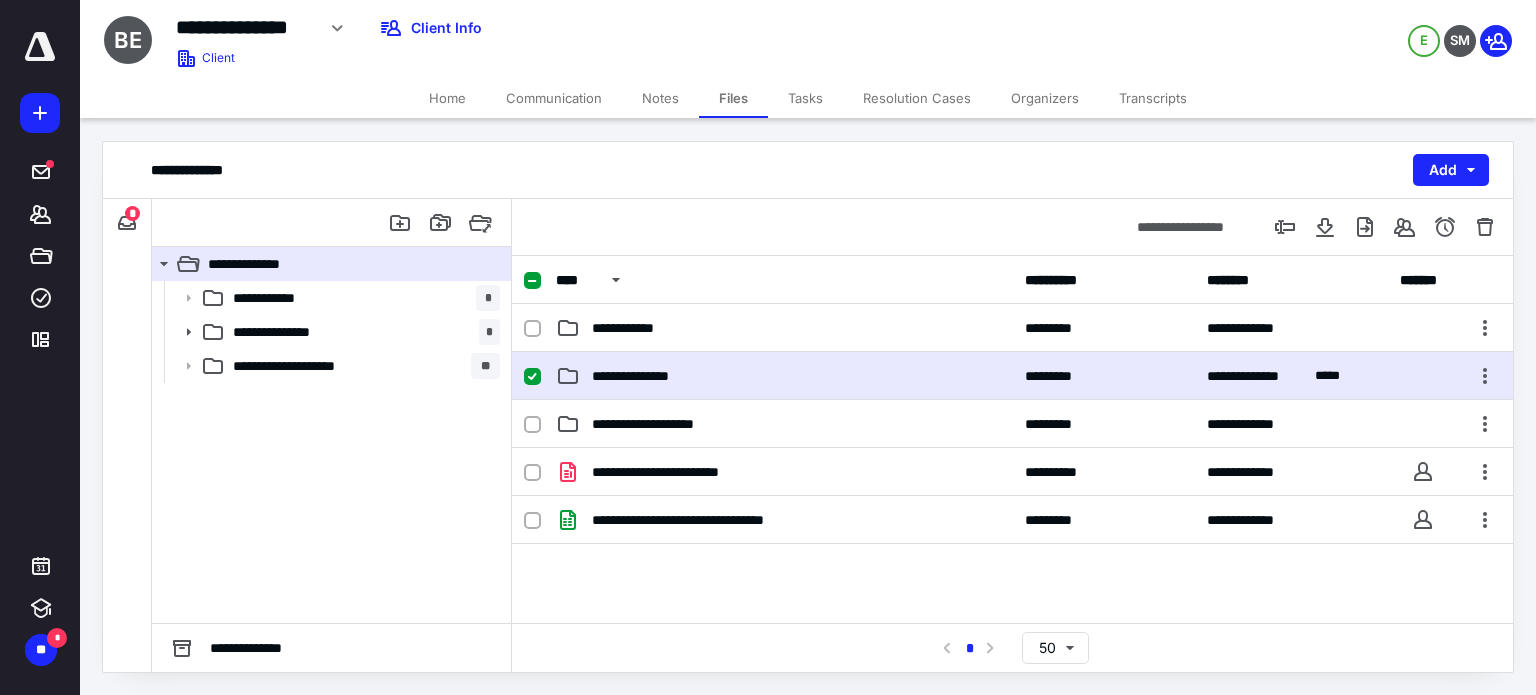 click on "**********" at bounding box center [784, 376] 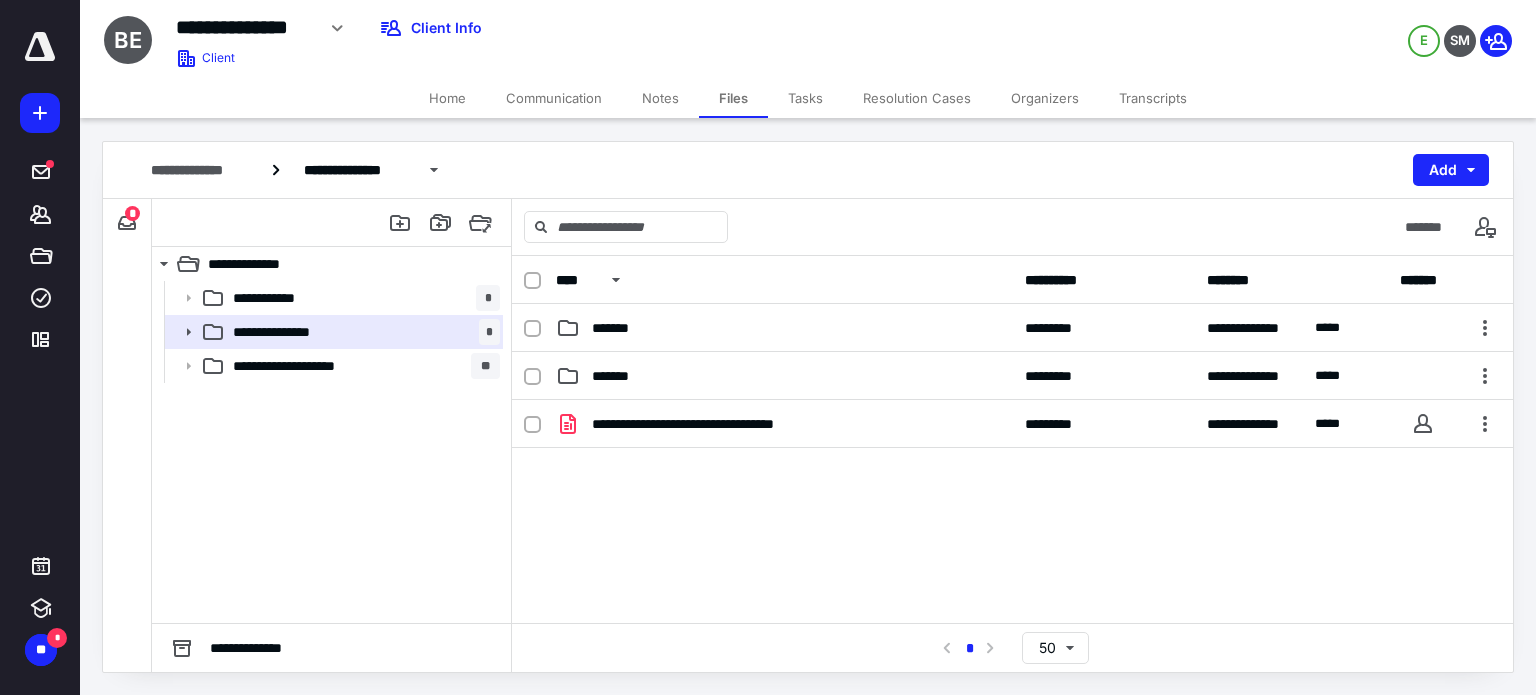 click on "*******" at bounding box center [784, 376] 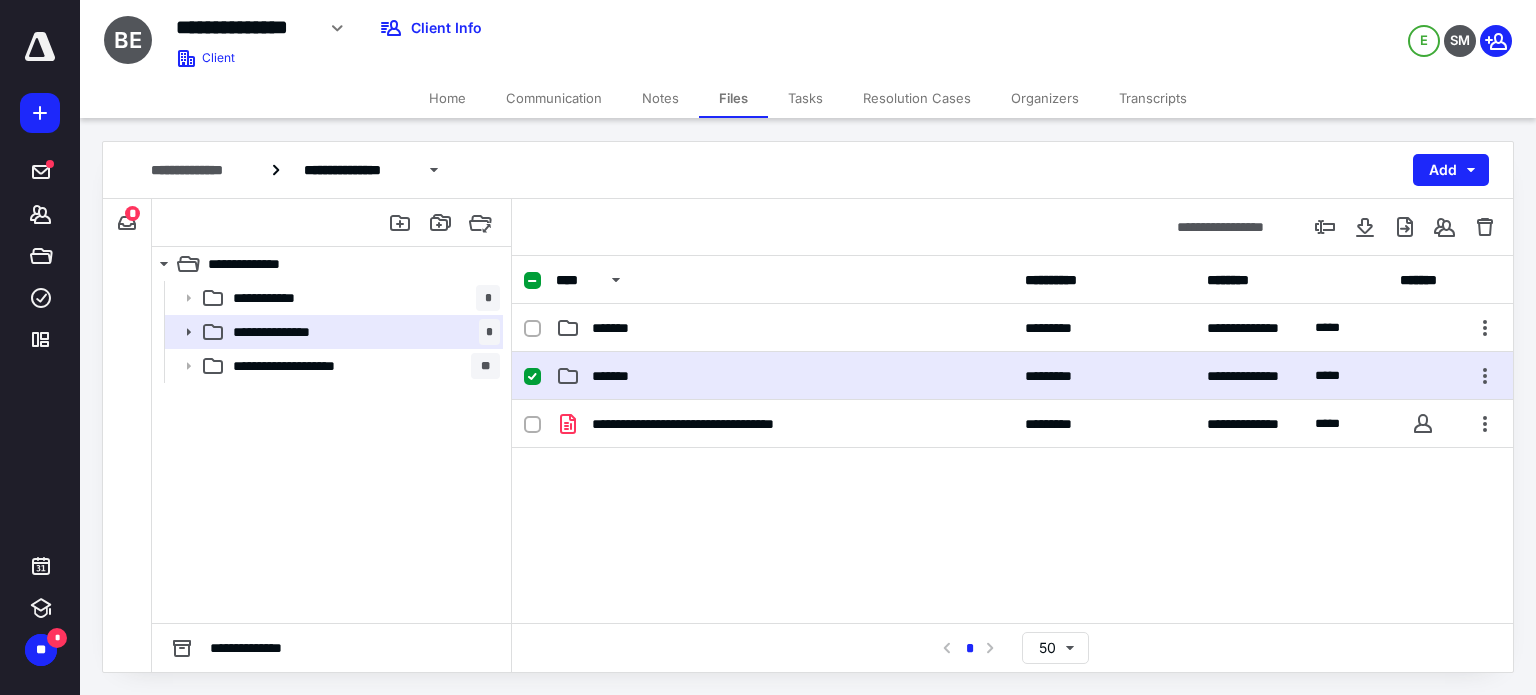 click on "*******" at bounding box center (784, 376) 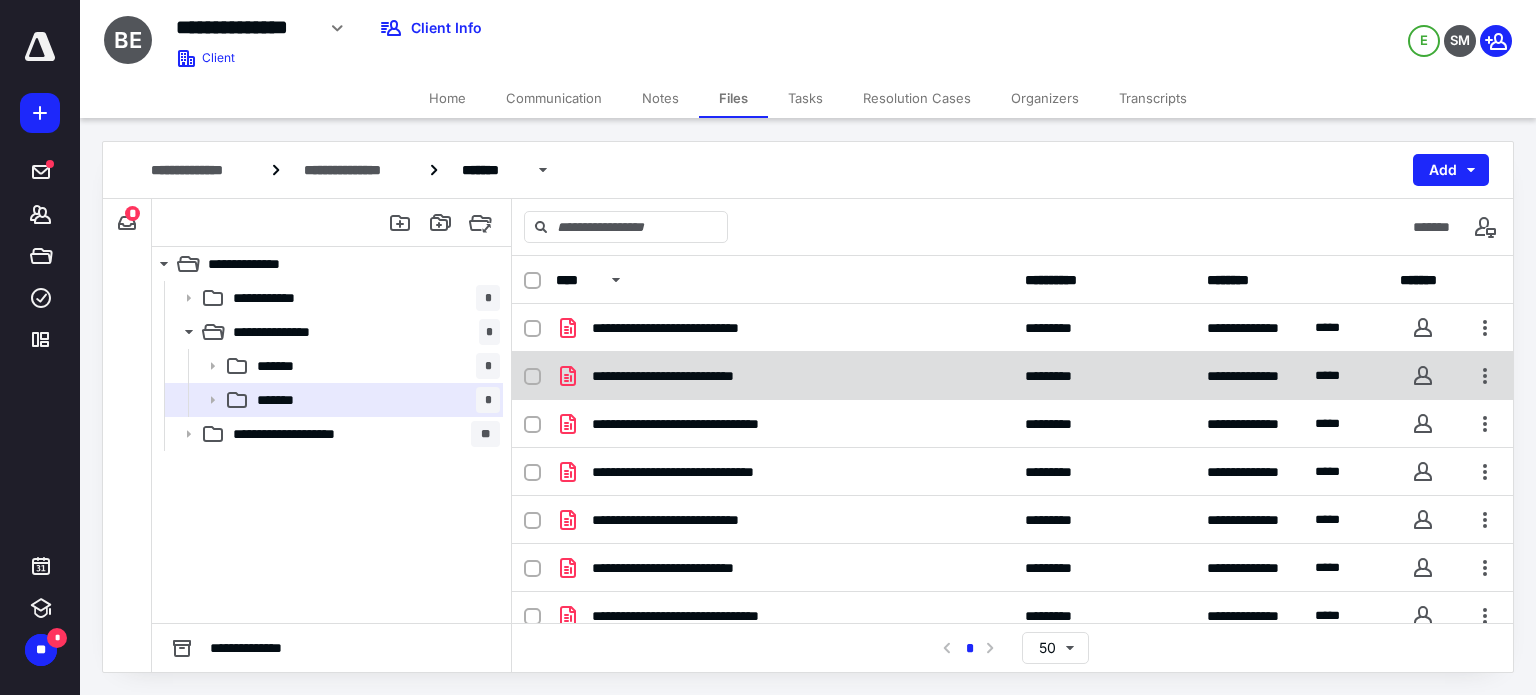 click on "**********" at bounding box center (784, 376) 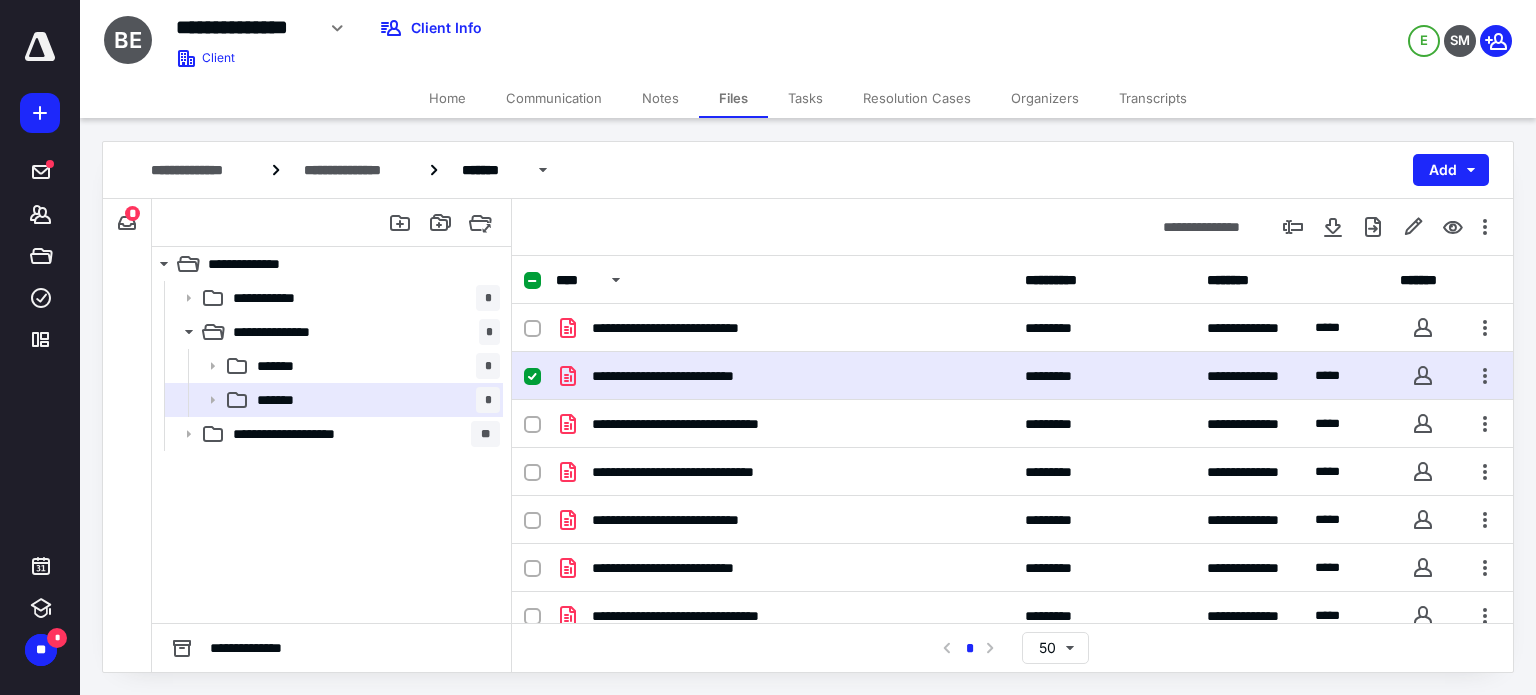 click on "**********" at bounding box center (784, 376) 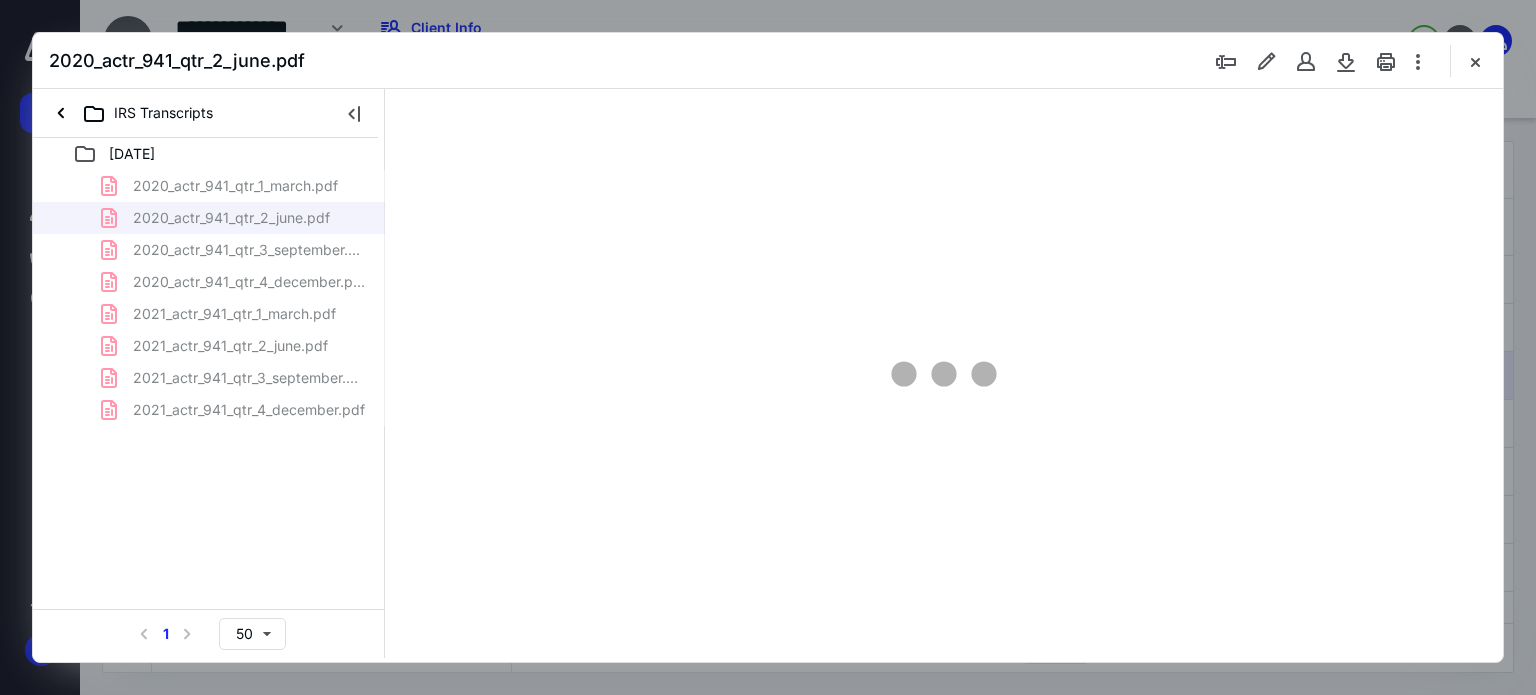 scroll, scrollTop: 0, scrollLeft: 0, axis: both 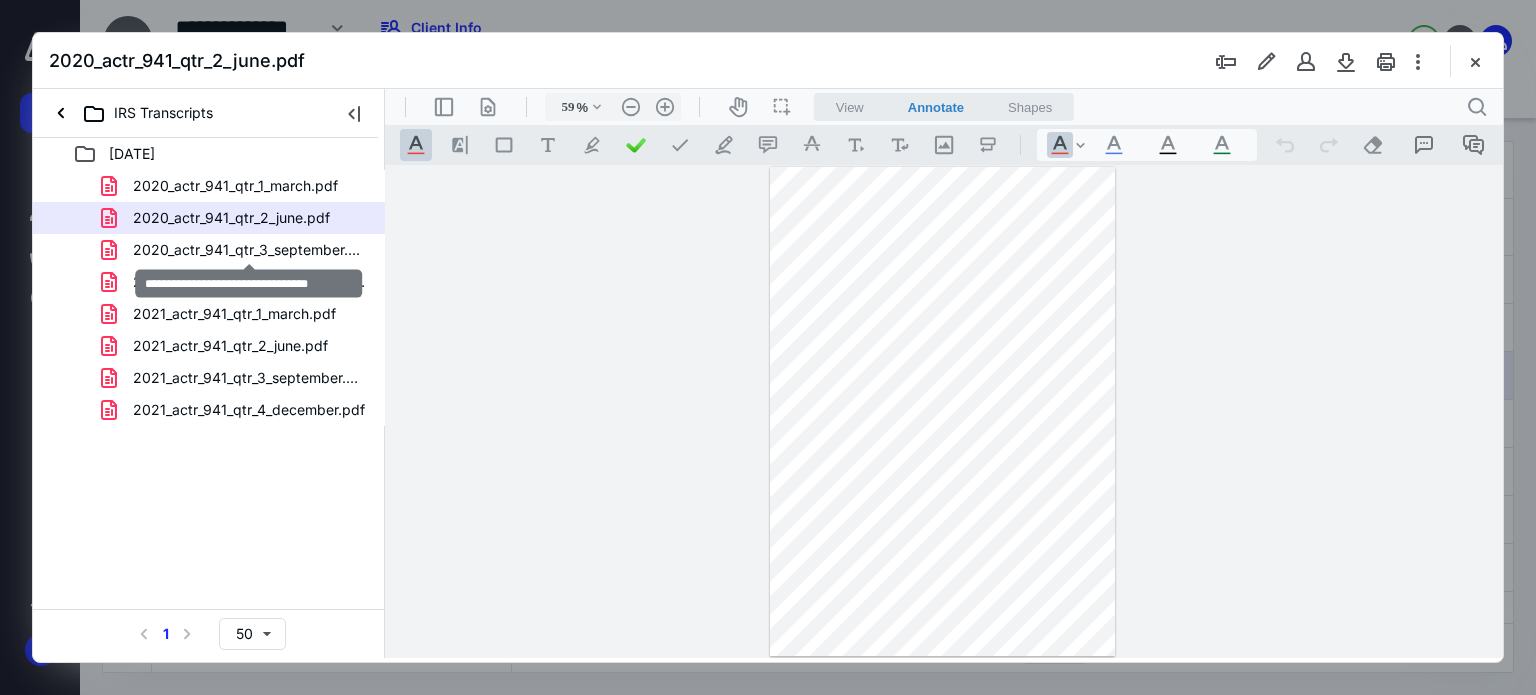 click on "2020_actr_941_qtr_3_september.pdf" at bounding box center (249, 250) 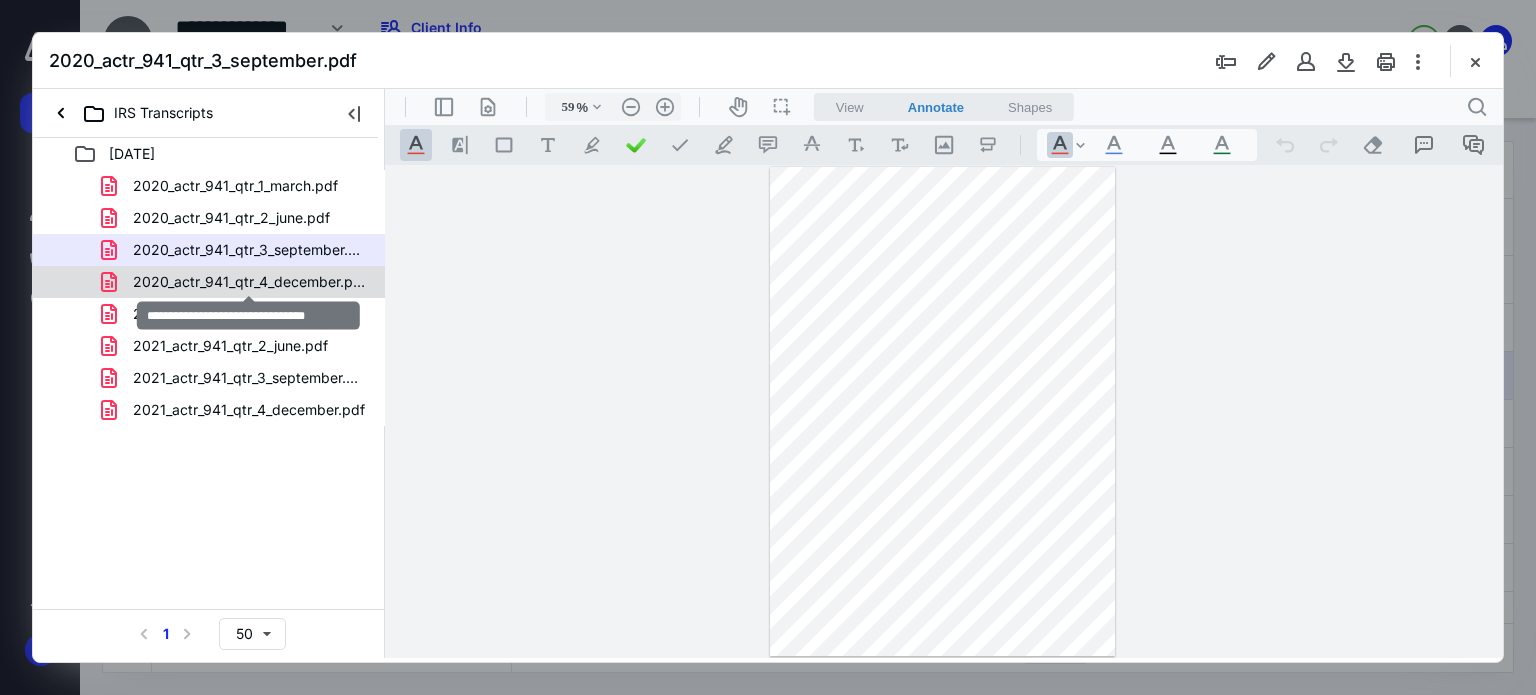 click on "2020_actr_941_qtr_4_december.pdf" at bounding box center (249, 282) 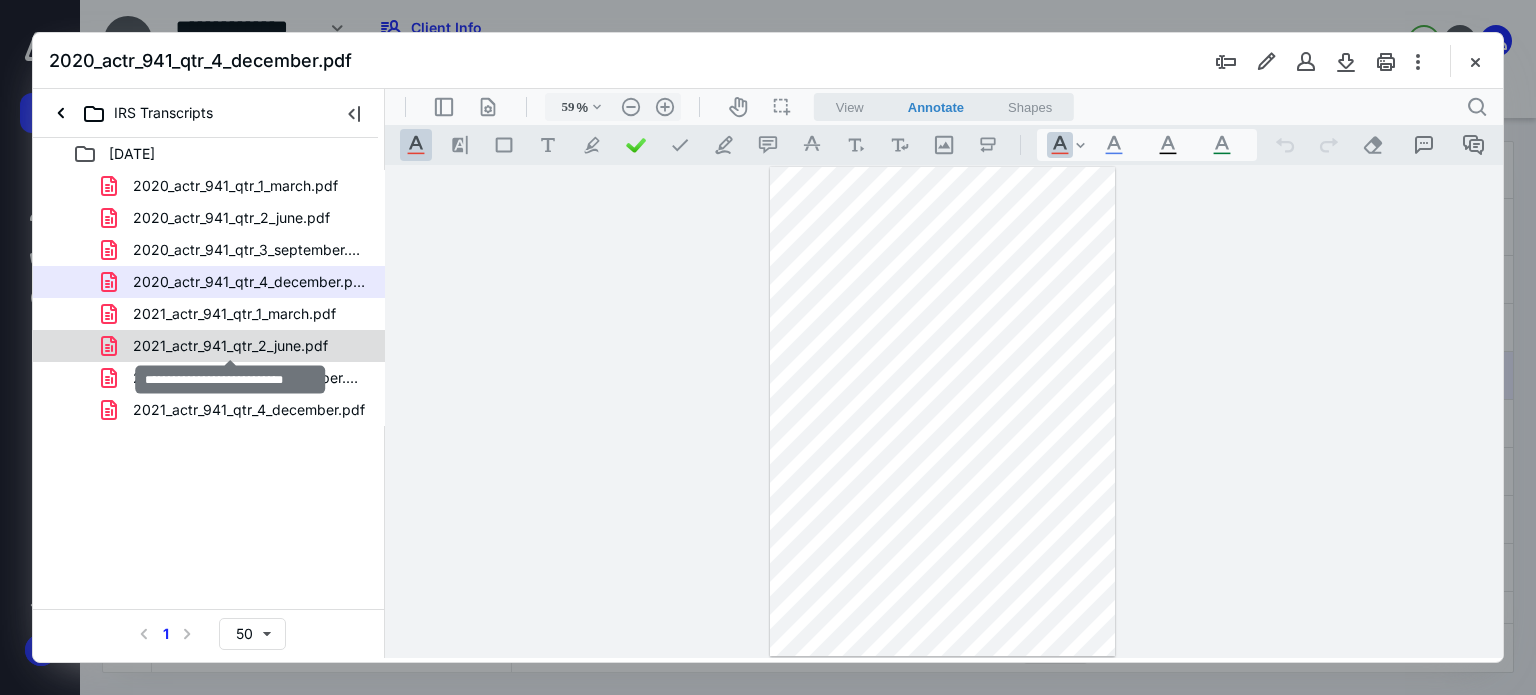 click on "2021_actr_941_qtr_2_june.pdf" at bounding box center (230, 346) 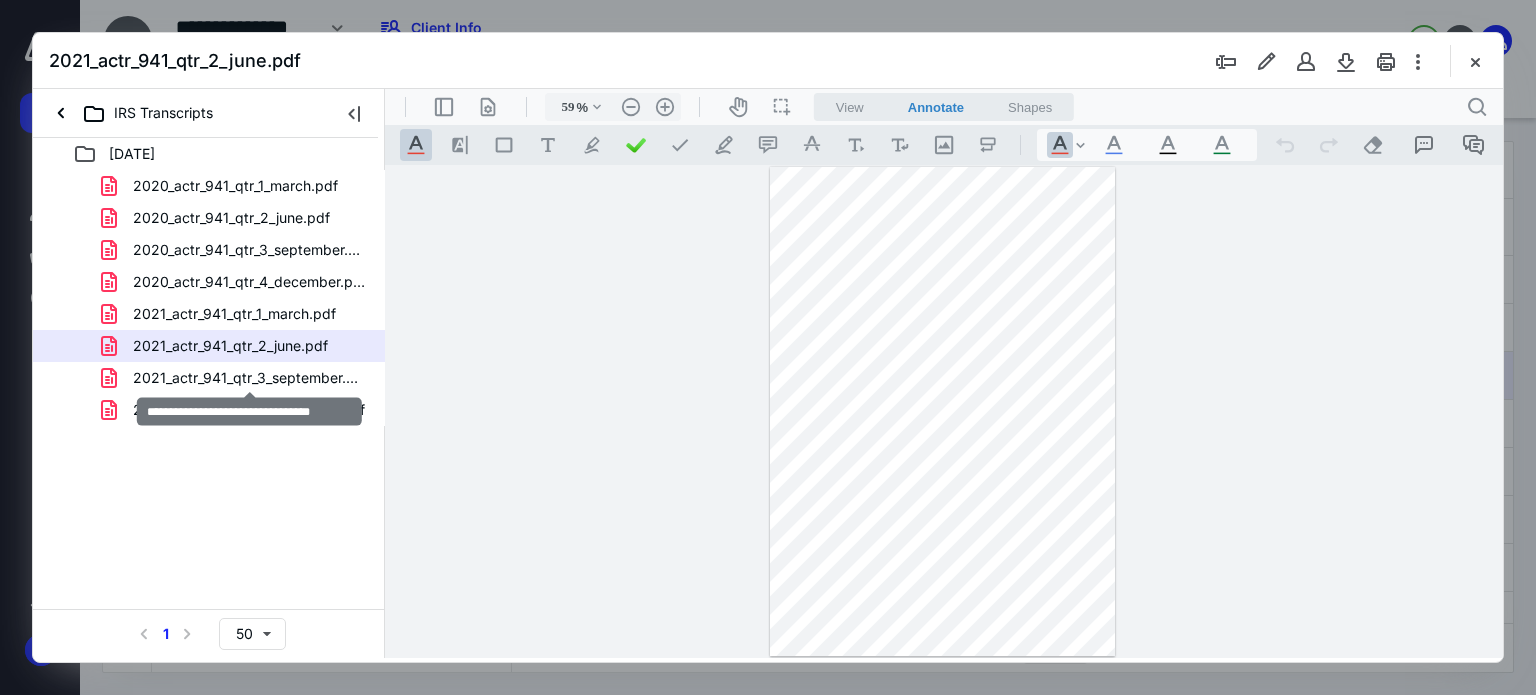 click on "2021_actr_941_qtr_3_september.pdf" at bounding box center [249, 378] 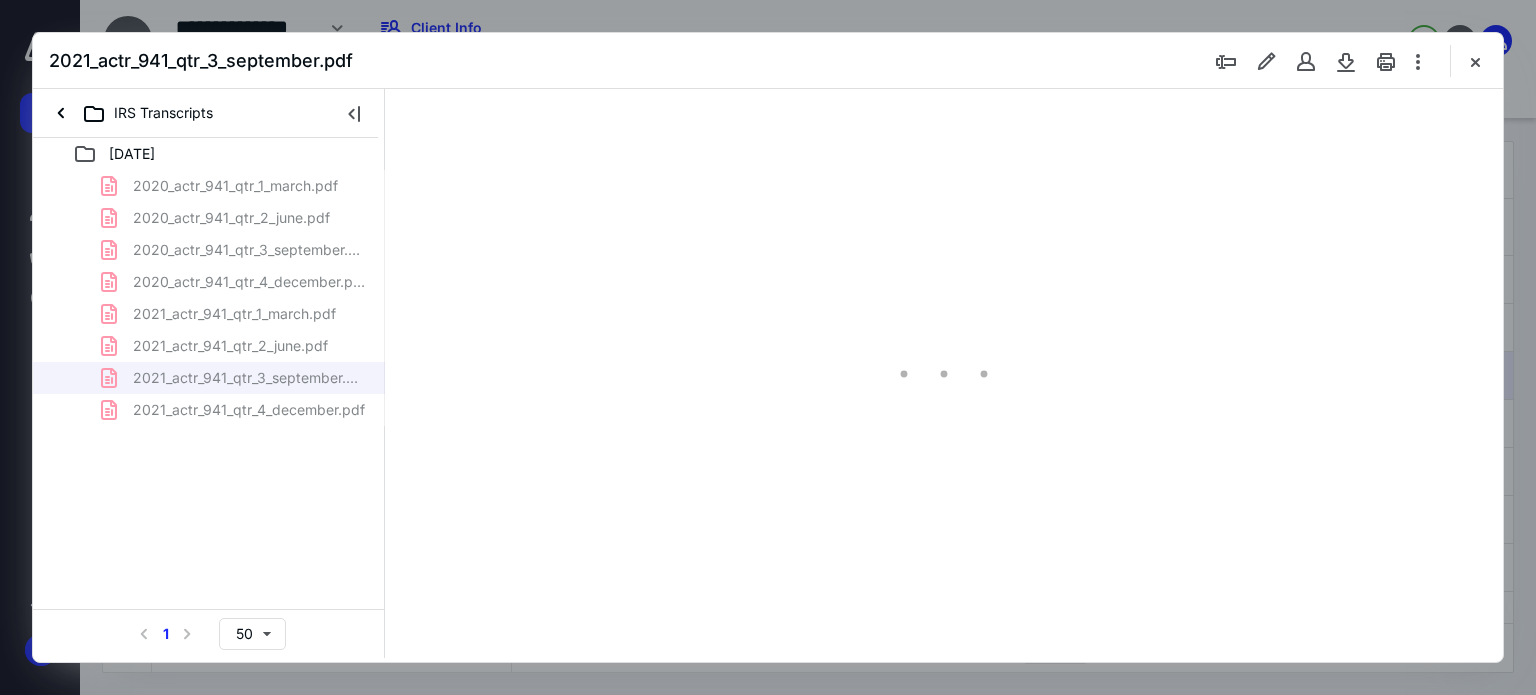 type on "59" 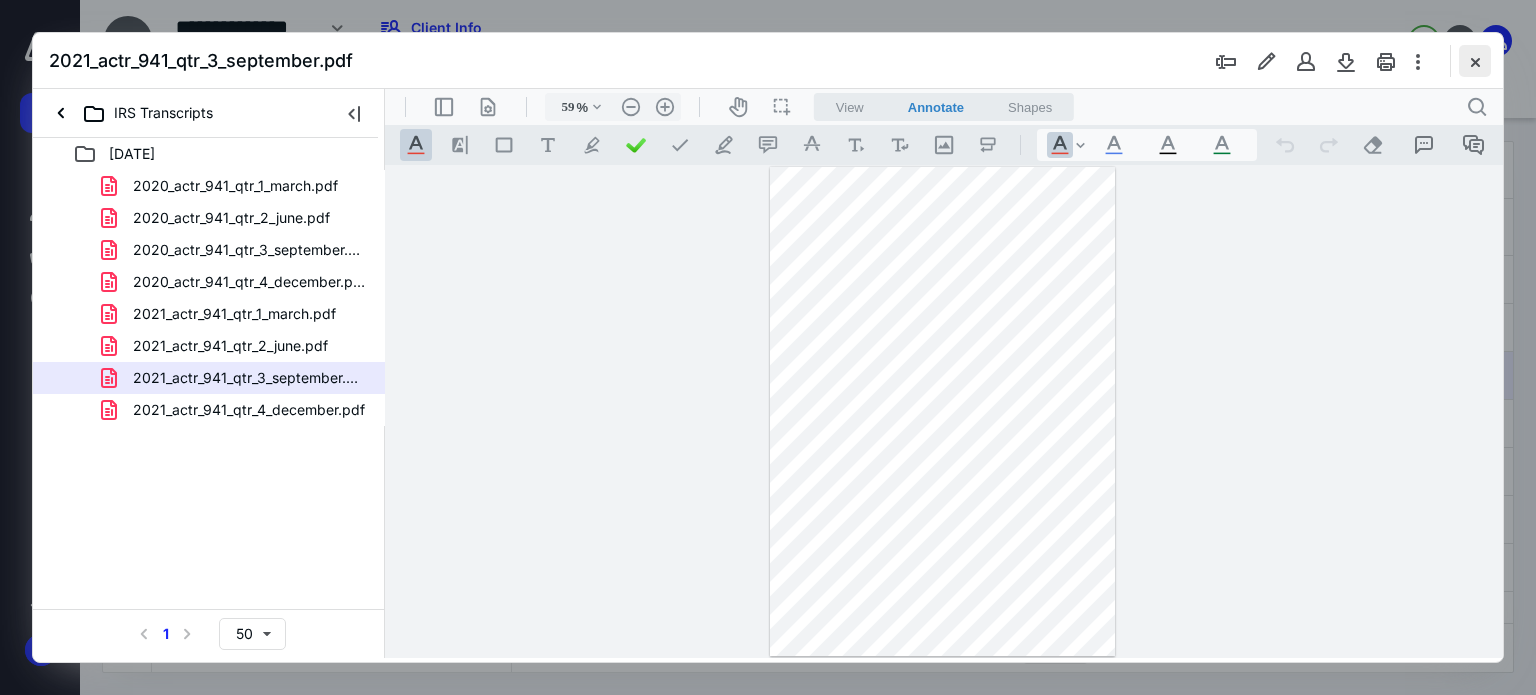 click at bounding box center [1475, 61] 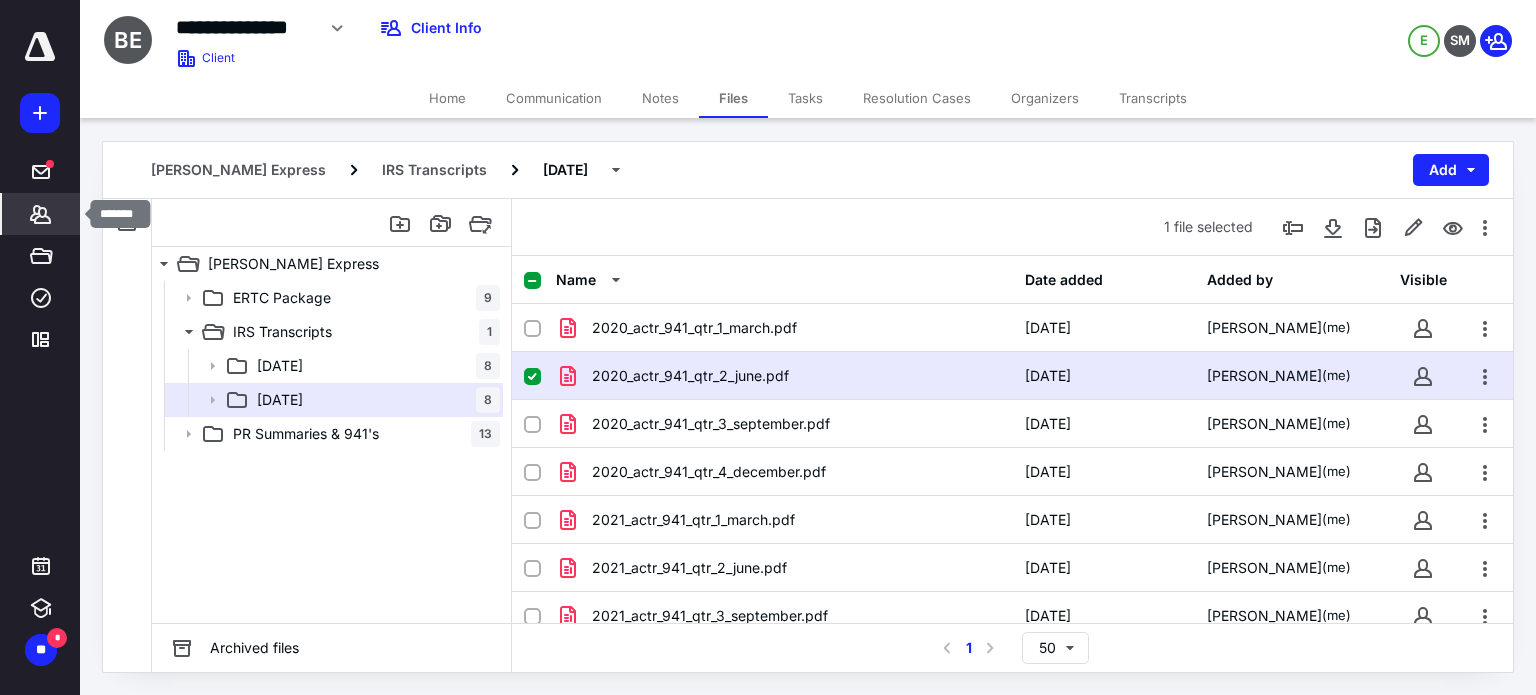 click 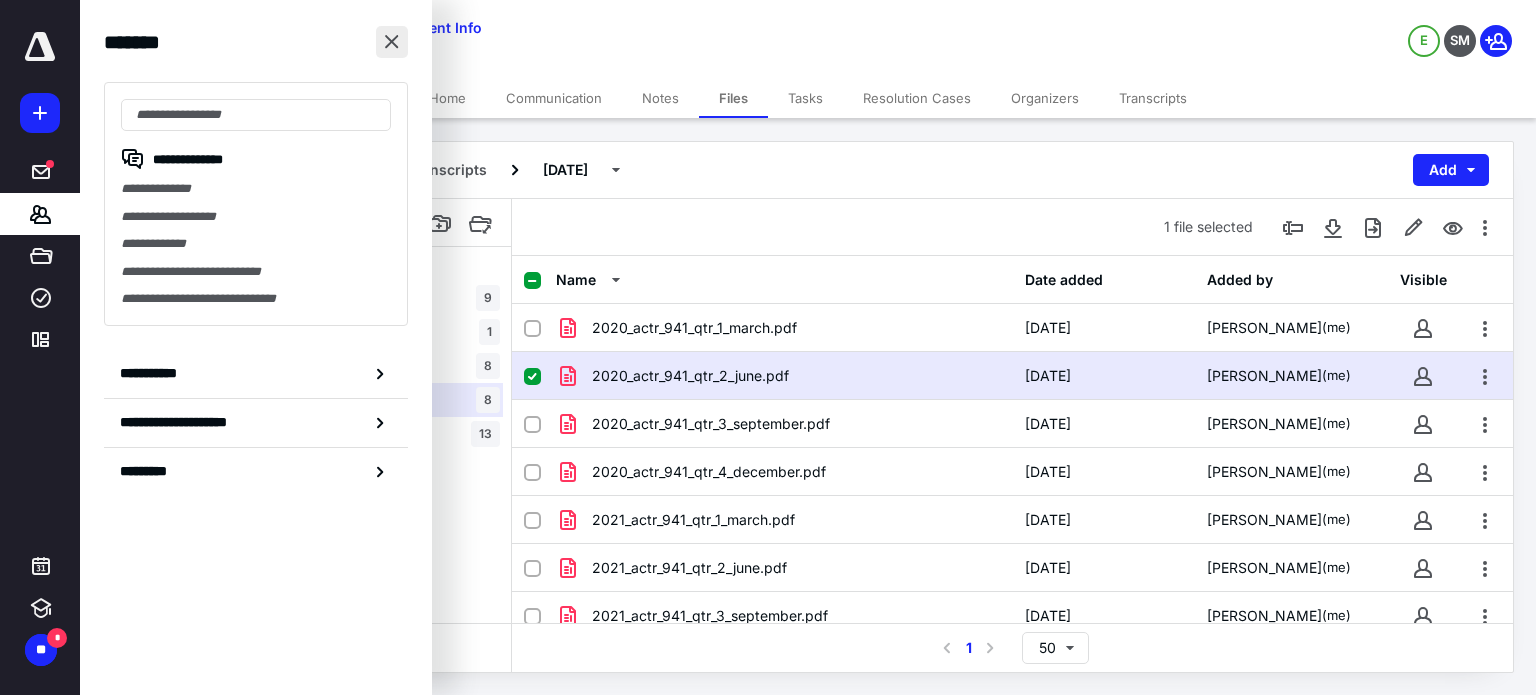click at bounding box center (392, 42) 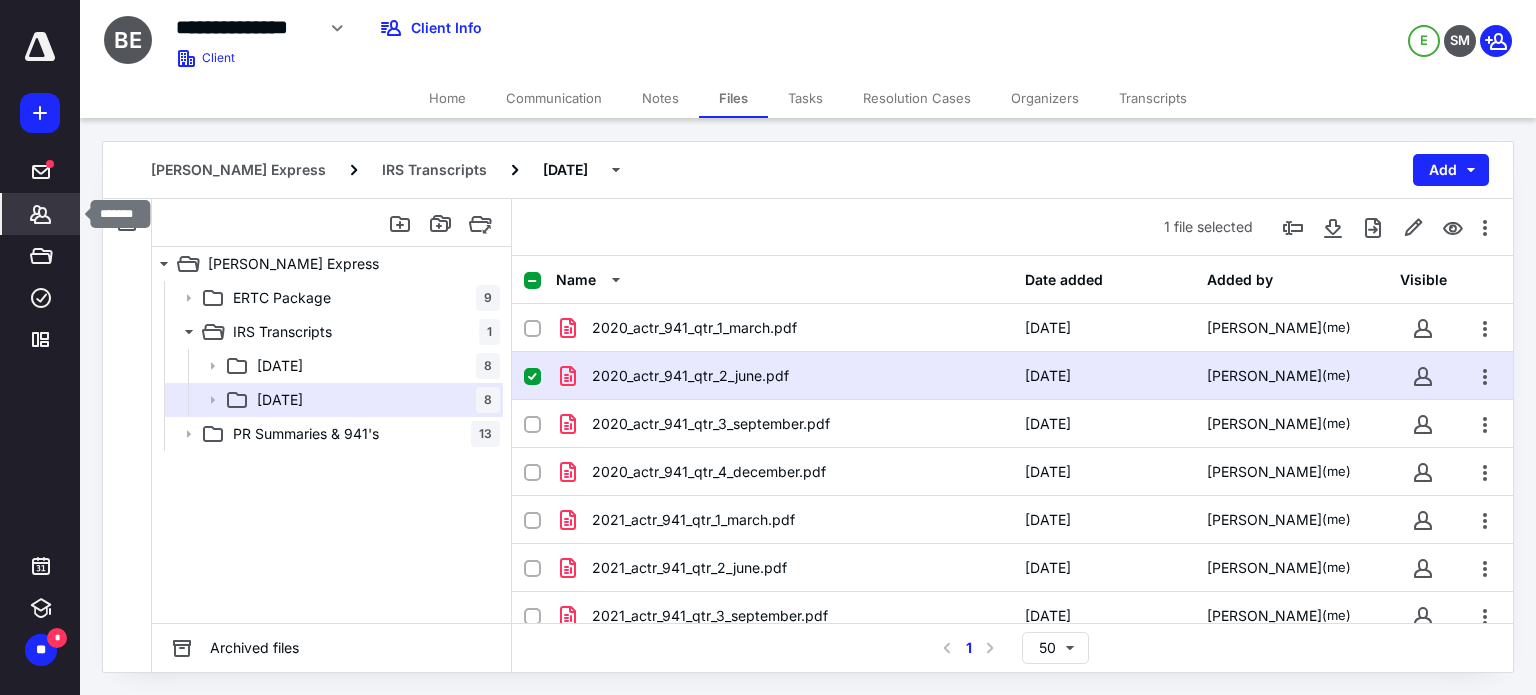 click 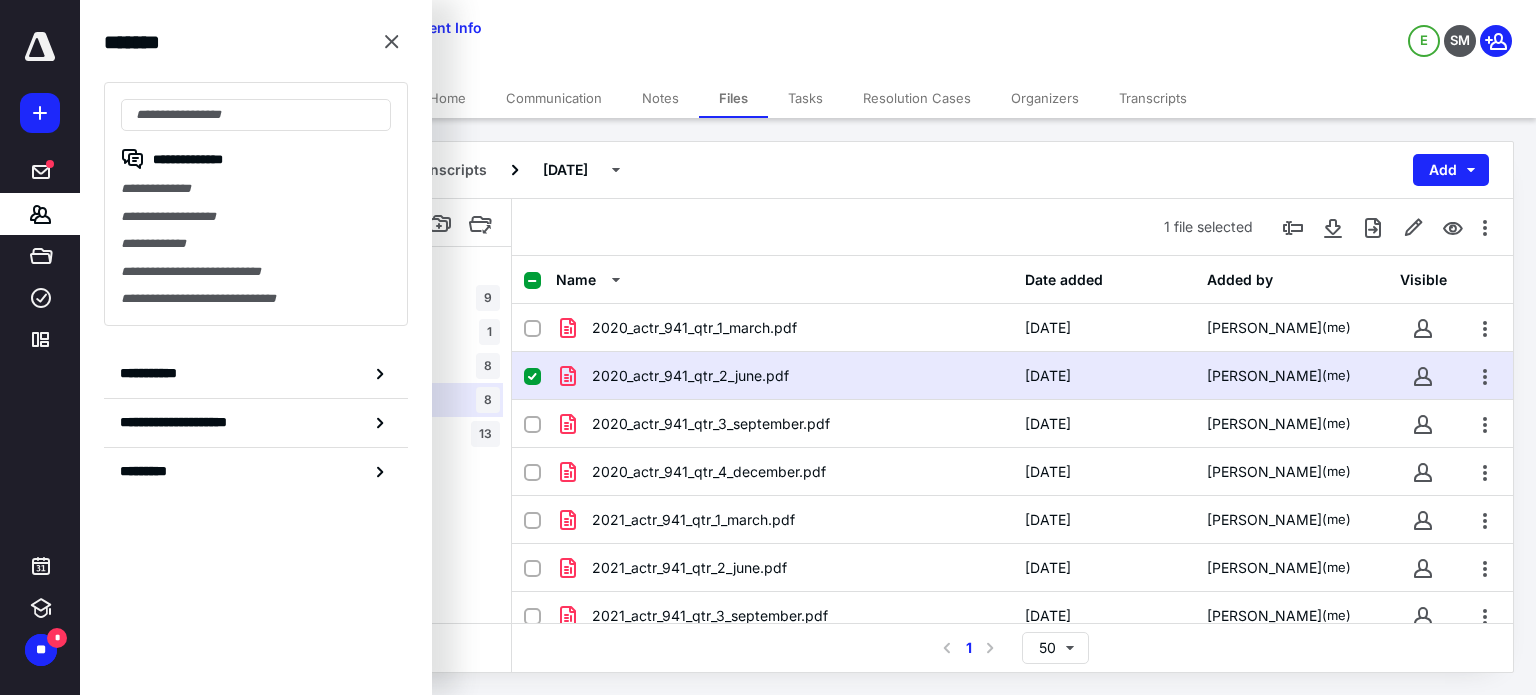 type on "*" 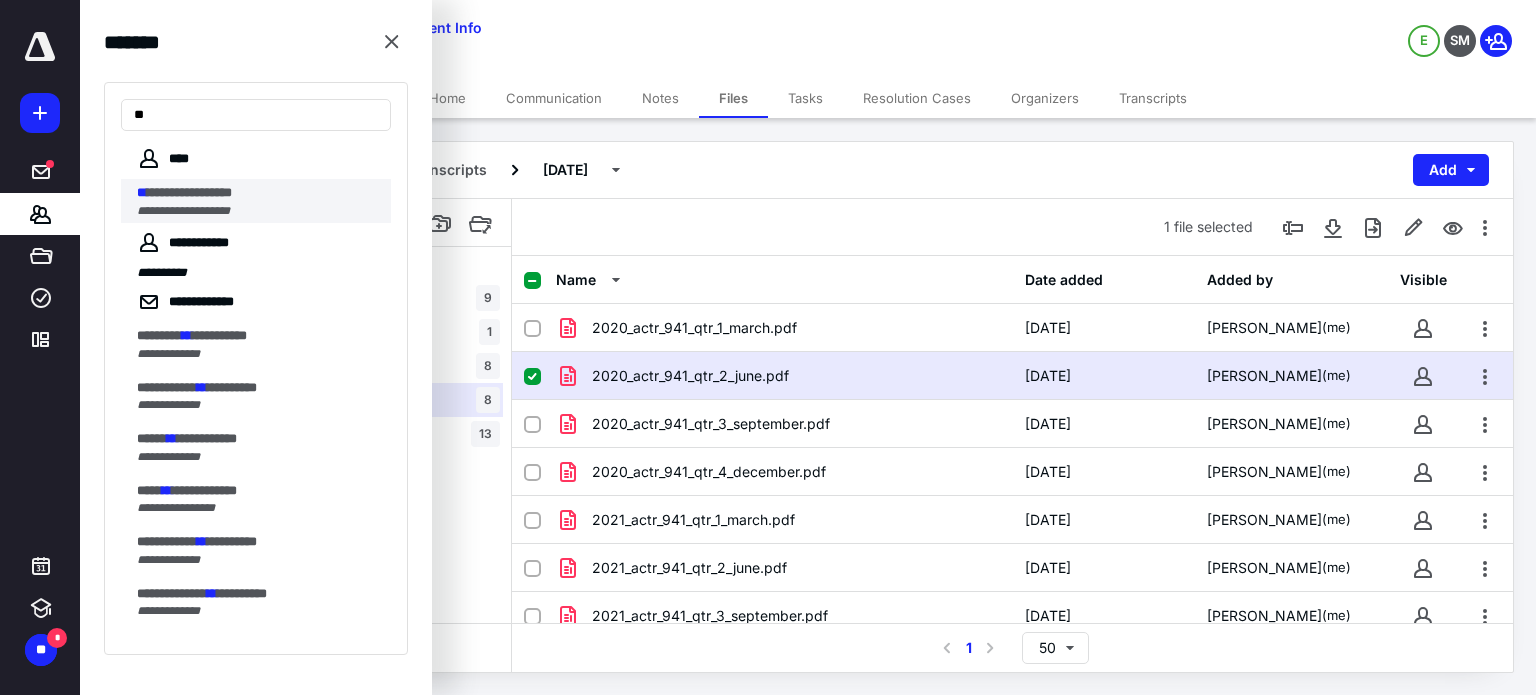 type on "**" 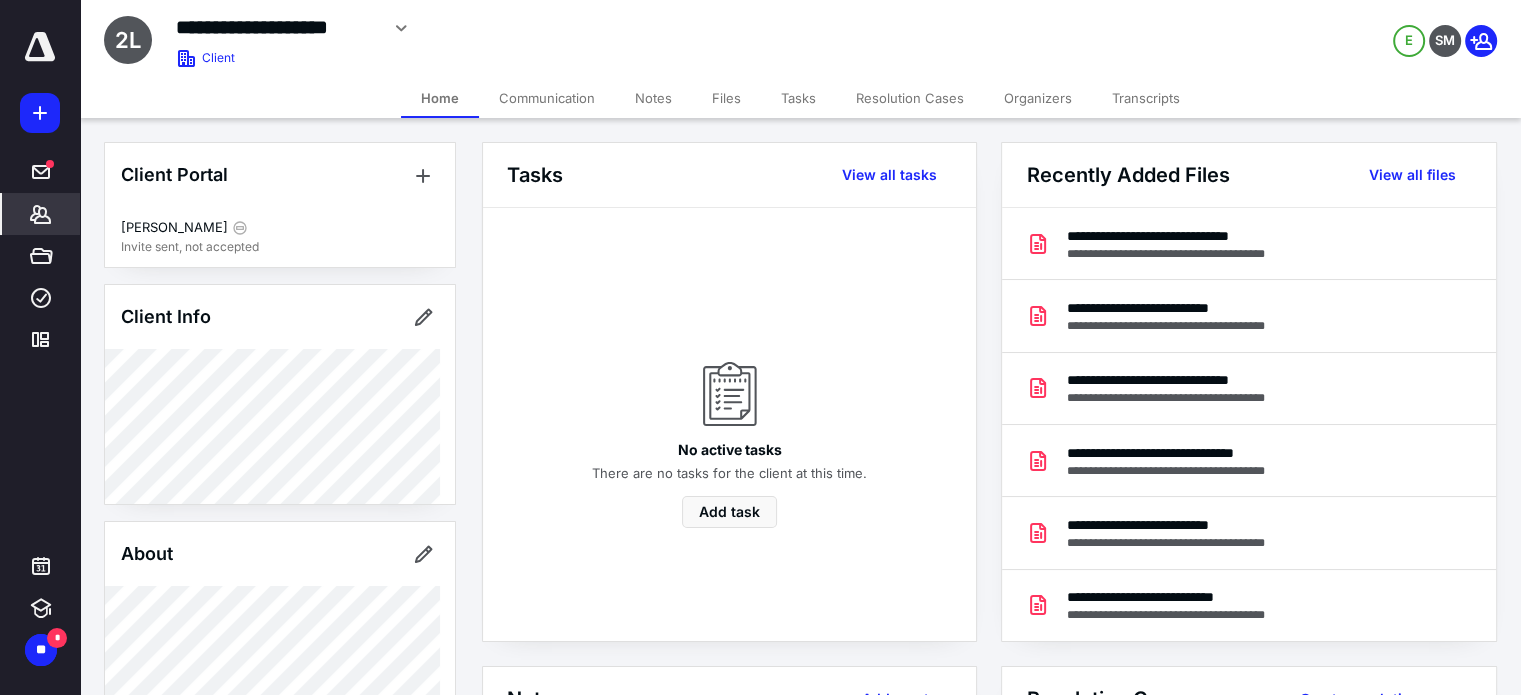 click on "Files" at bounding box center [726, 98] 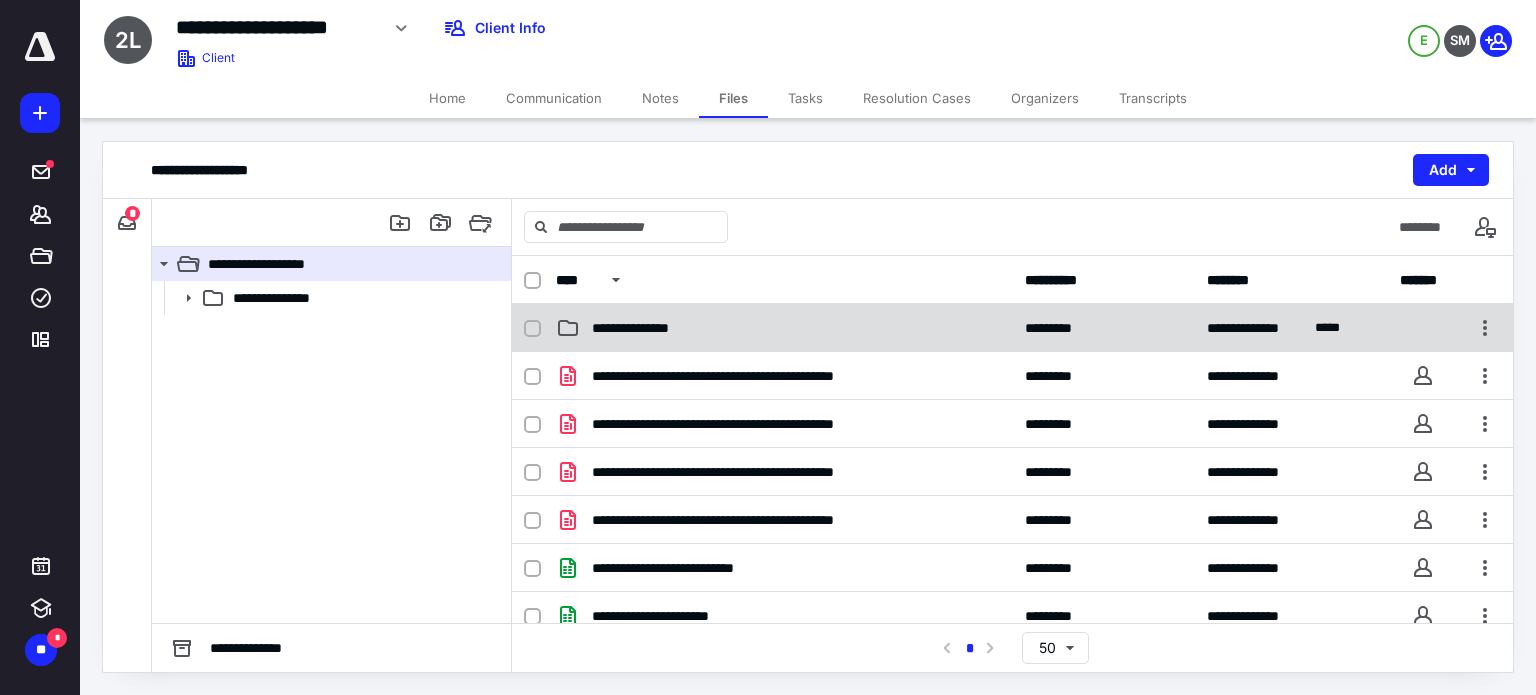 click on "**********" at bounding box center (1012, 328) 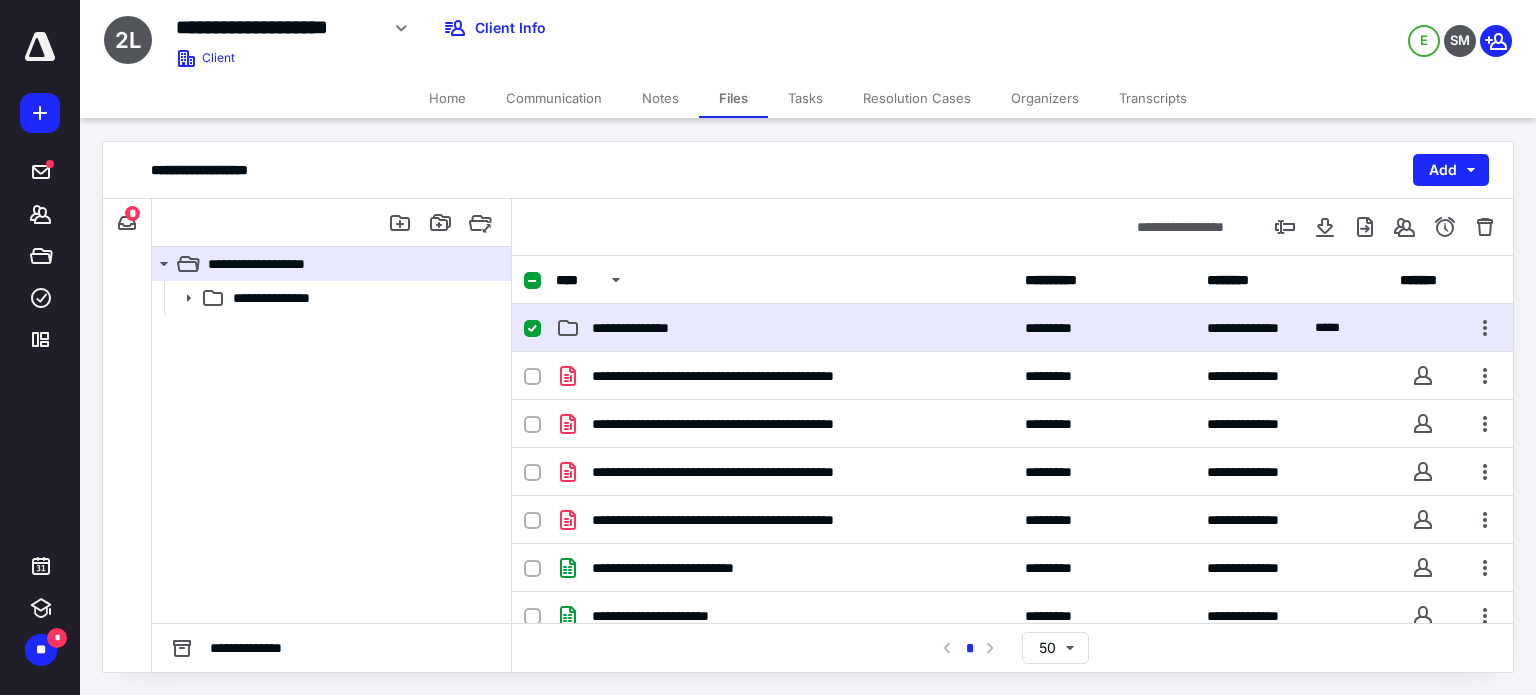 click on "**********" at bounding box center [1012, 328] 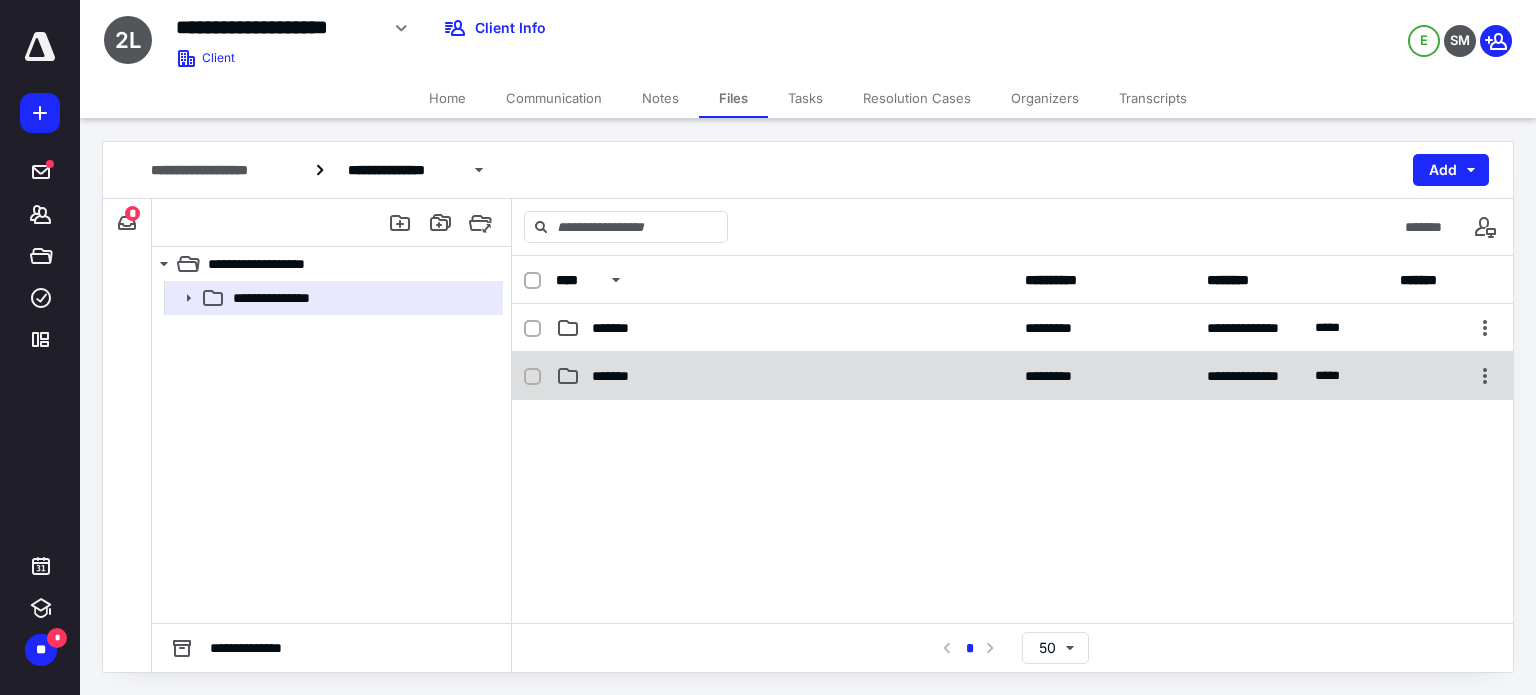 click on "**********" at bounding box center [1012, 376] 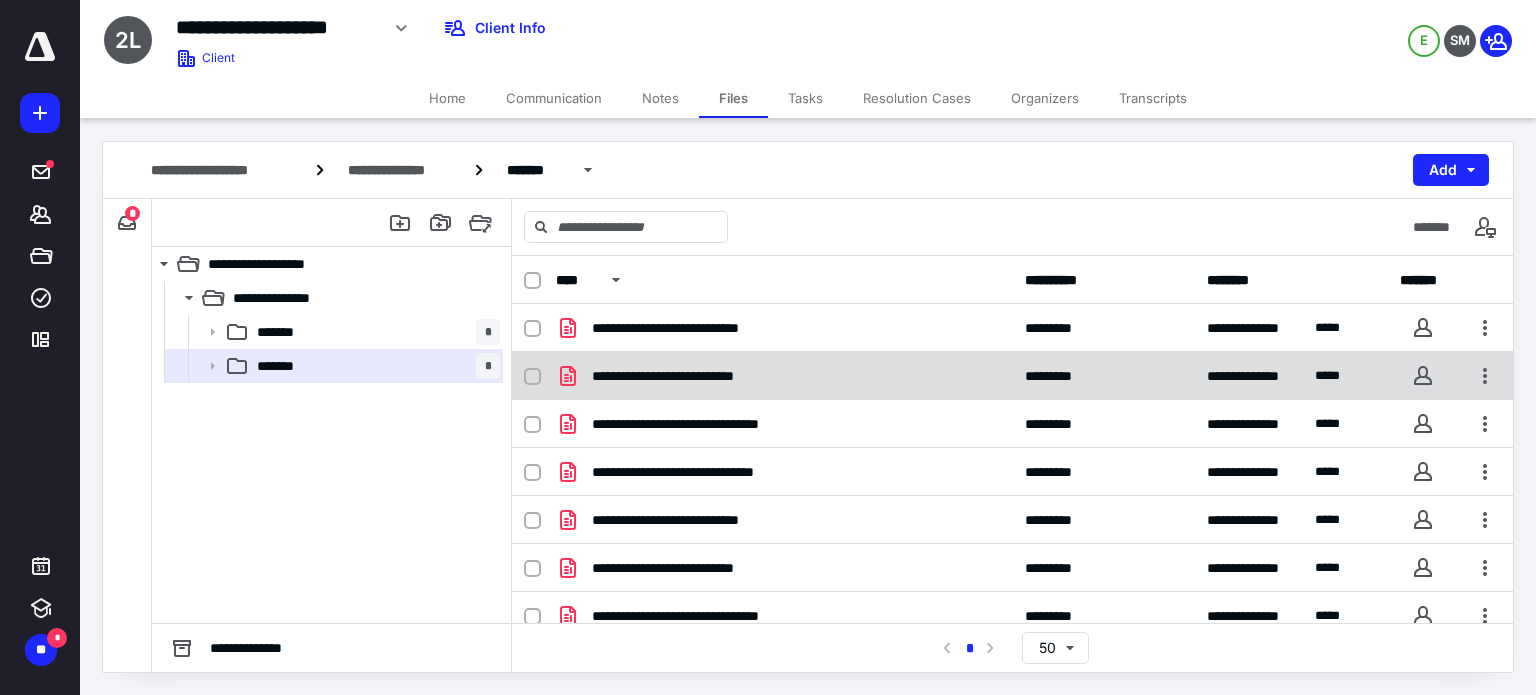 click on "**********" at bounding box center [784, 376] 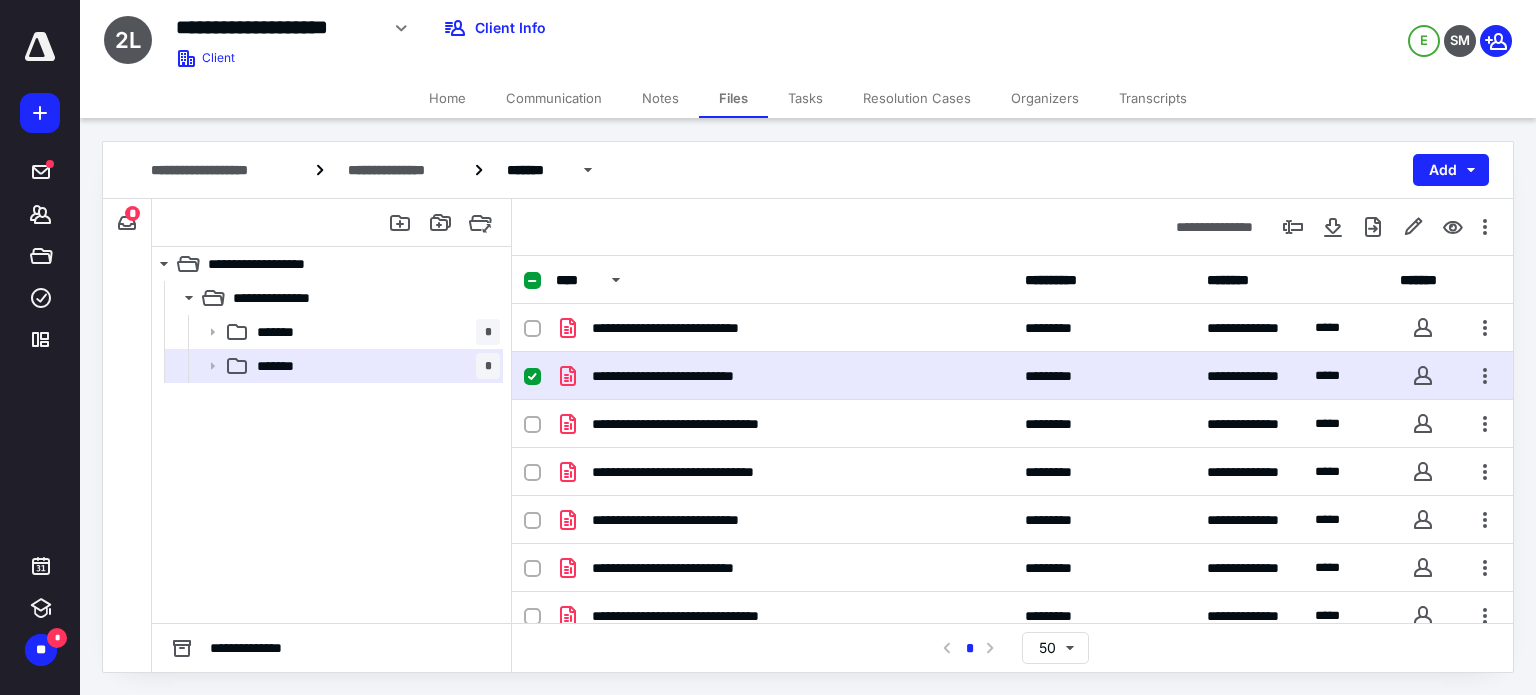 click on "**********" at bounding box center (784, 376) 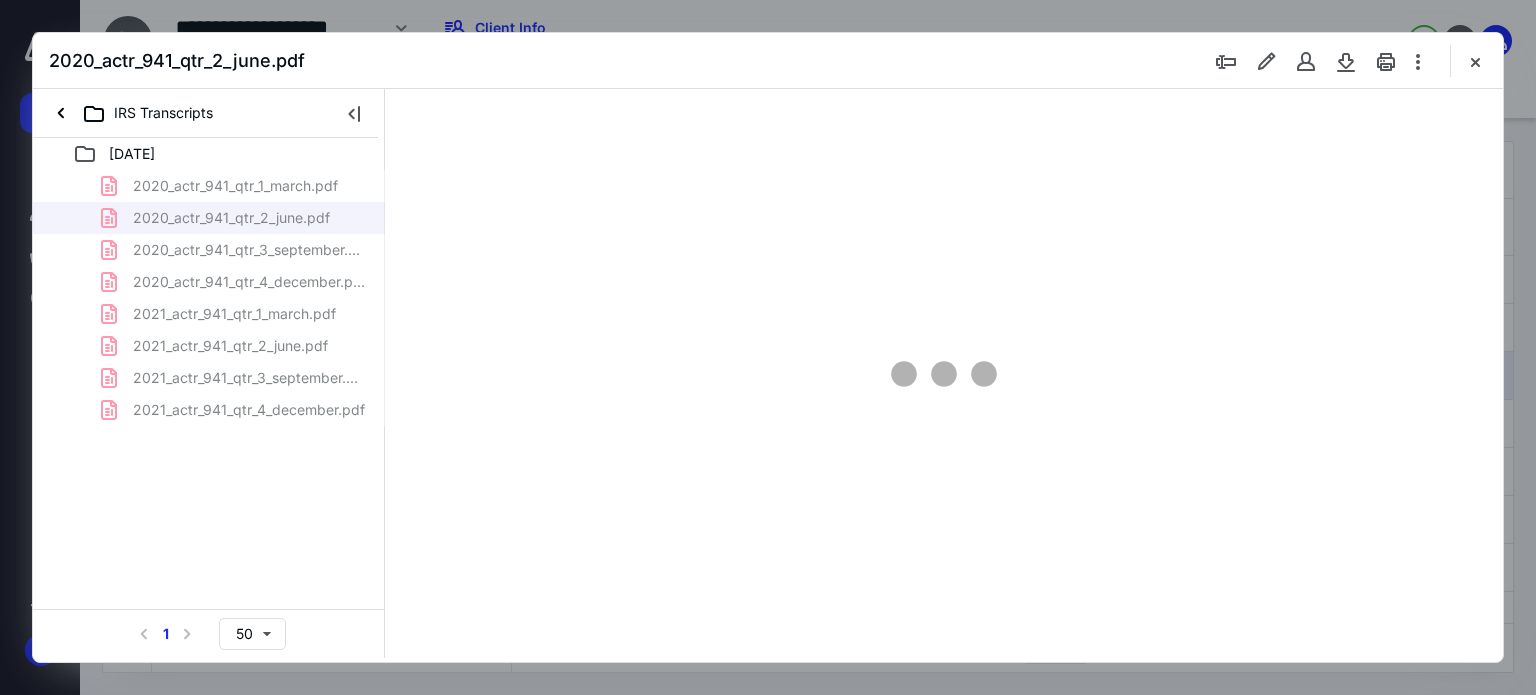 scroll, scrollTop: 0, scrollLeft: 0, axis: both 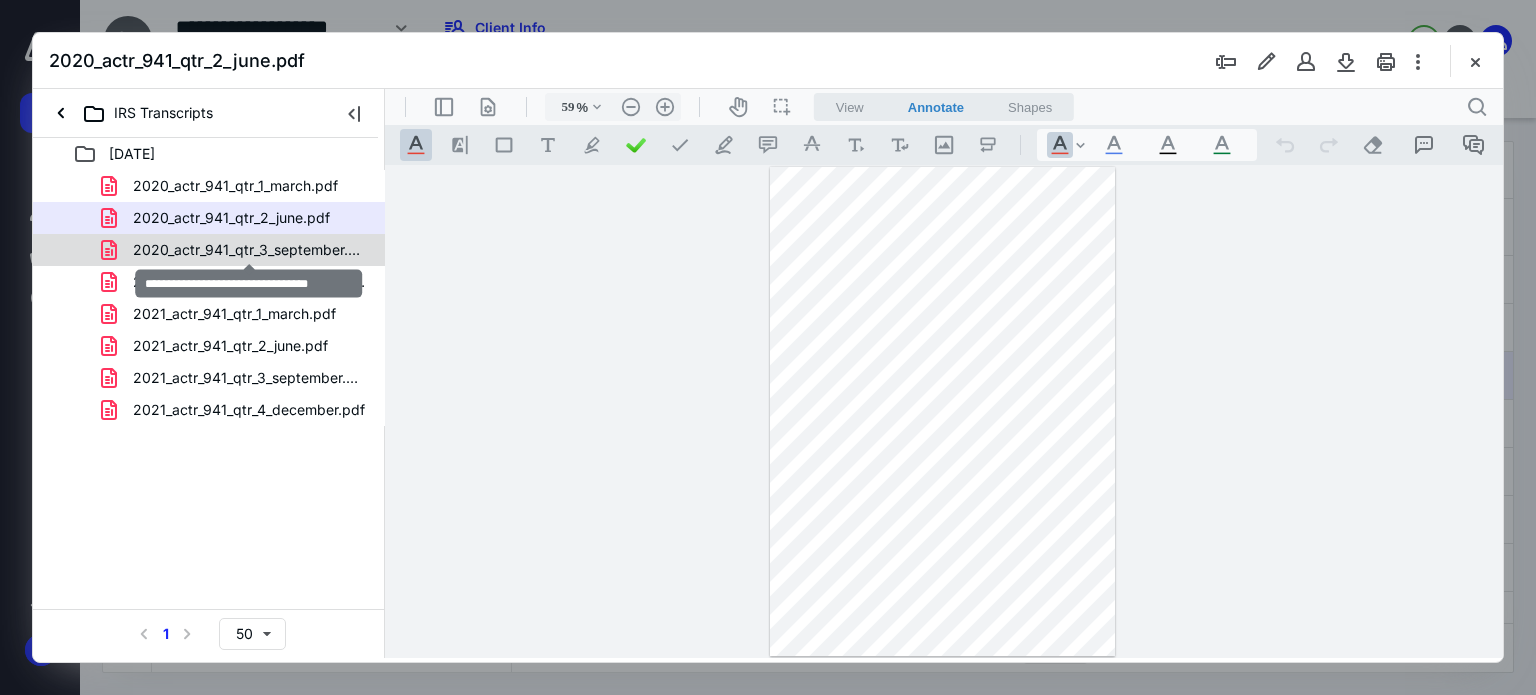 click on "2020_actr_941_qtr_3_september.pdf" at bounding box center (249, 250) 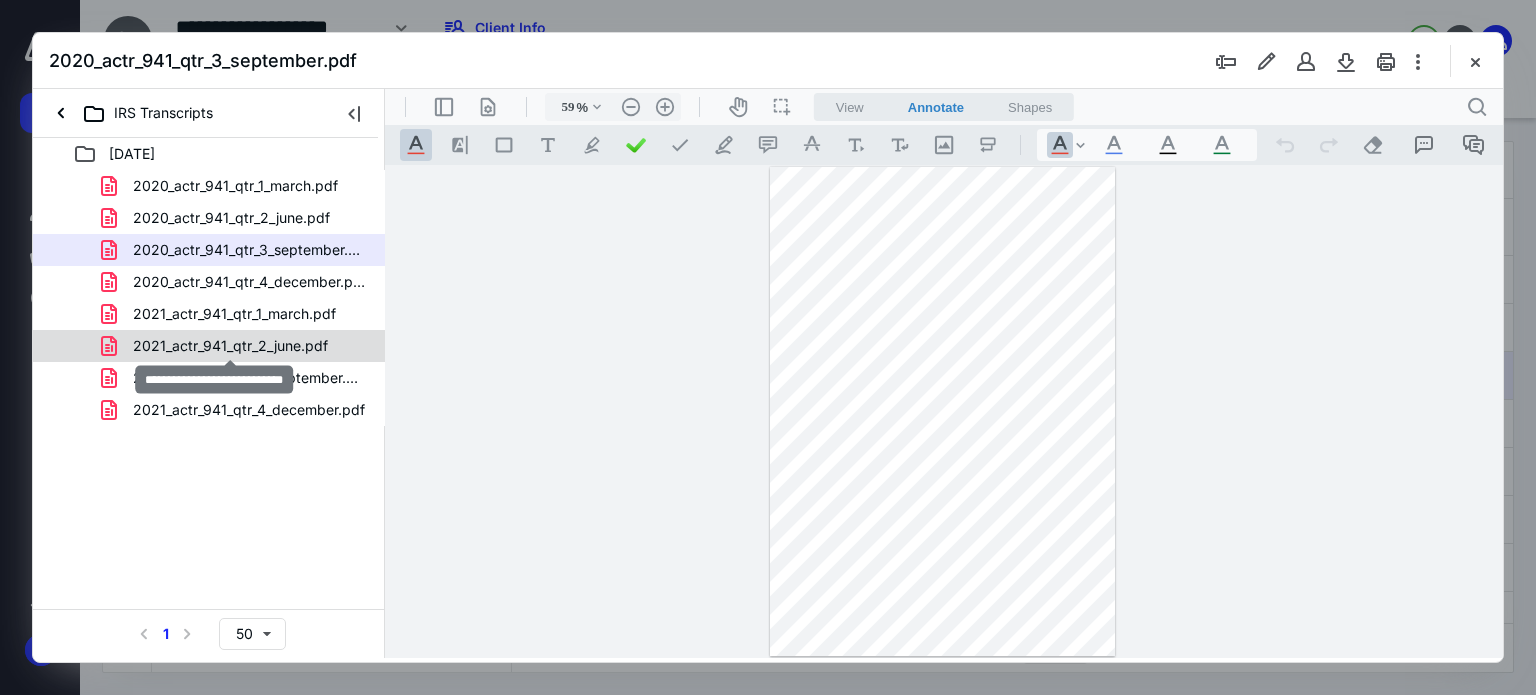 click on "2021_actr_941_qtr_2_june.pdf" at bounding box center [230, 346] 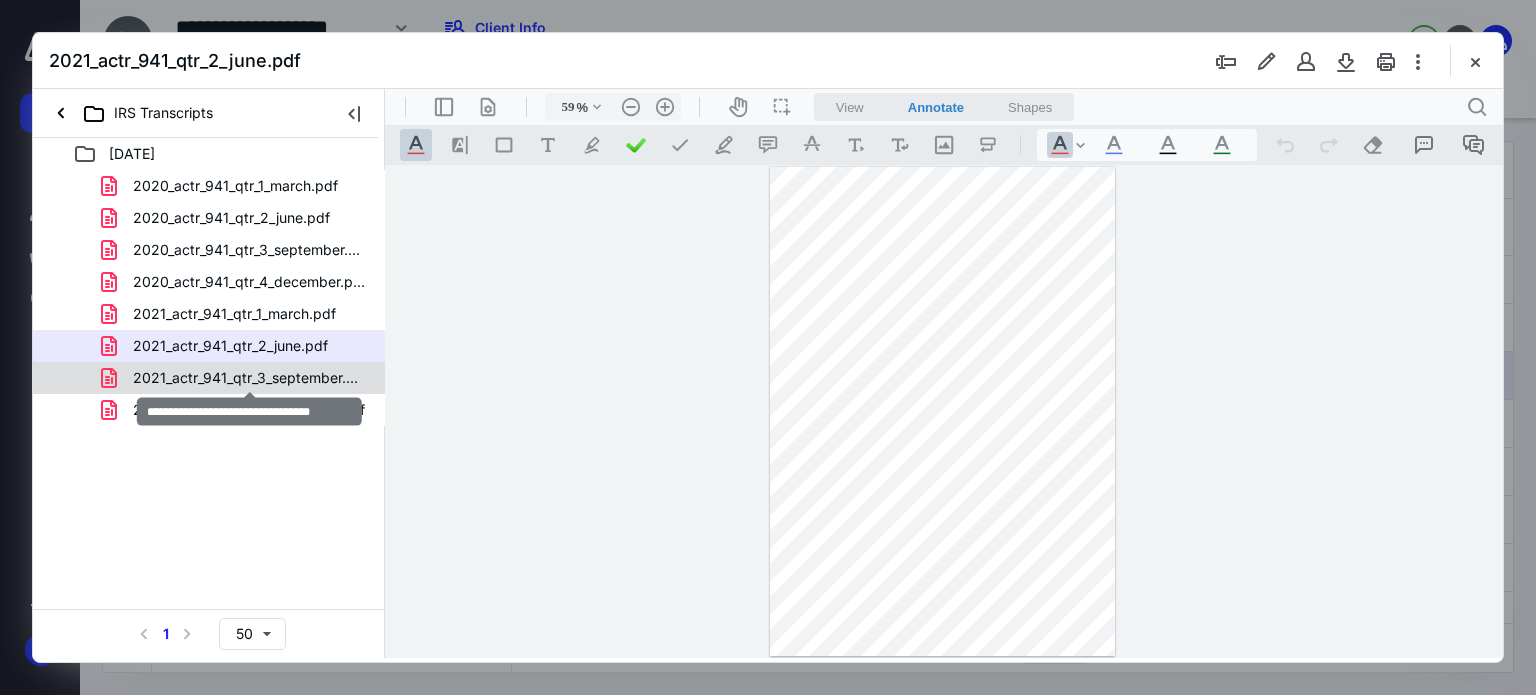 click on "2021_actr_941_qtr_3_september.pdf" at bounding box center (249, 378) 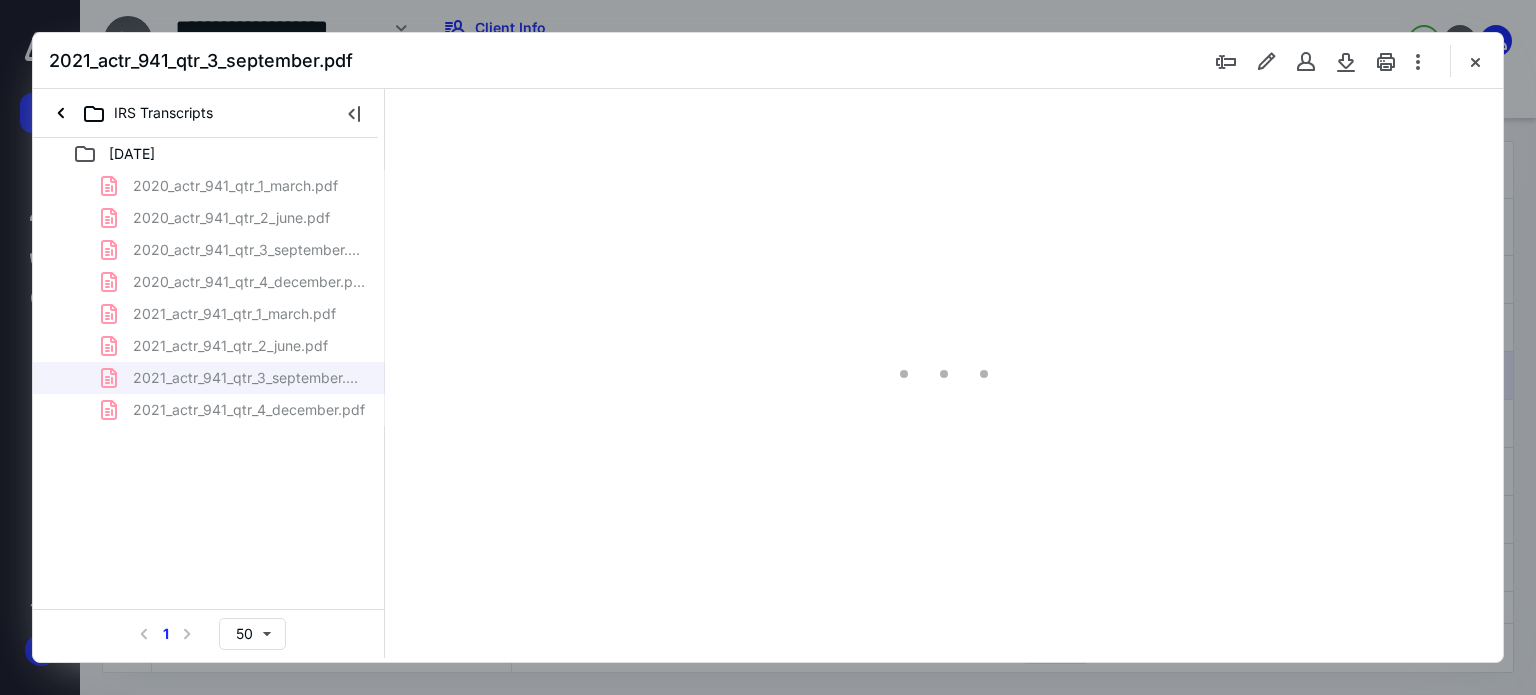 type on "59" 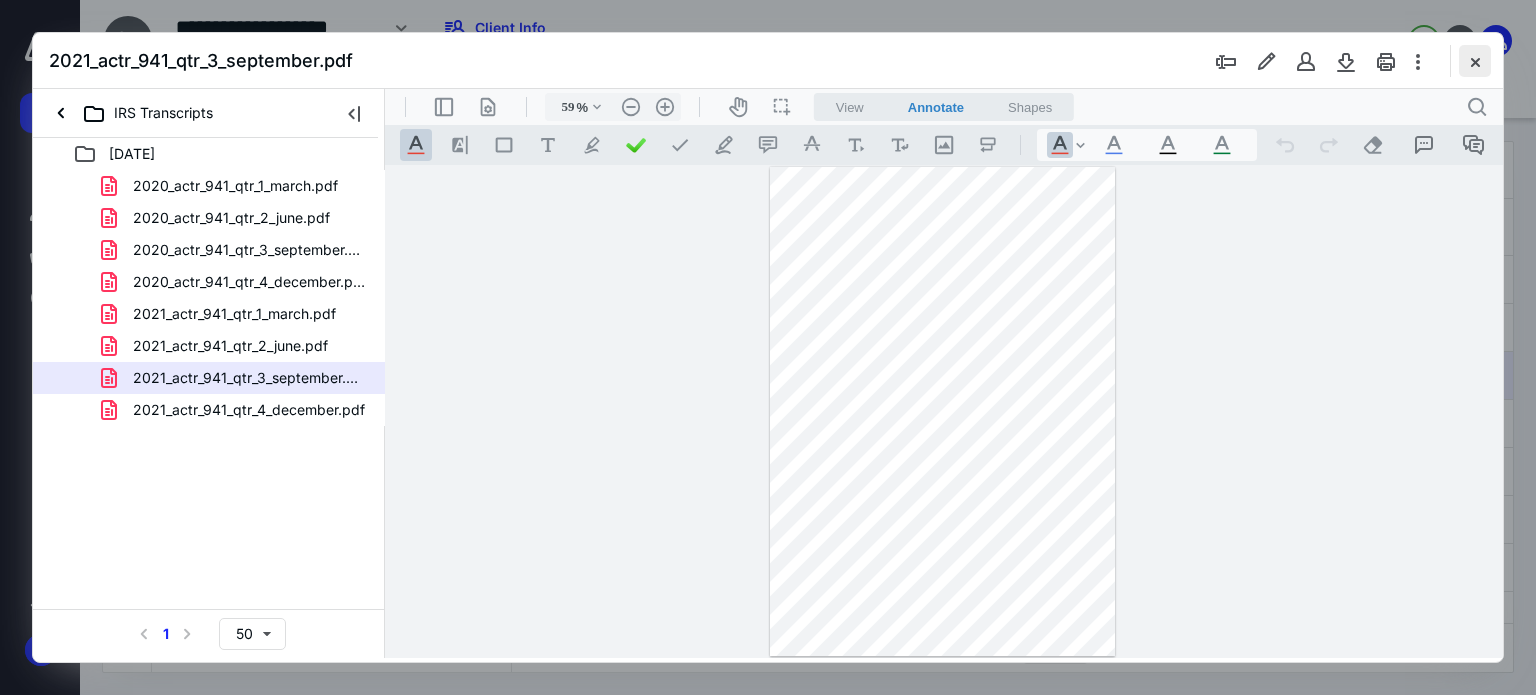 click at bounding box center [1475, 61] 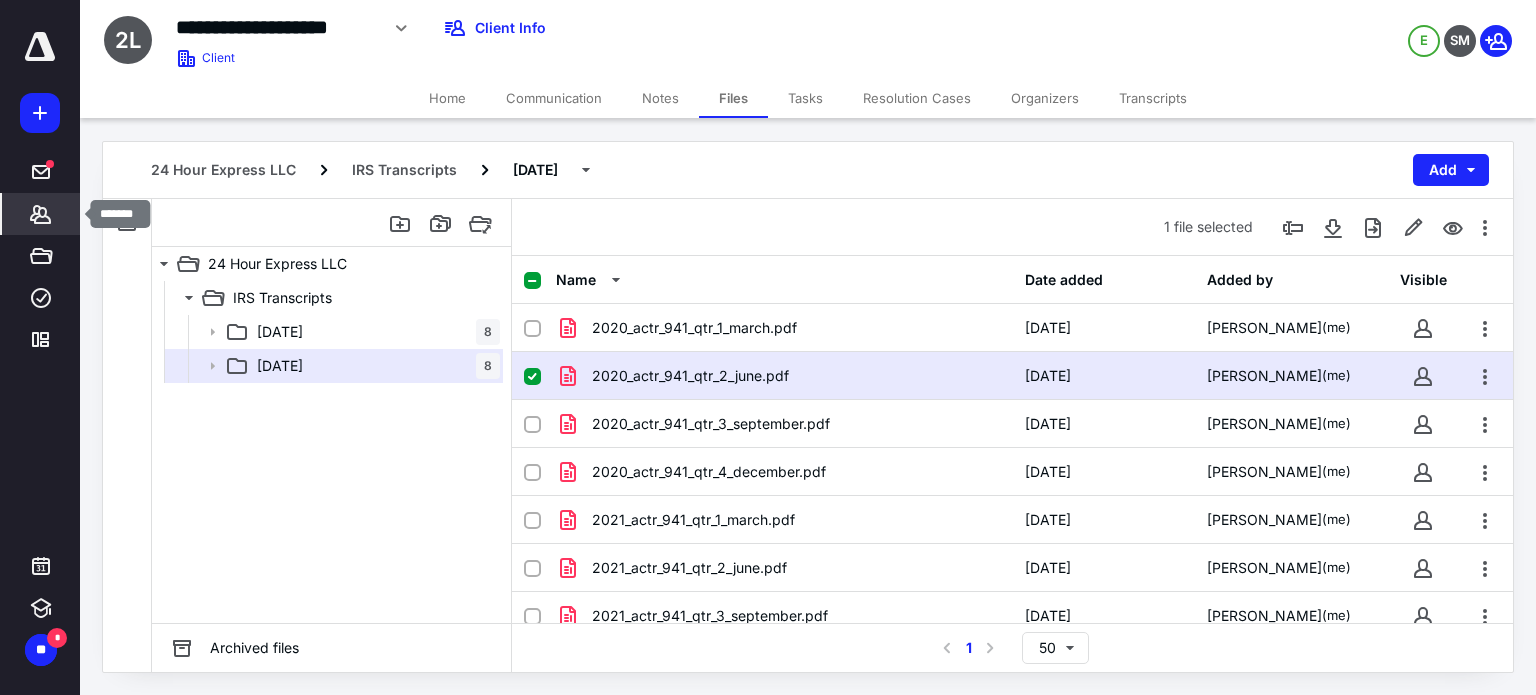 click 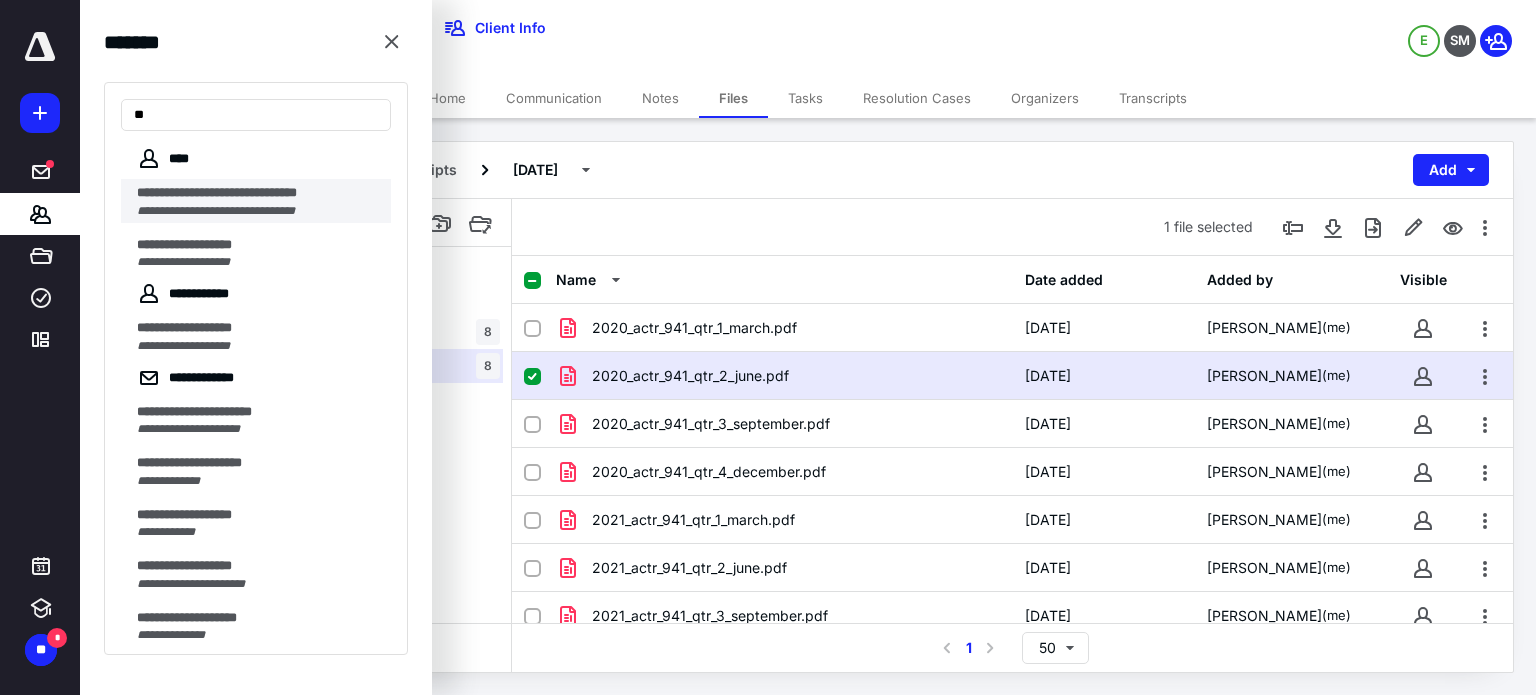 type on "*" 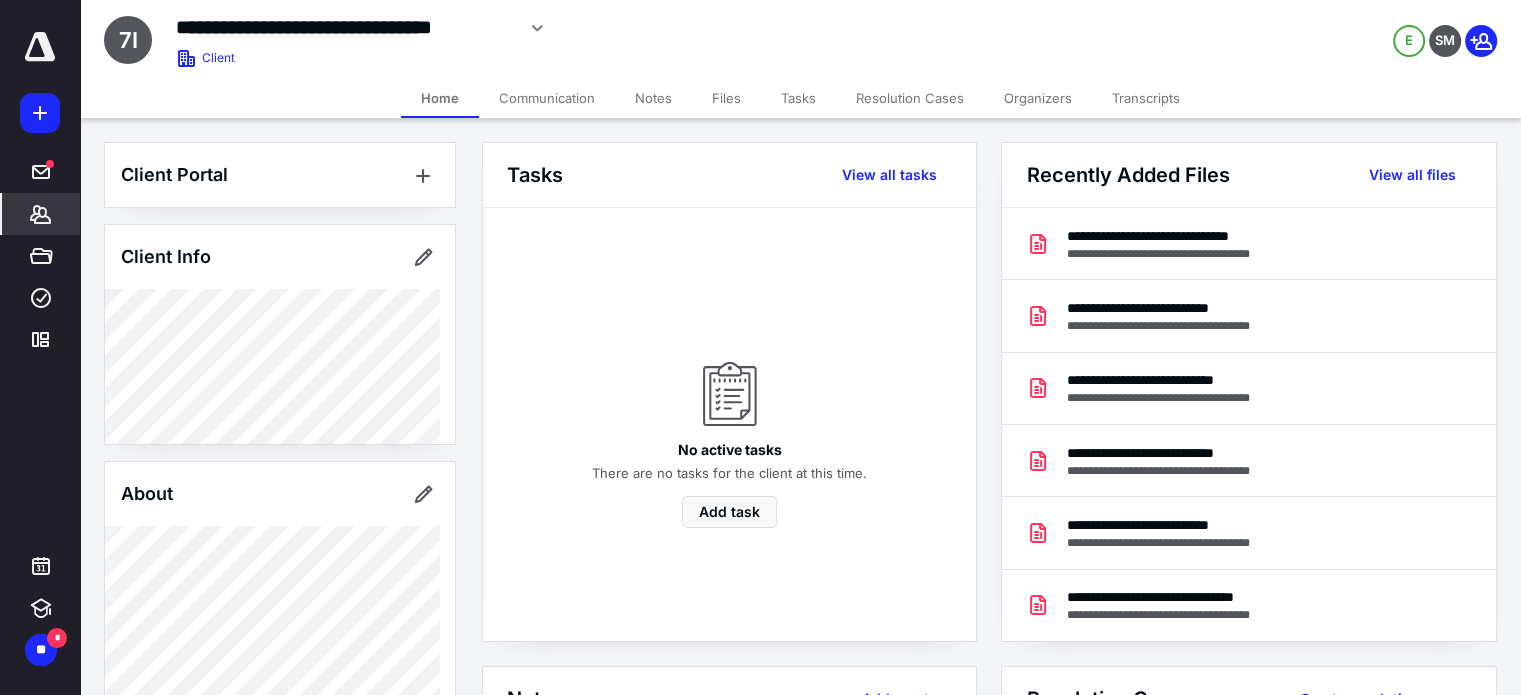 click on "Transcripts" at bounding box center [1146, 98] 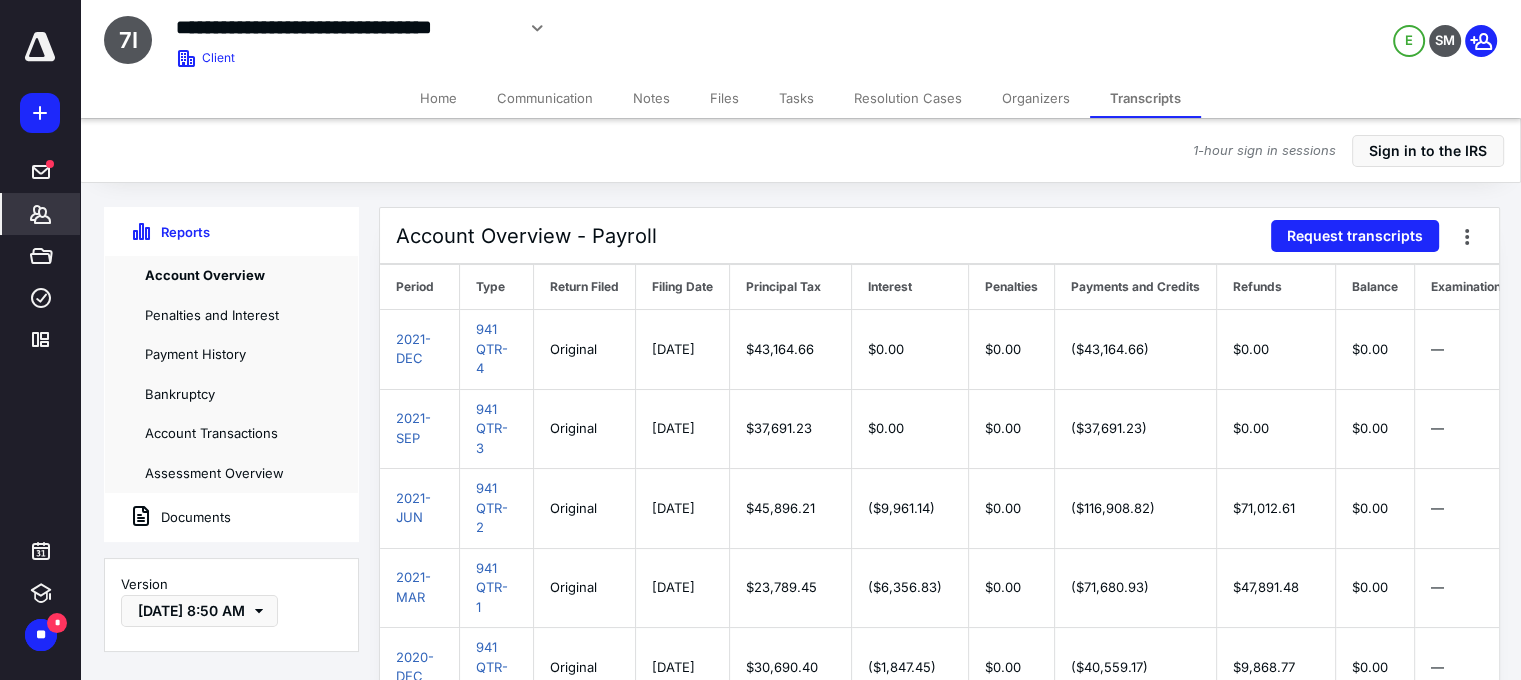 click on "Documents" at bounding box center [168, 517] 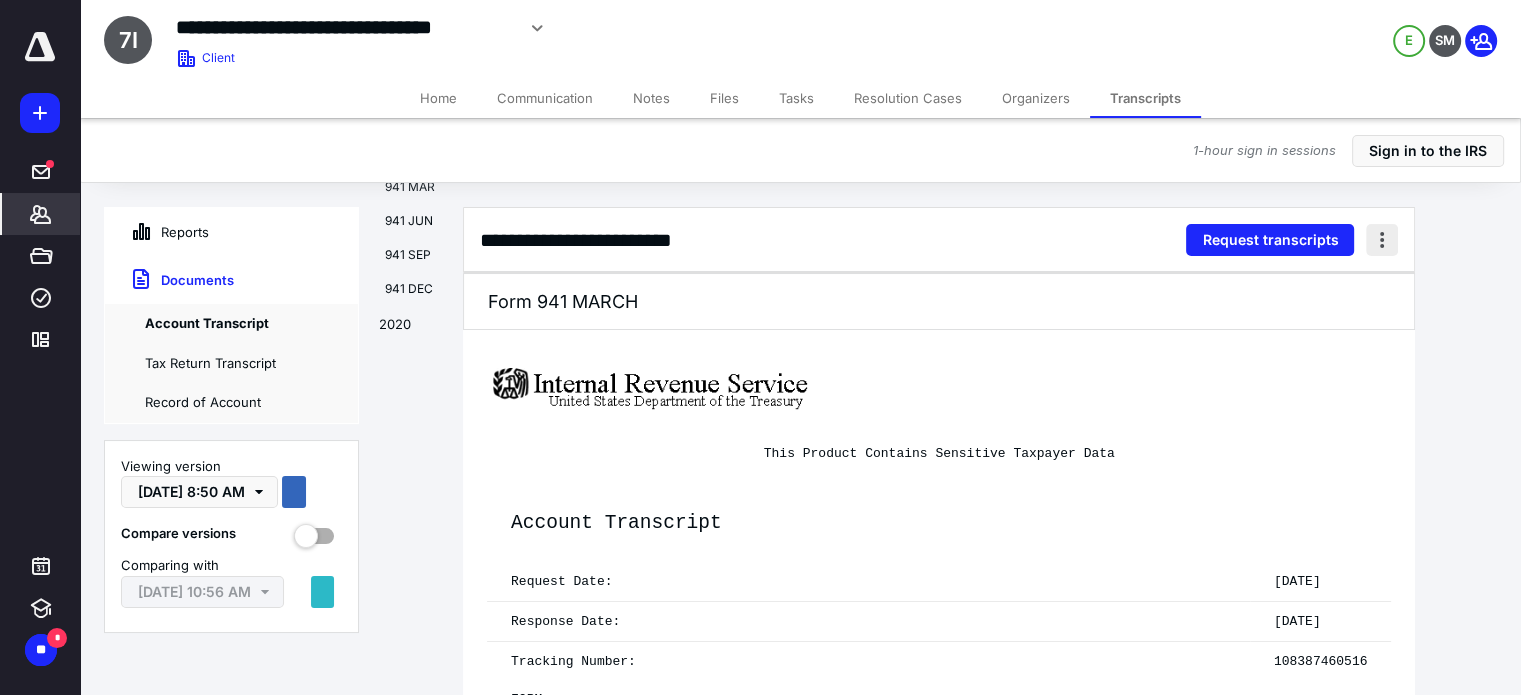 click at bounding box center (1382, 240) 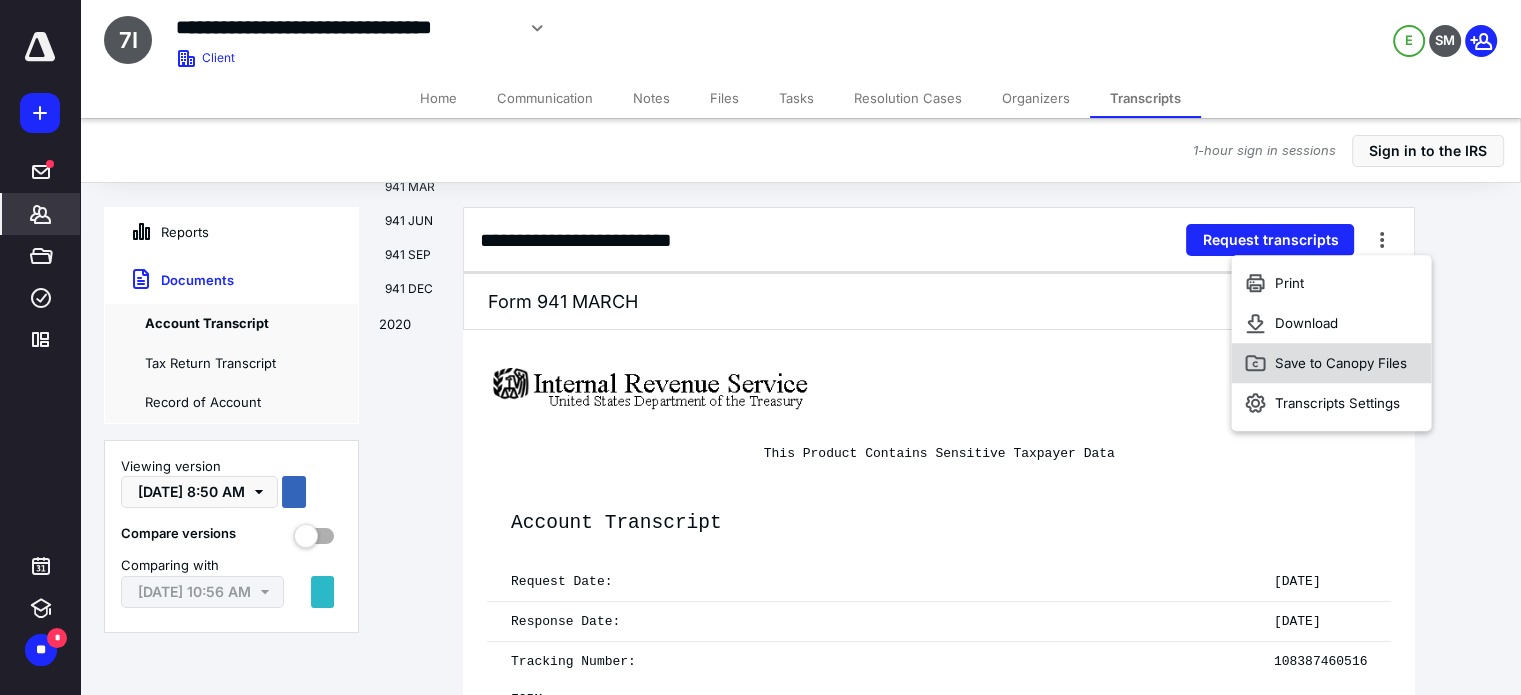 click on "Save to Canopy Files" at bounding box center [1331, 363] 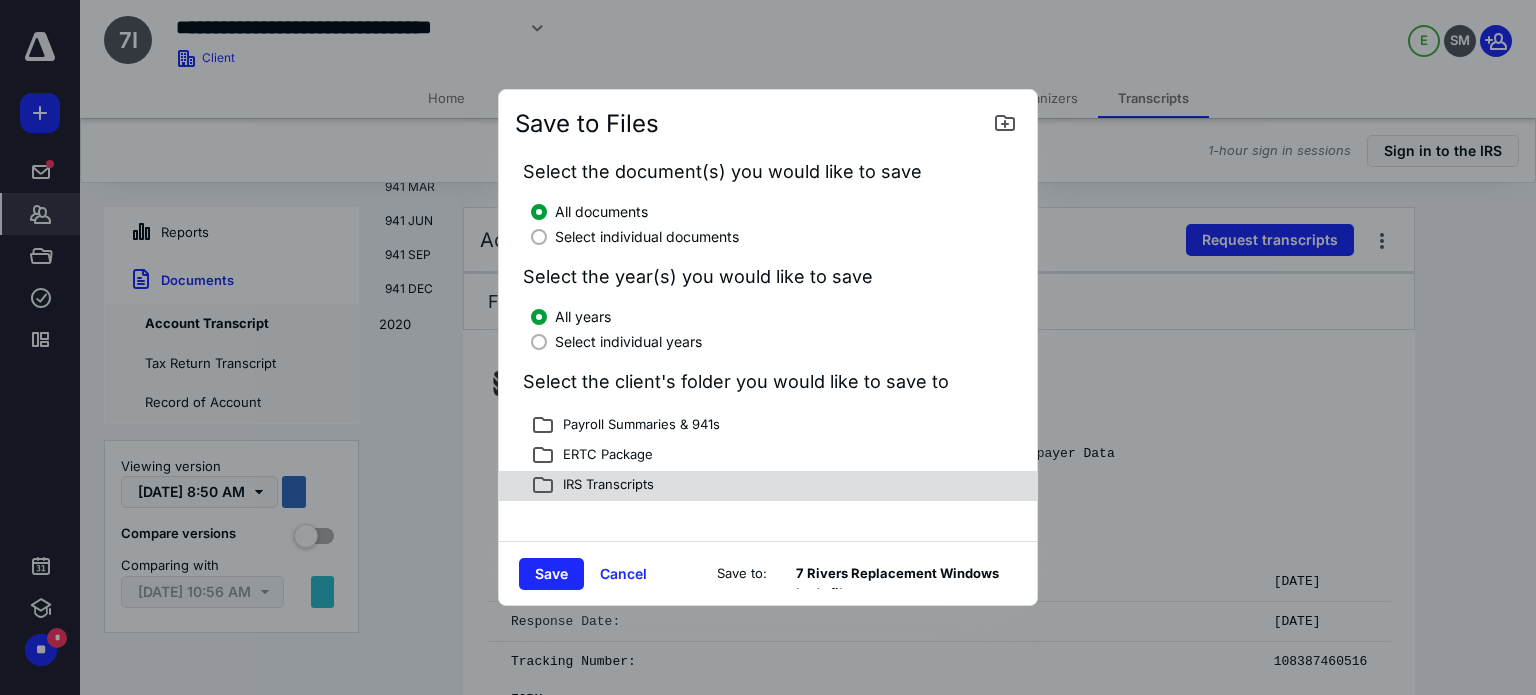 click on "IRS Transcripts" at bounding box center [604, 486] 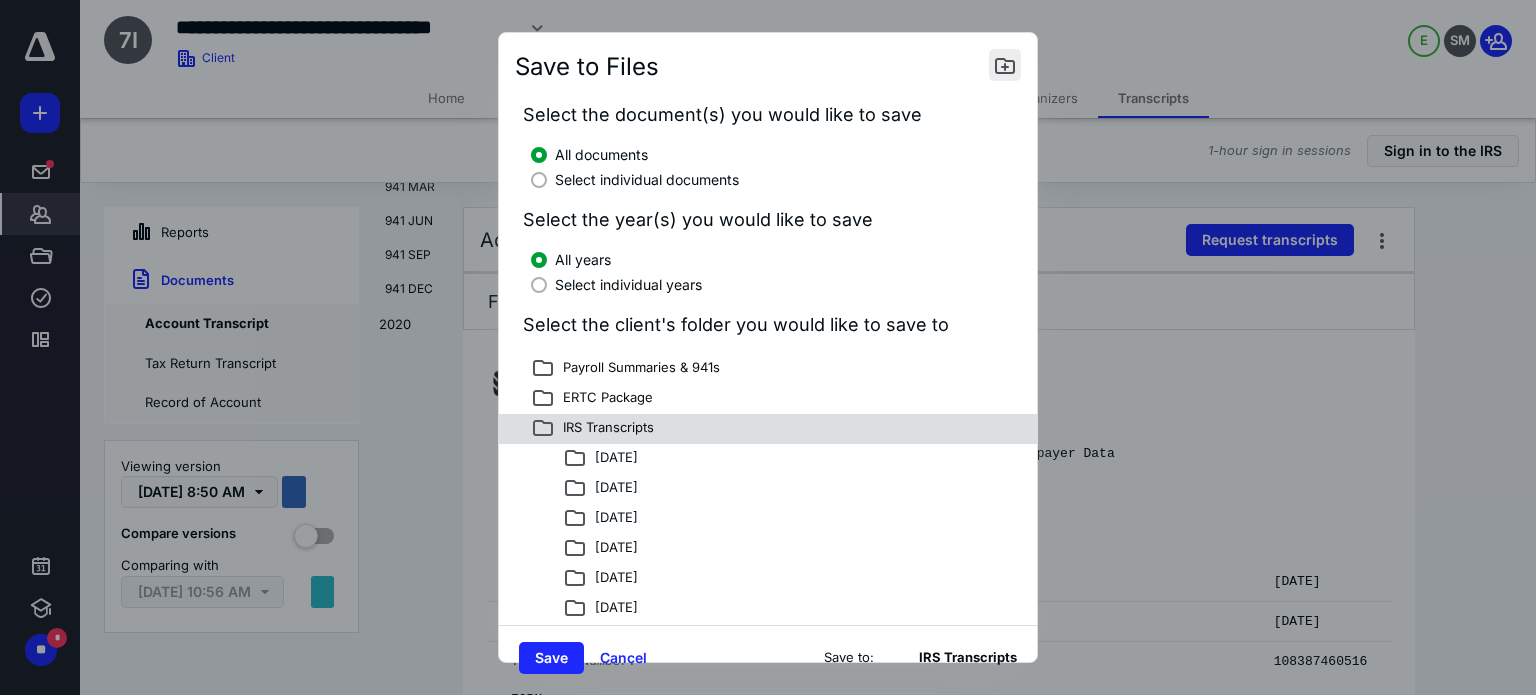 click at bounding box center (1005, 65) 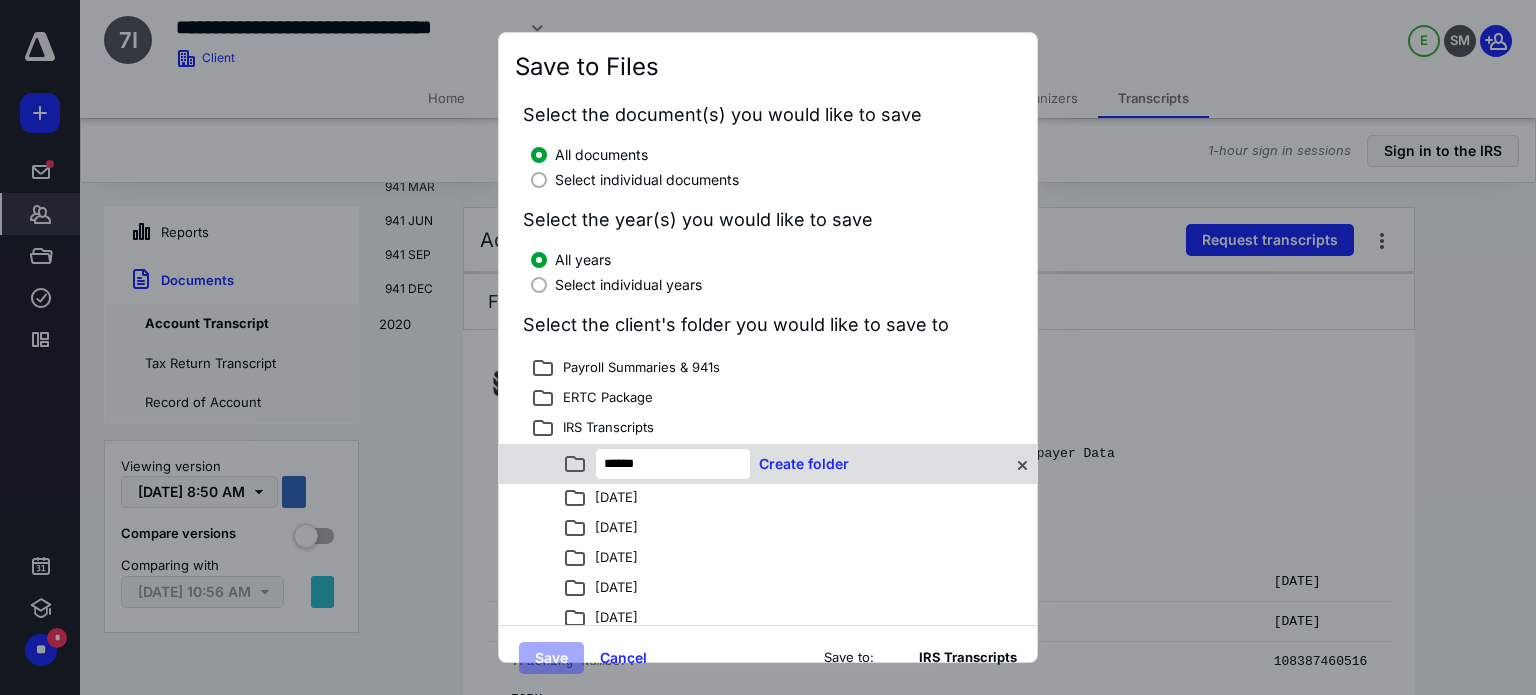 type on "******" 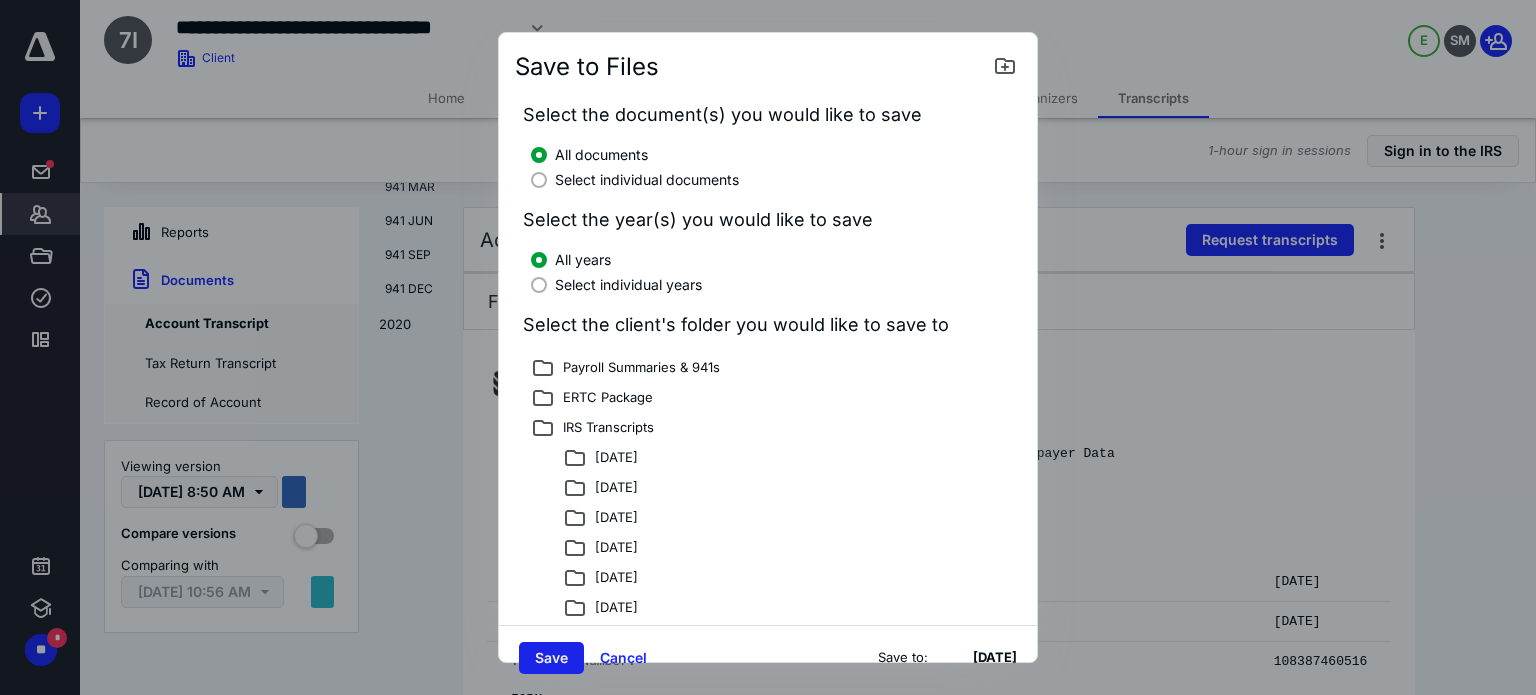 click on "Save" at bounding box center (551, 658) 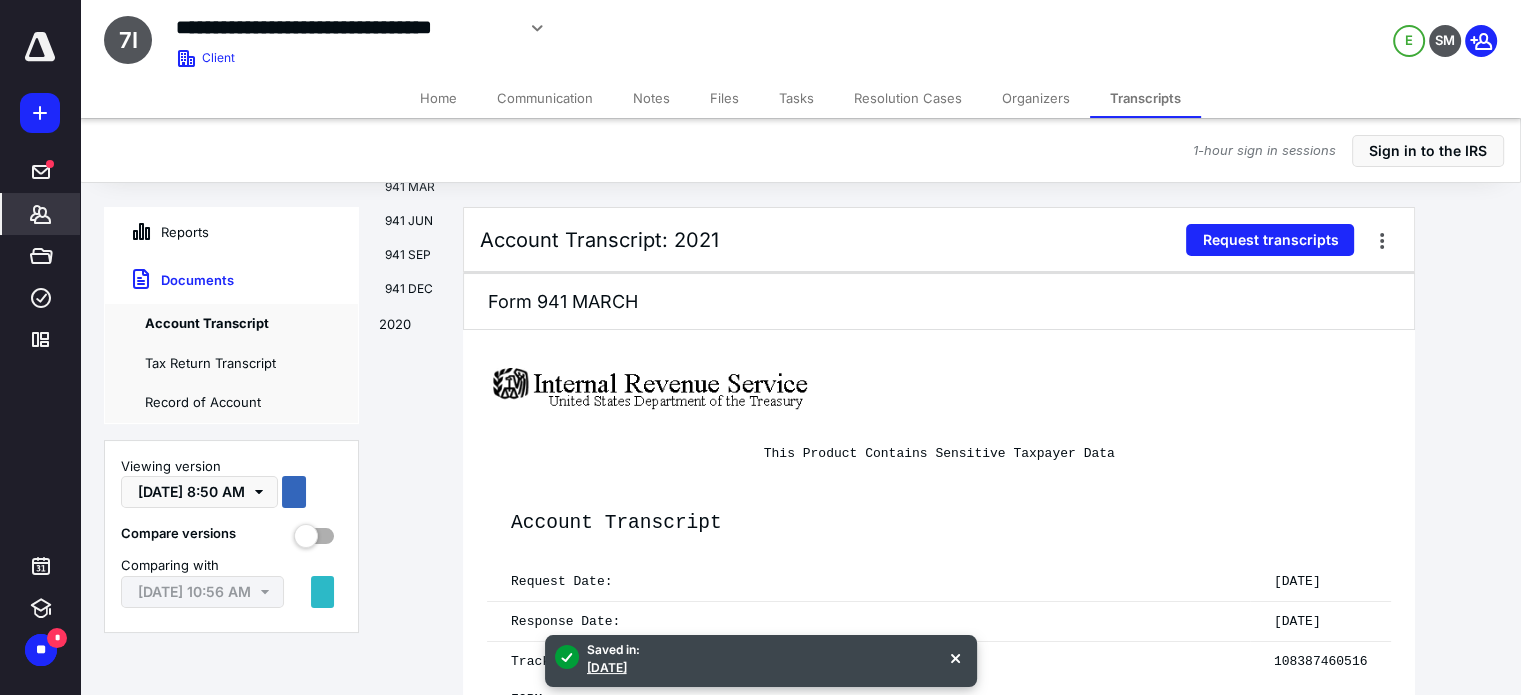 click on "Files" at bounding box center (724, 98) 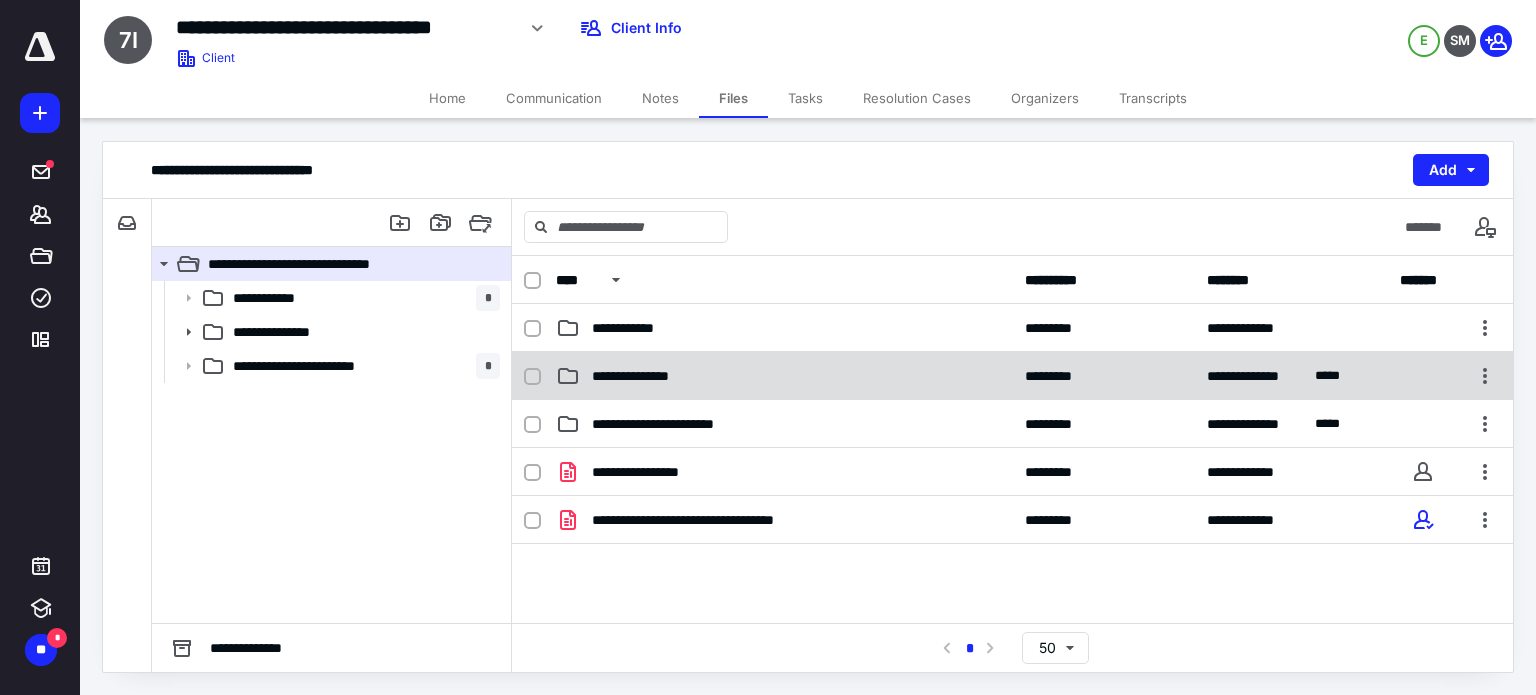 click on "**********" at bounding box center [784, 376] 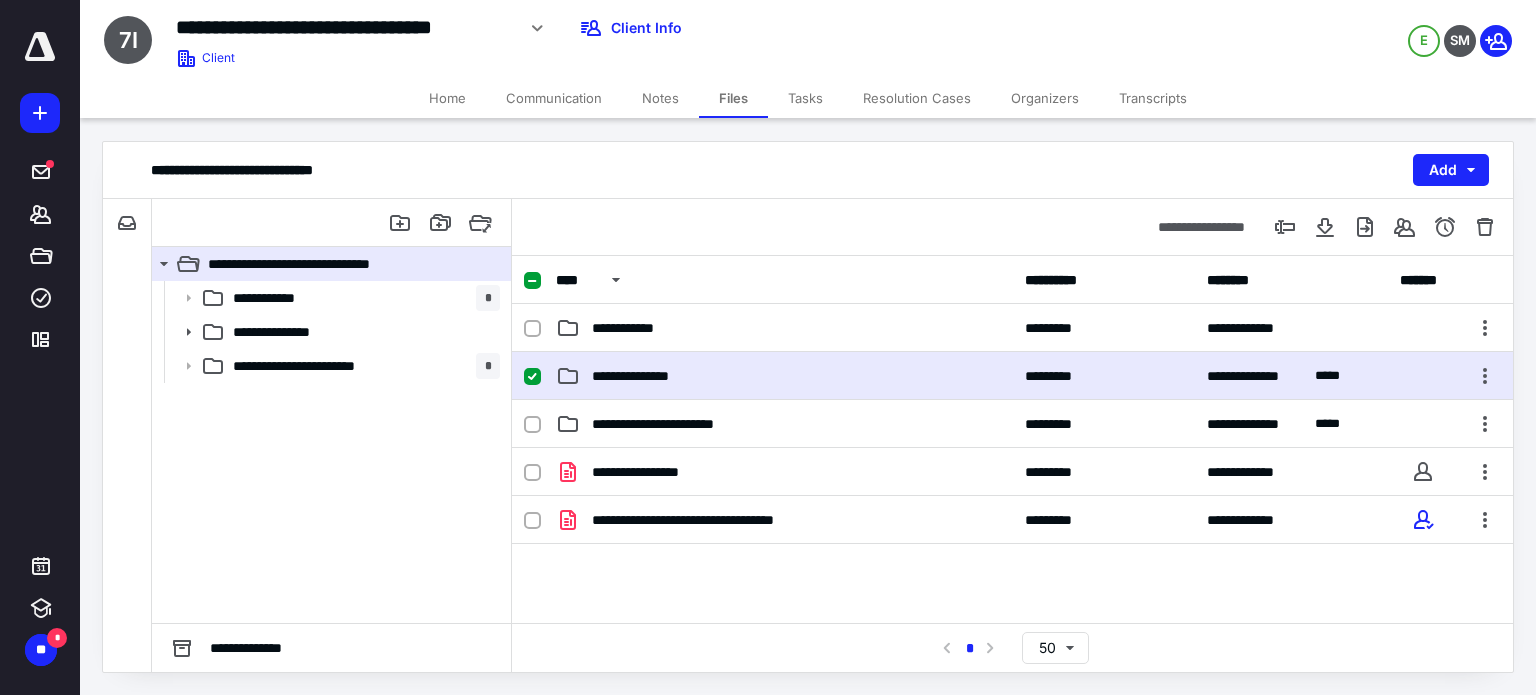 click on "**********" at bounding box center (784, 376) 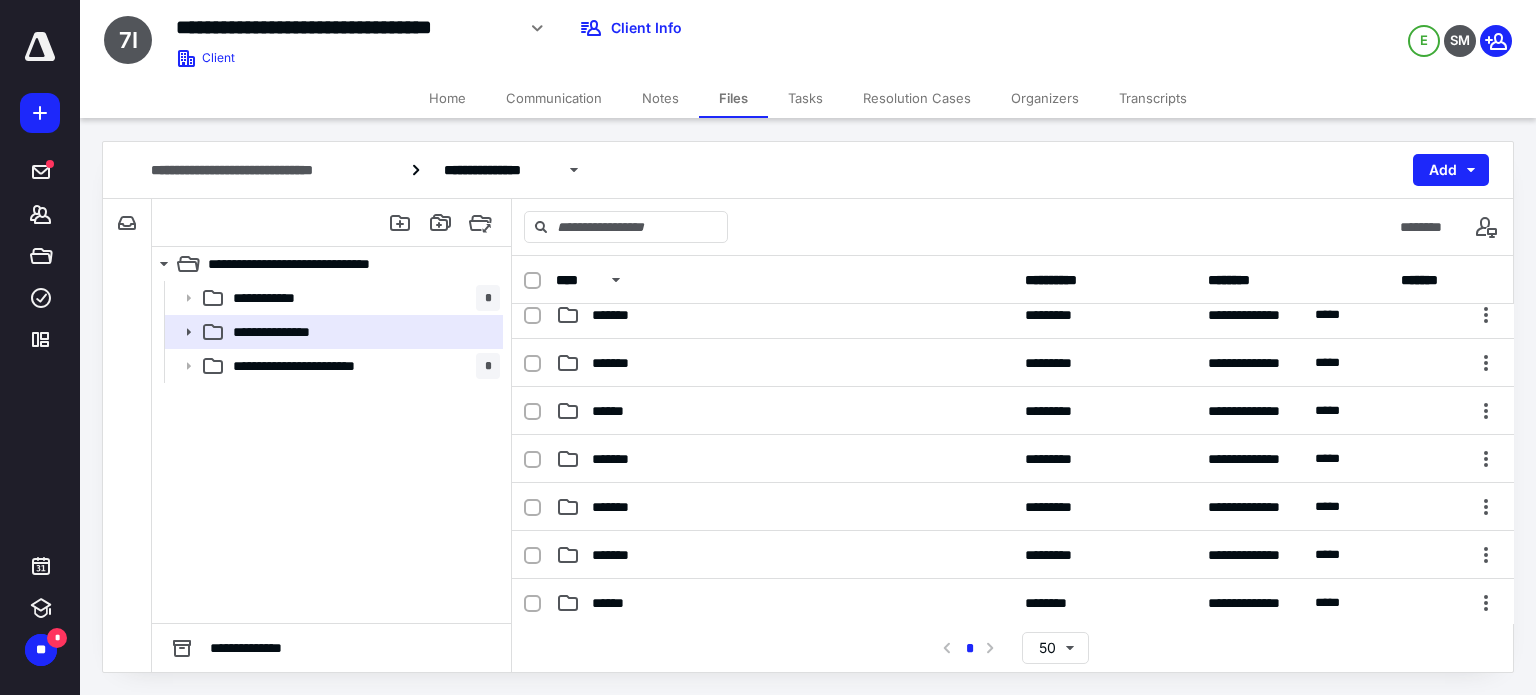 scroll, scrollTop: 600, scrollLeft: 0, axis: vertical 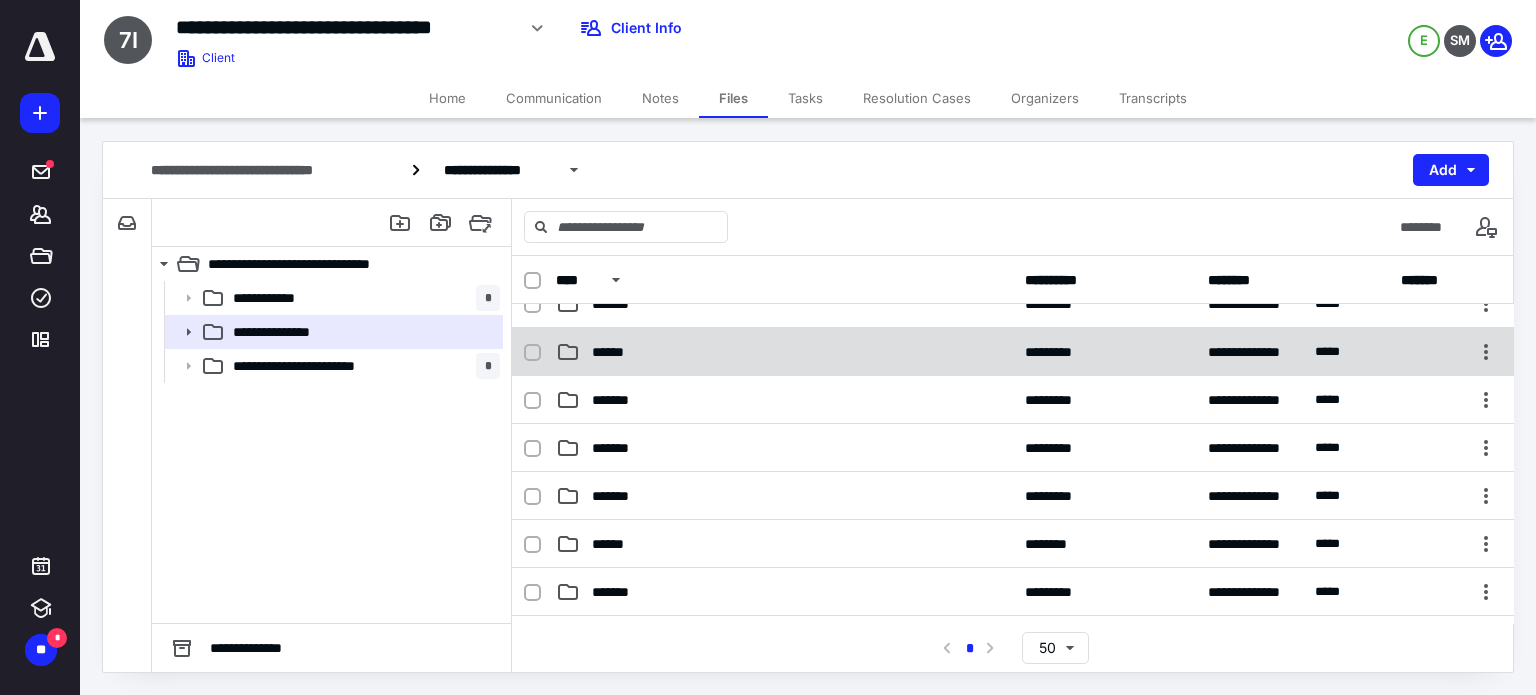 click on "******" at bounding box center (784, 352) 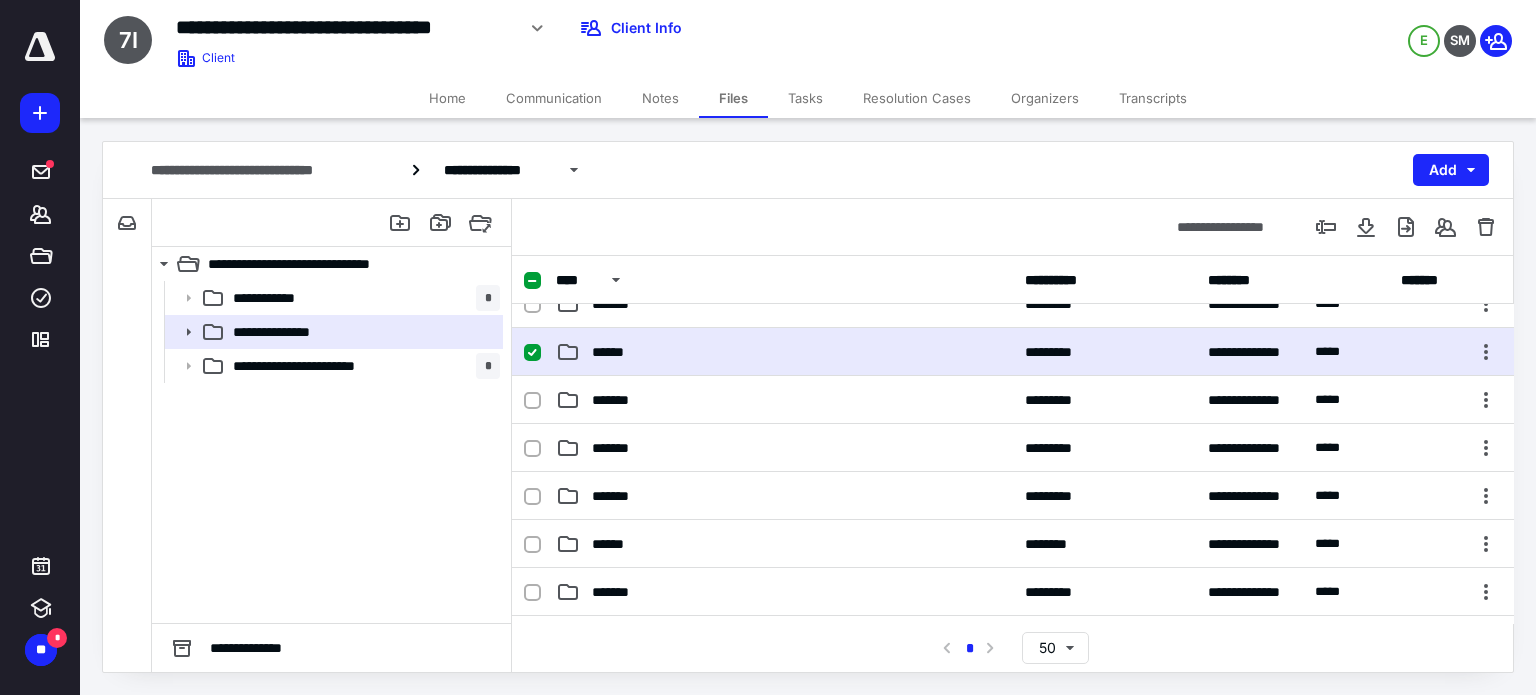 click on "******" at bounding box center [784, 352] 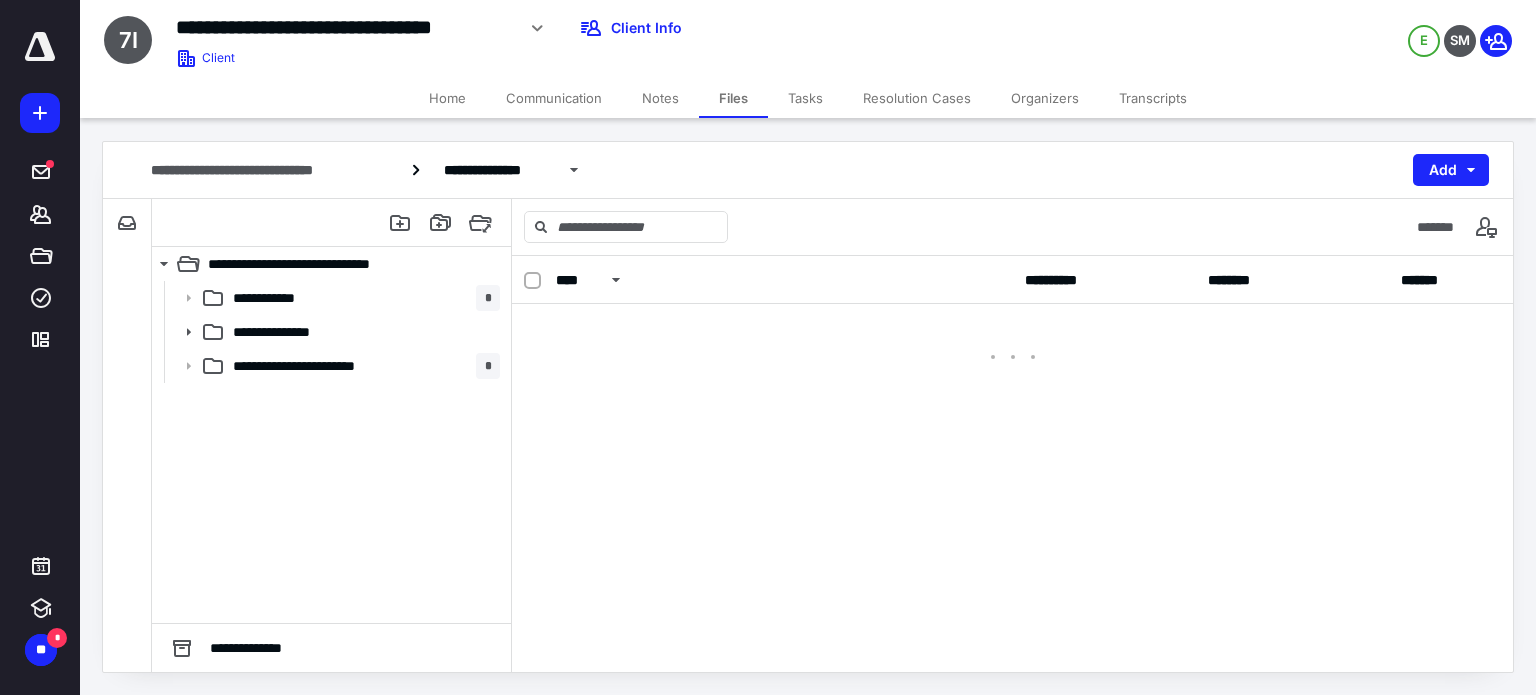 scroll, scrollTop: 0, scrollLeft: 0, axis: both 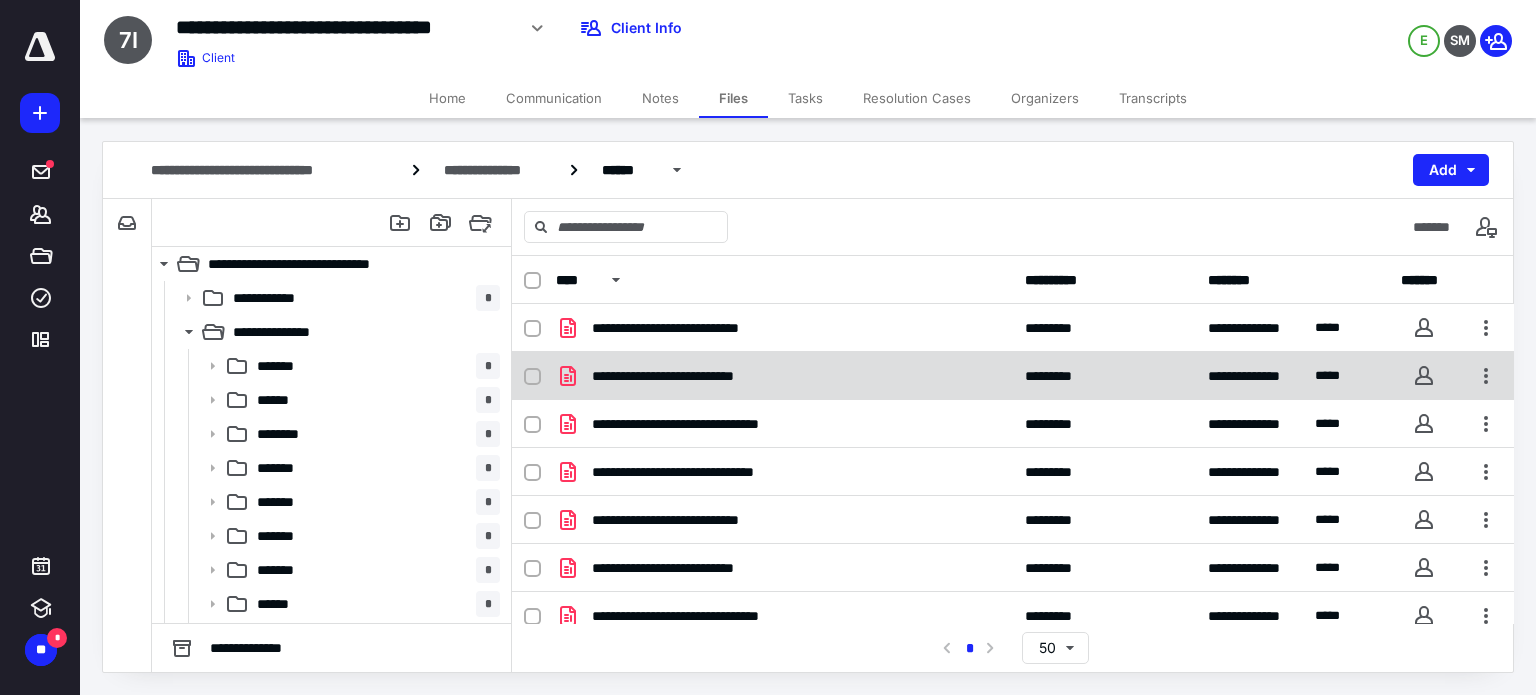 click on "**********" at bounding box center (784, 376) 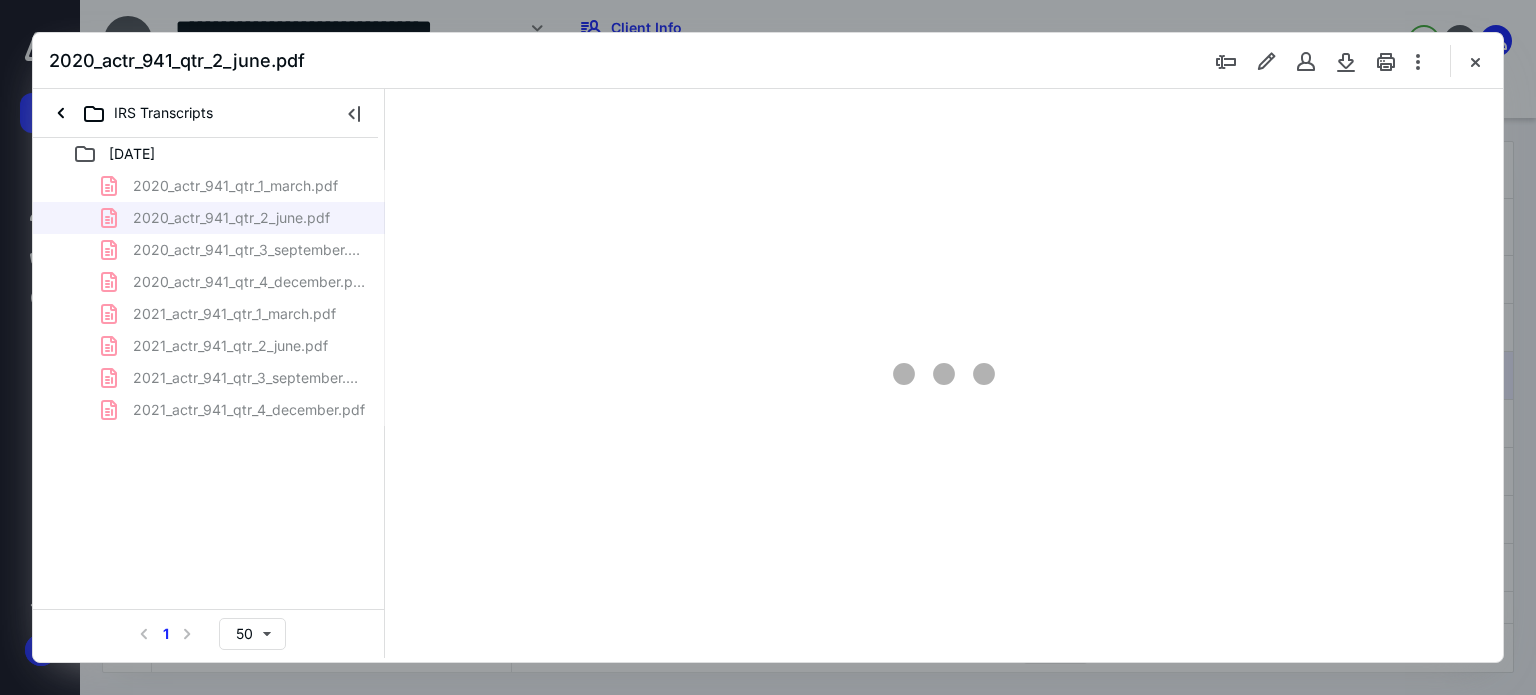 scroll, scrollTop: 0, scrollLeft: 0, axis: both 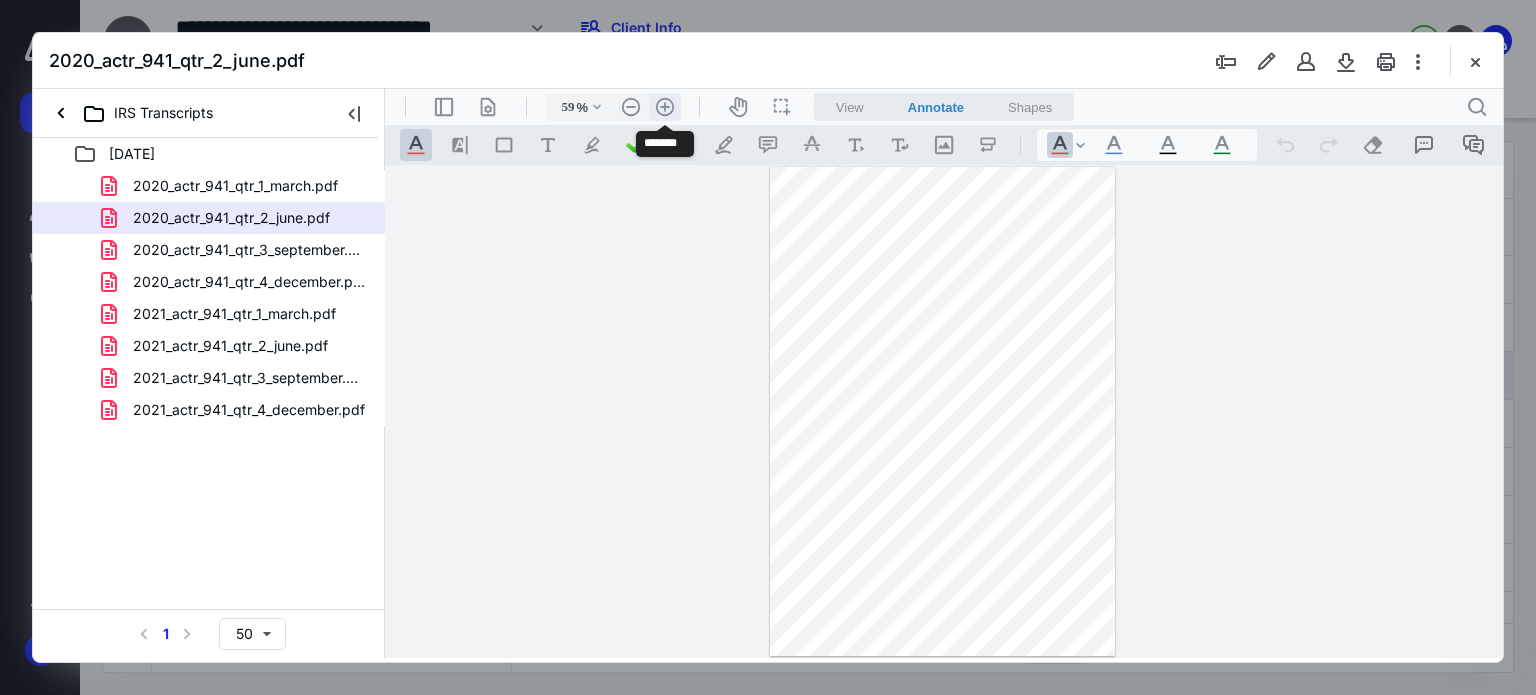 click on ".cls-1{fill:#abb0c4;} icon - header - zoom - in - line" at bounding box center (665, 107) 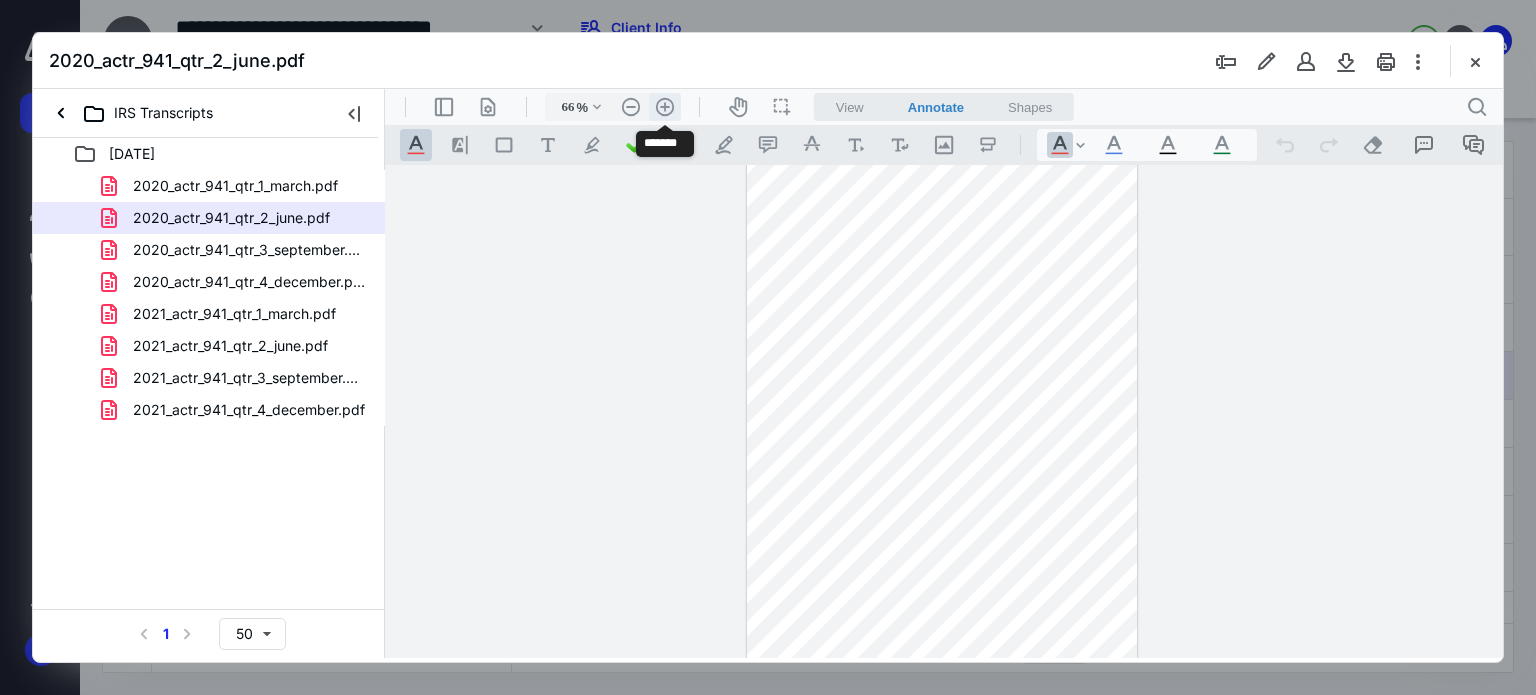 click on ".cls-1{fill:#abb0c4;} icon - header - zoom - in - line" at bounding box center [665, 107] 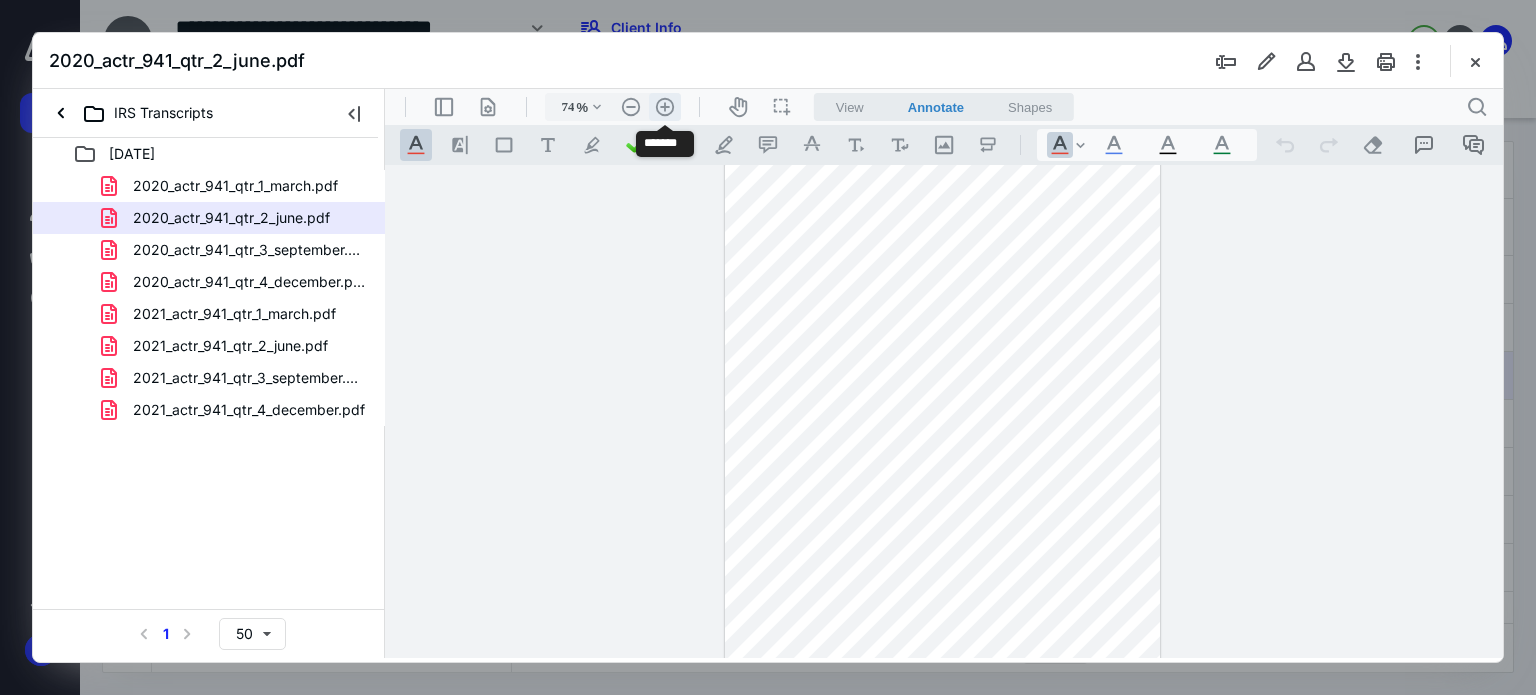 click on ".cls-1{fill:#abb0c4;} icon - header - zoom - in - line" at bounding box center [665, 107] 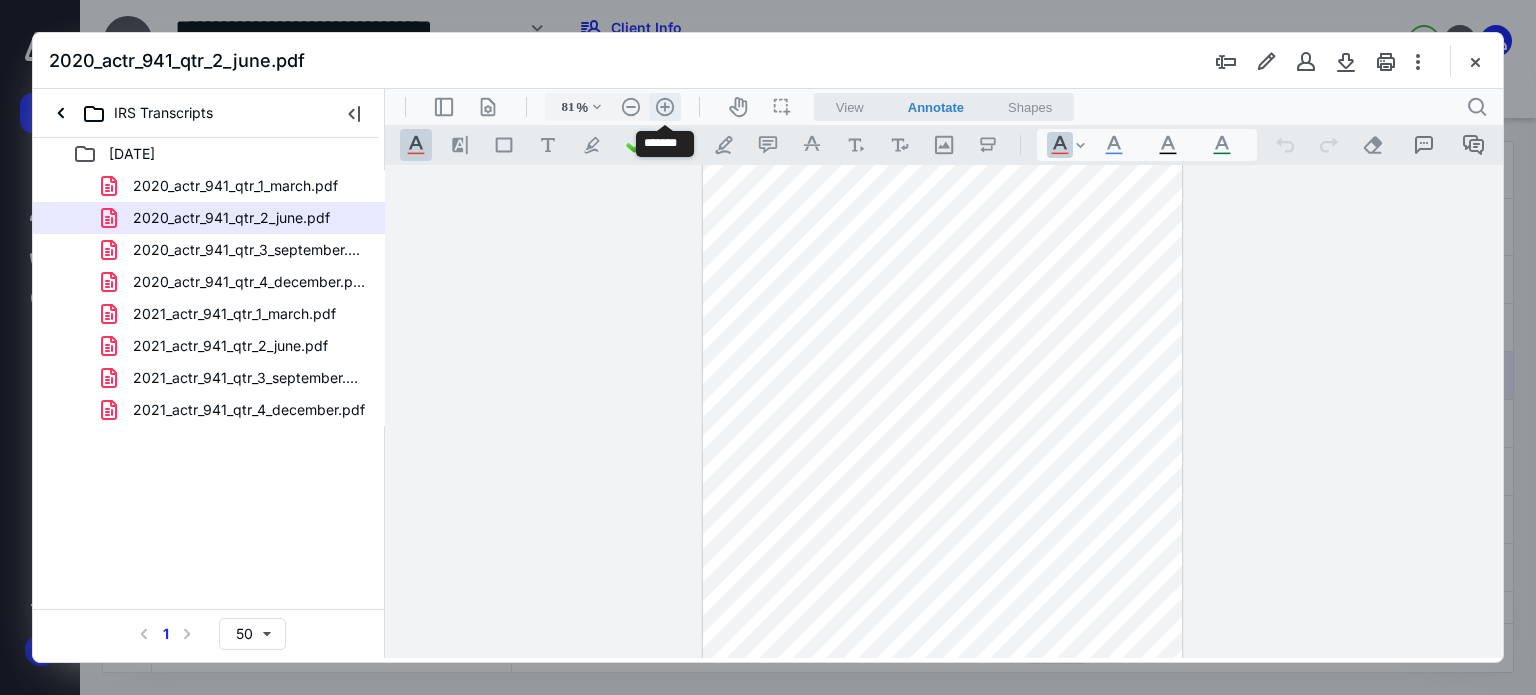 click on ".cls-1{fill:#abb0c4;} icon - header - zoom - in - line" at bounding box center [665, 107] 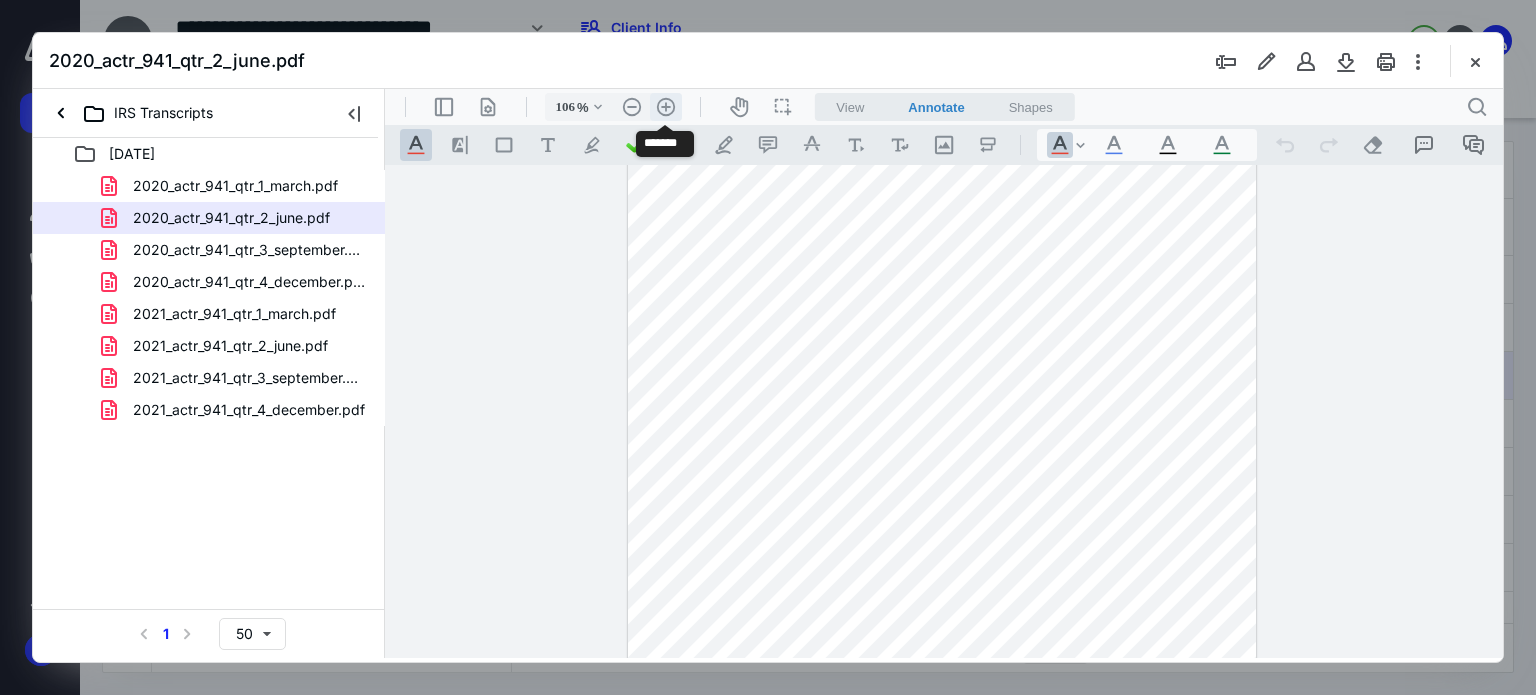 click on ".cls-1{fill:#abb0c4;} icon - header - zoom - in - line" at bounding box center (666, 107) 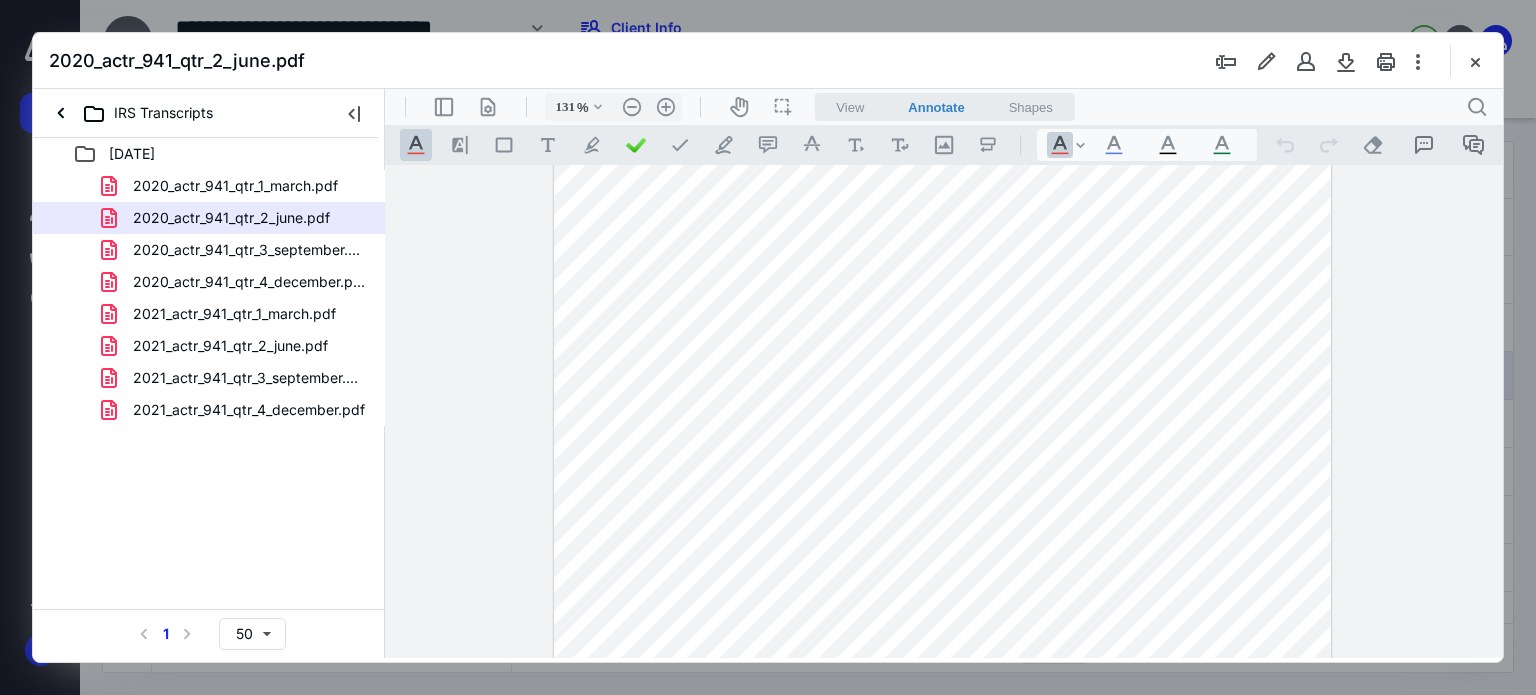 scroll, scrollTop: 615, scrollLeft: 0, axis: vertical 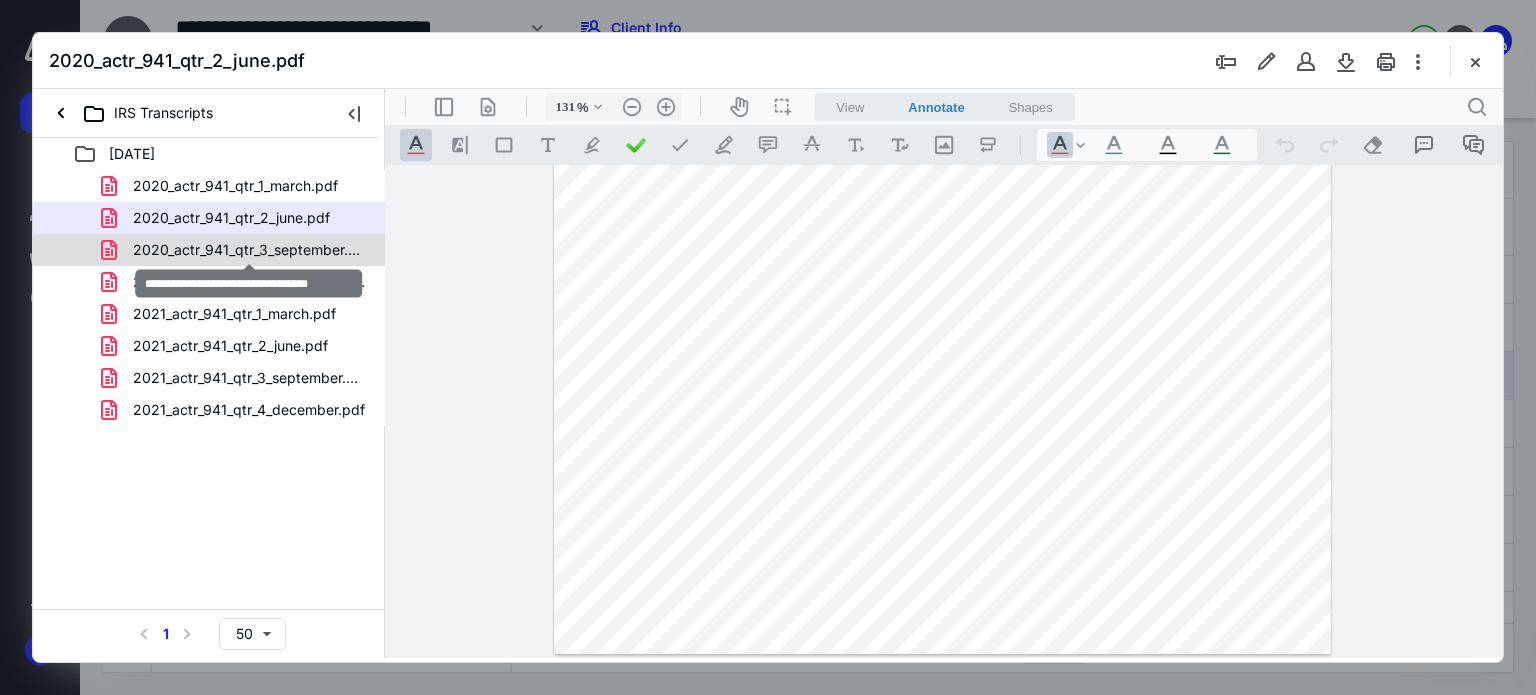 click on "2020_actr_941_qtr_3_september.pdf" at bounding box center [249, 250] 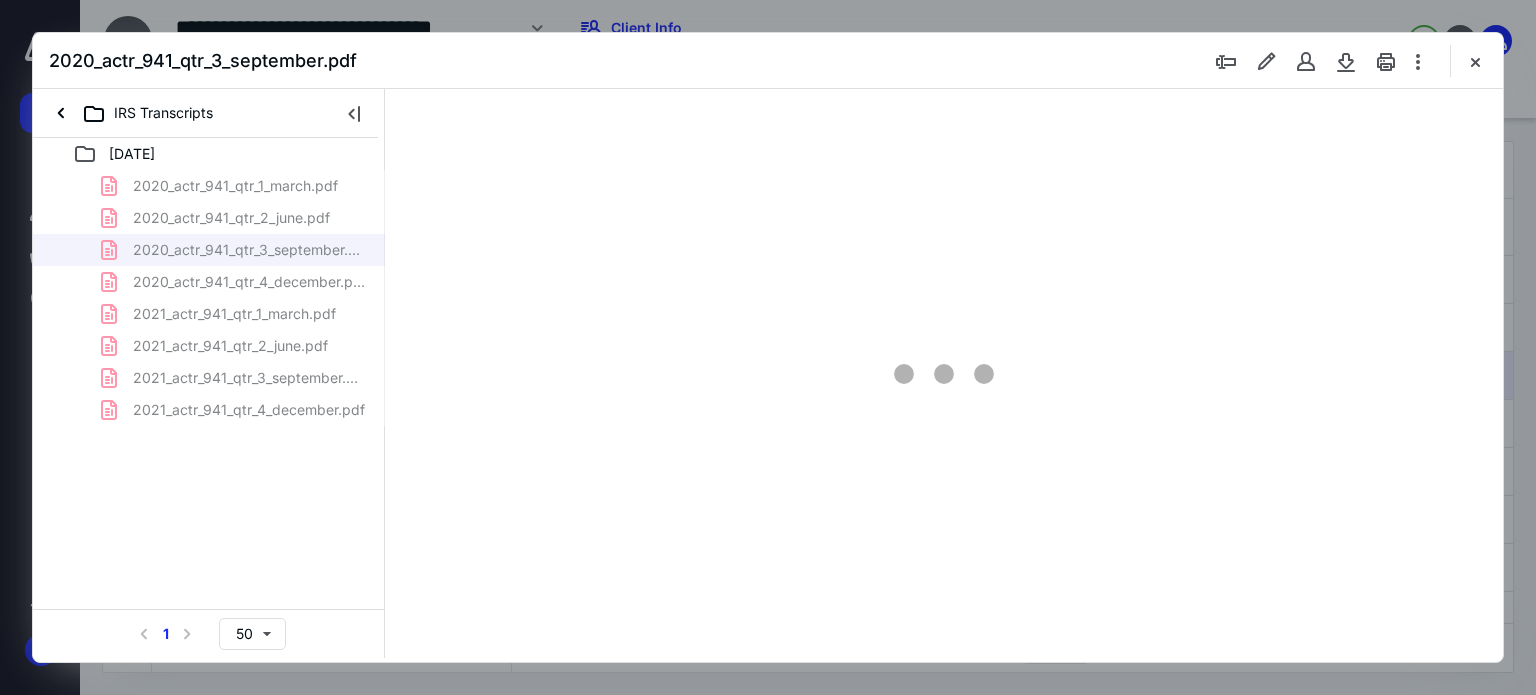 type on "59" 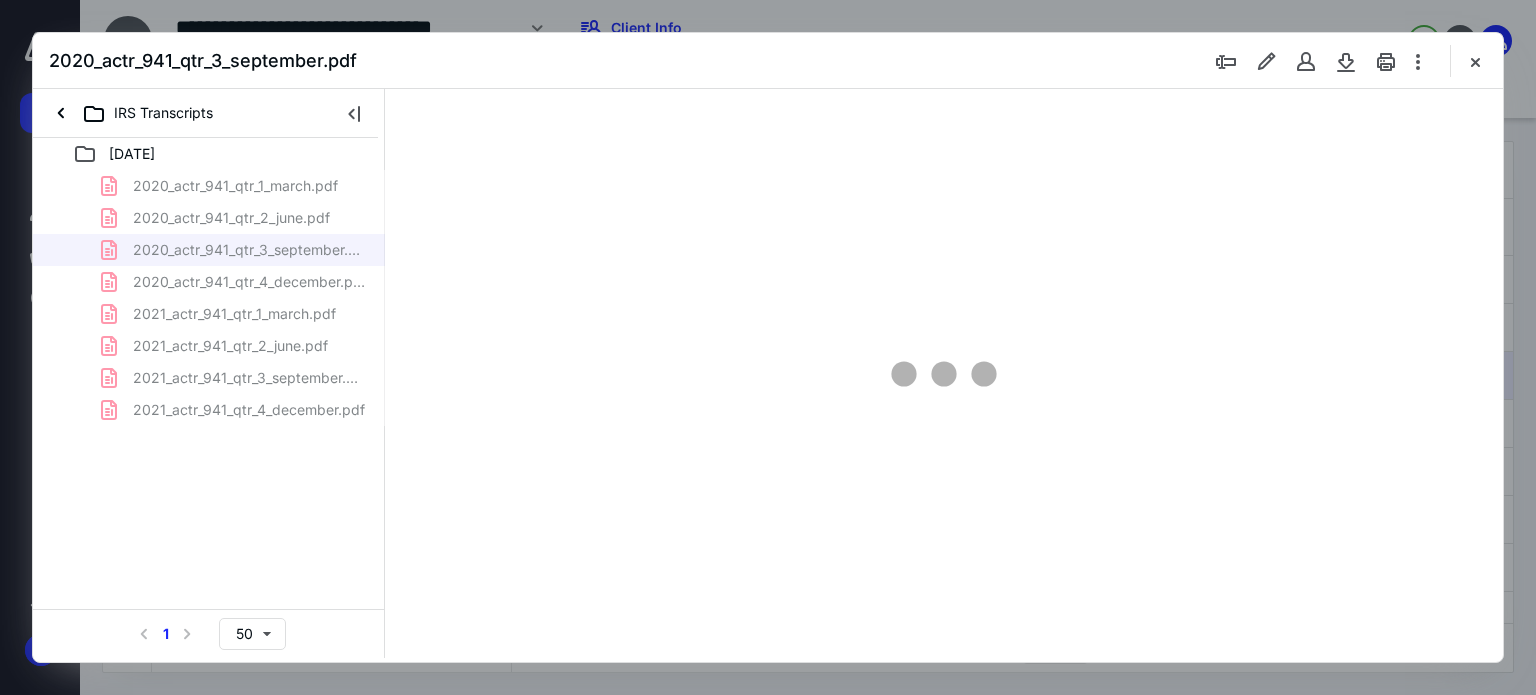 scroll, scrollTop: 0, scrollLeft: 0, axis: both 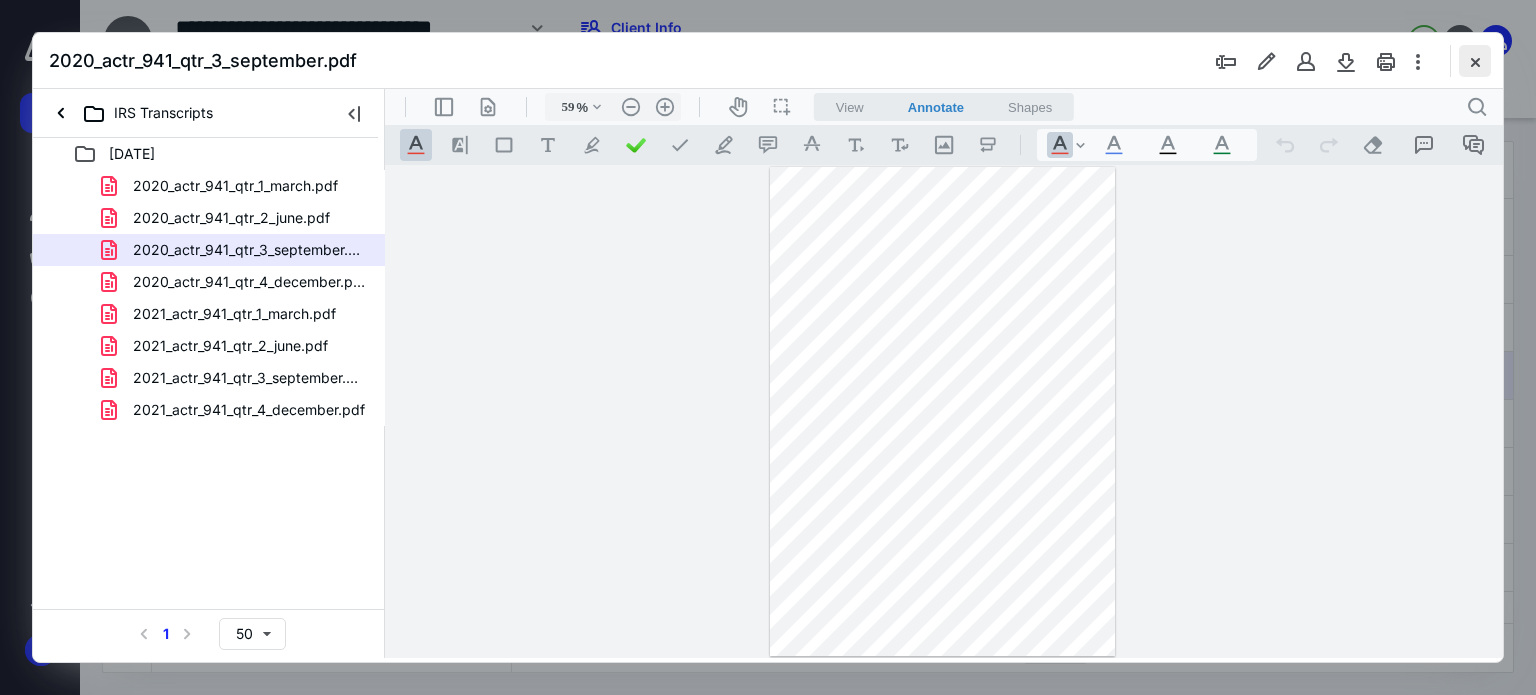 click at bounding box center (1475, 61) 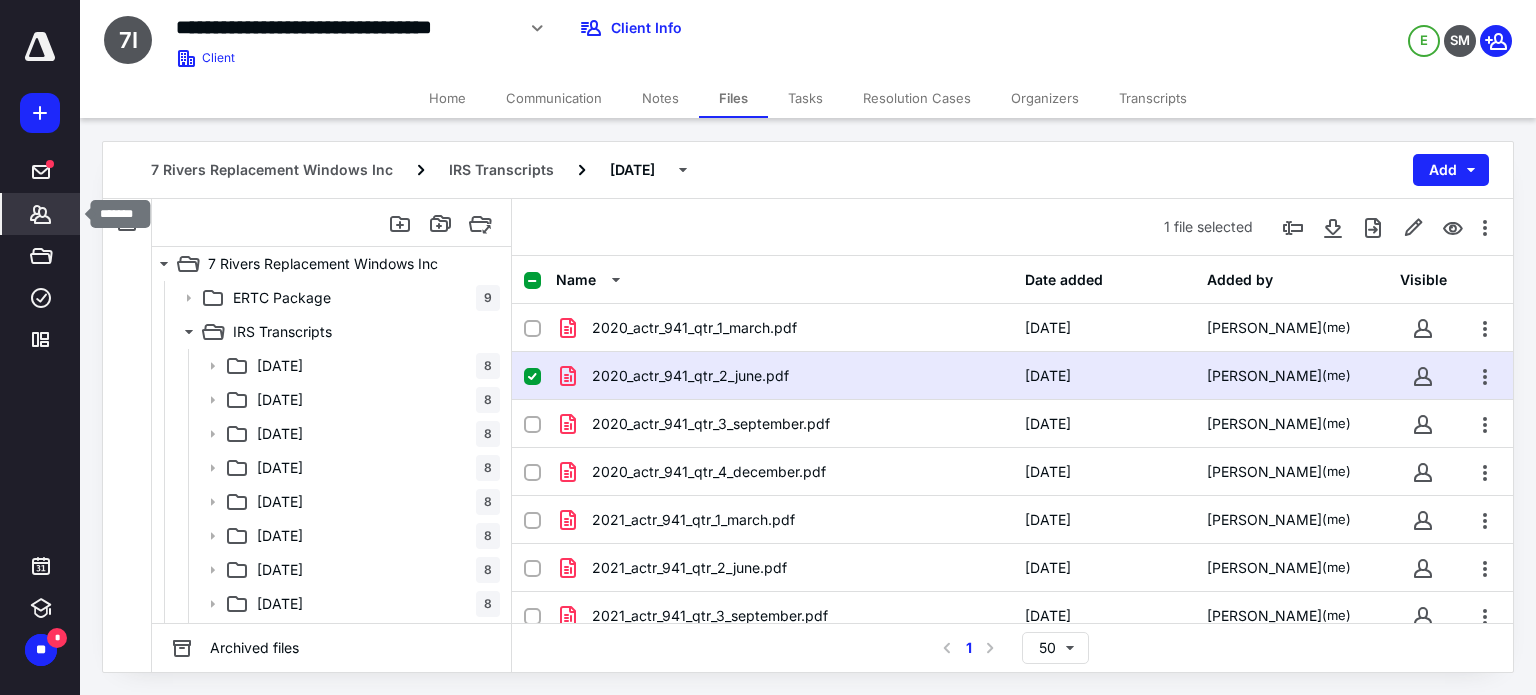 click on "*******" at bounding box center (41, 214) 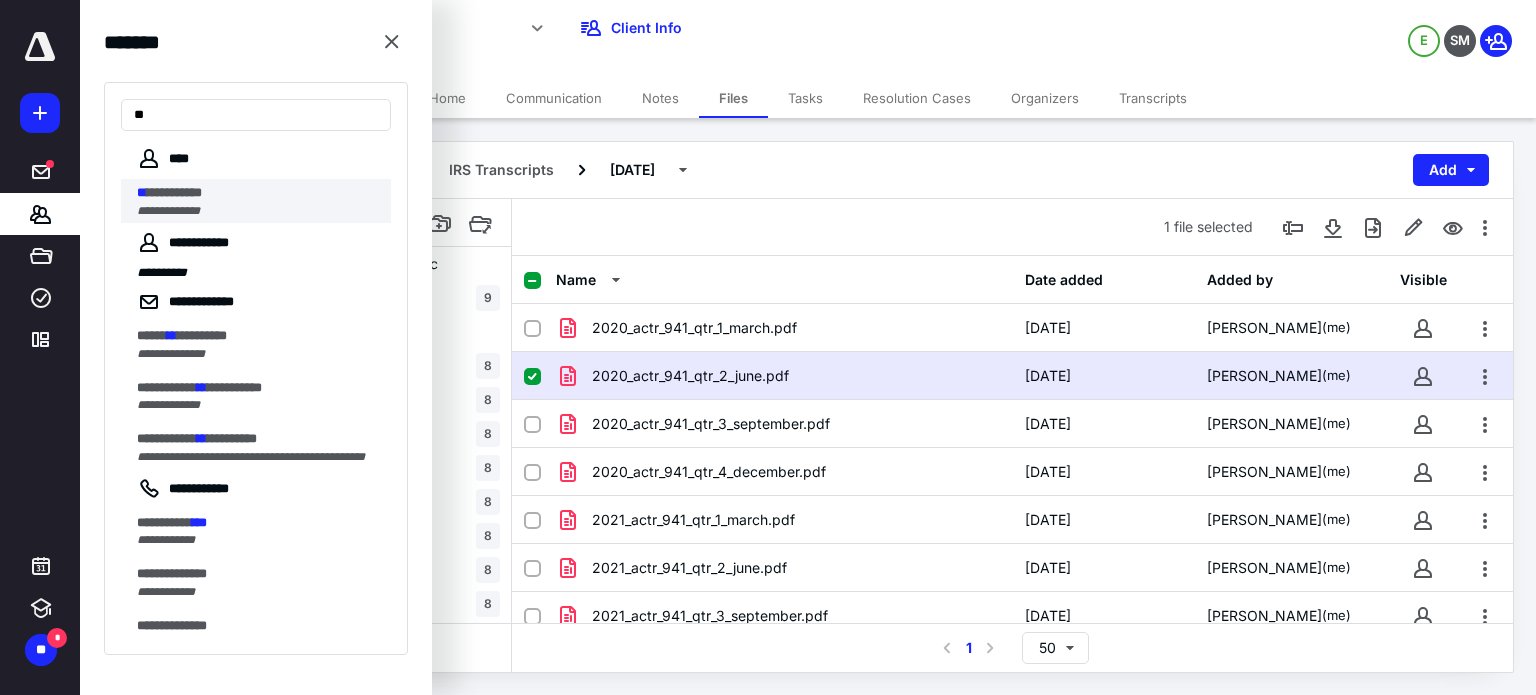type on "**" 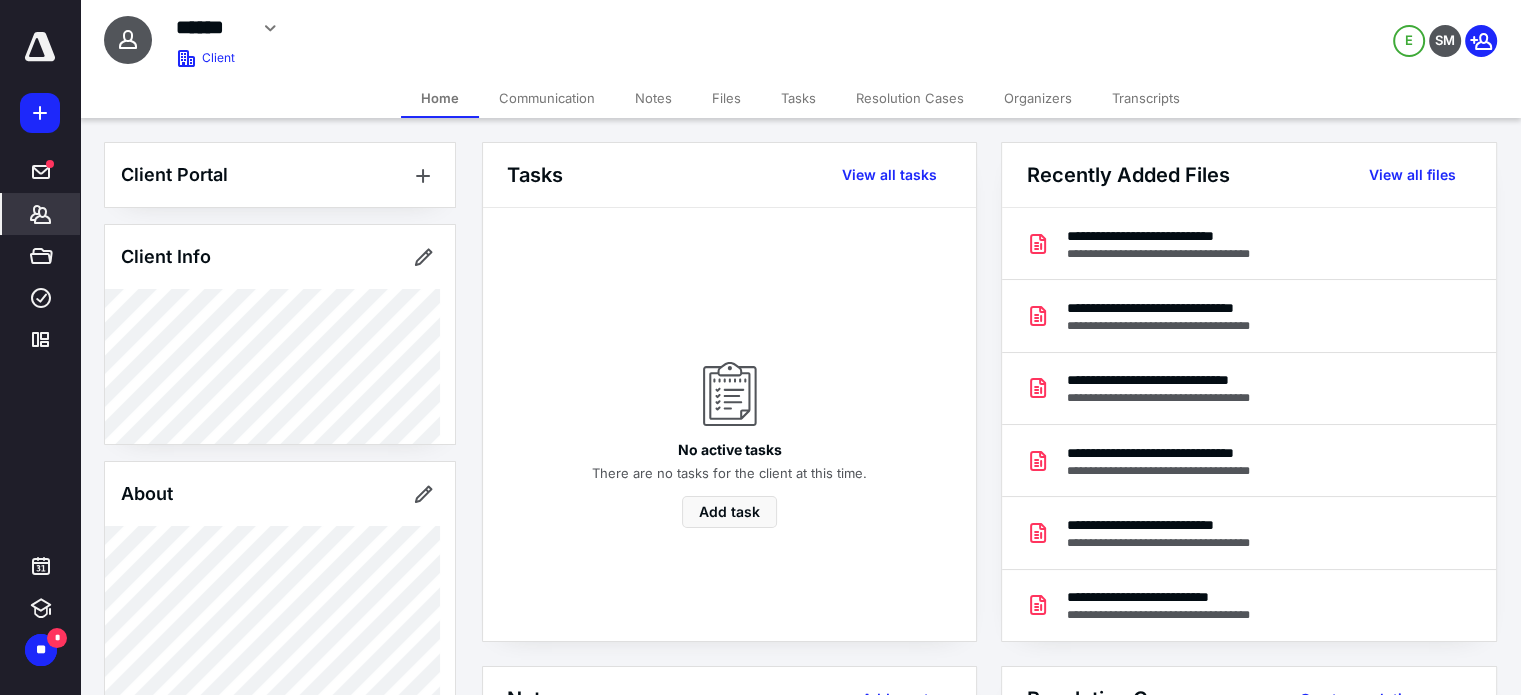 click on "Transcripts" at bounding box center (1146, 98) 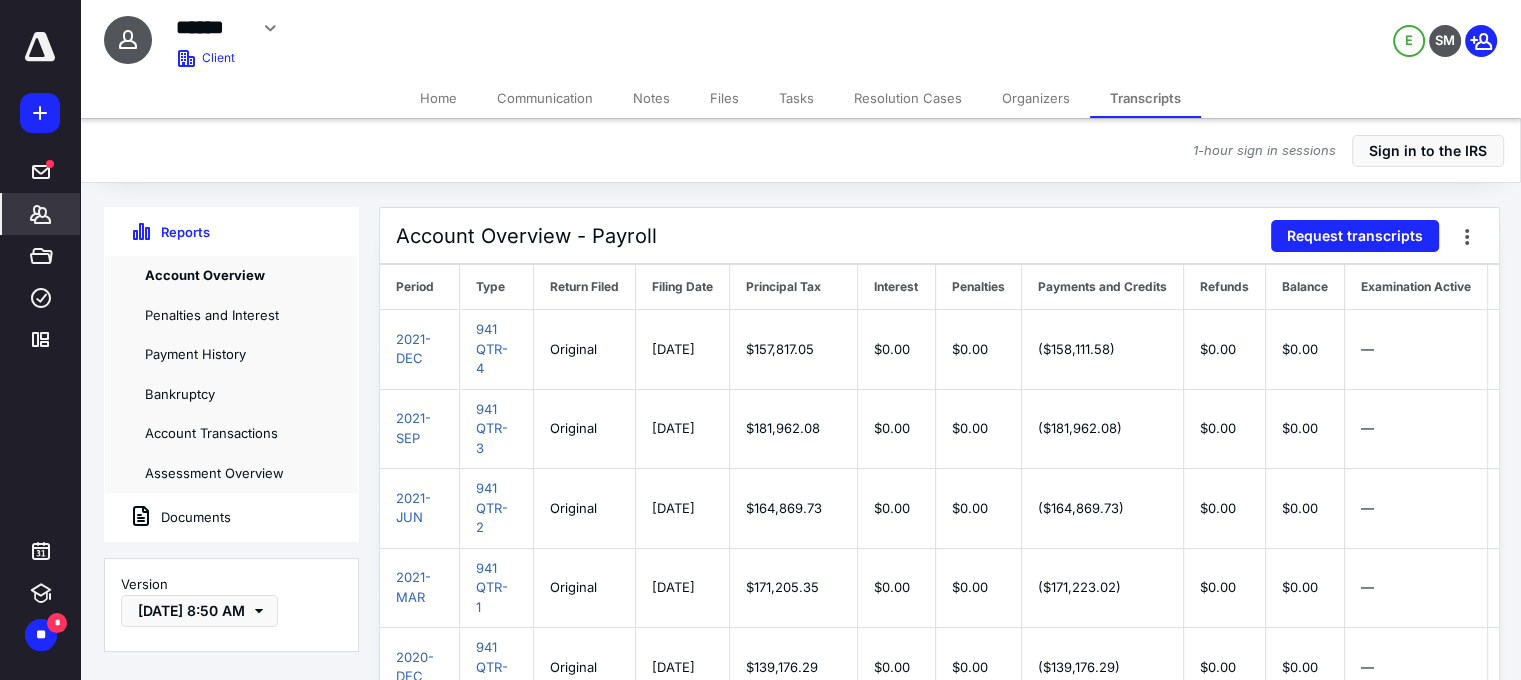 click on "Documents" at bounding box center (168, 517) 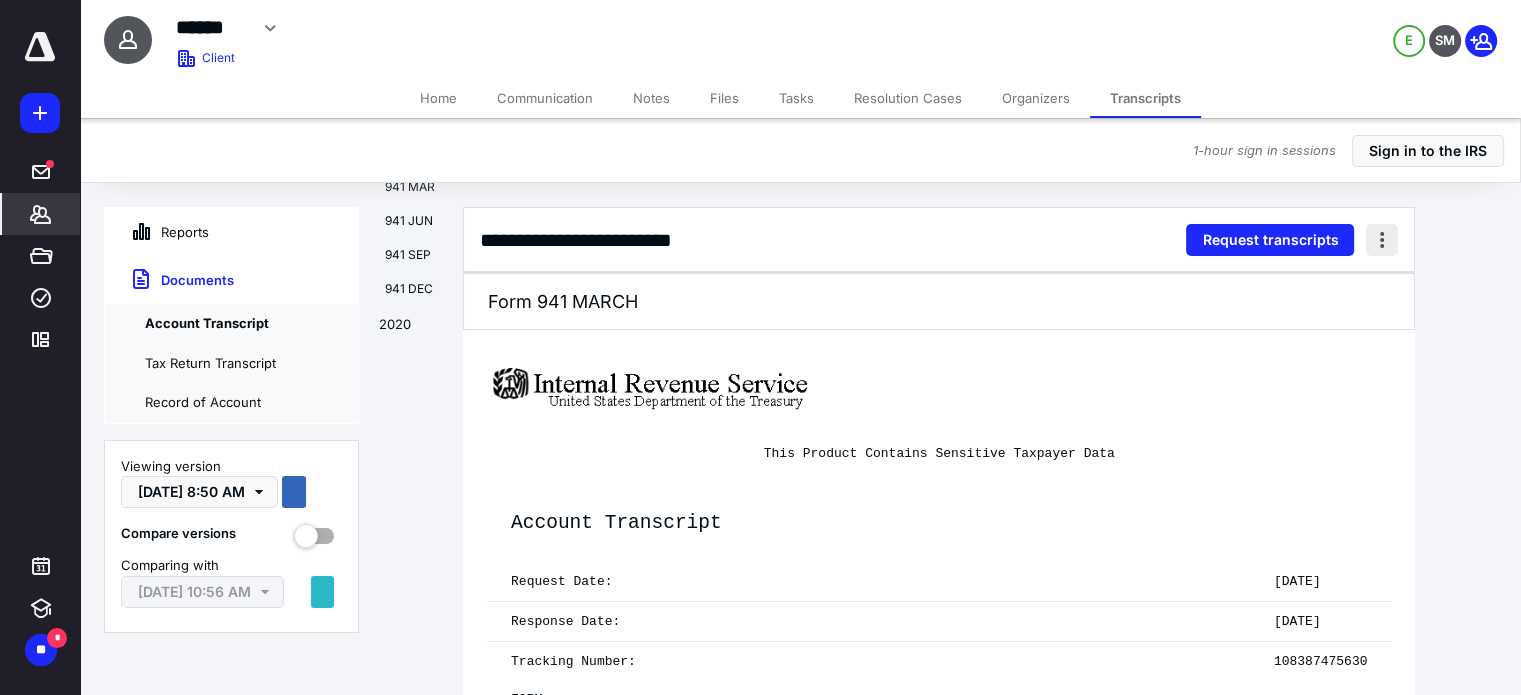 click at bounding box center (1382, 240) 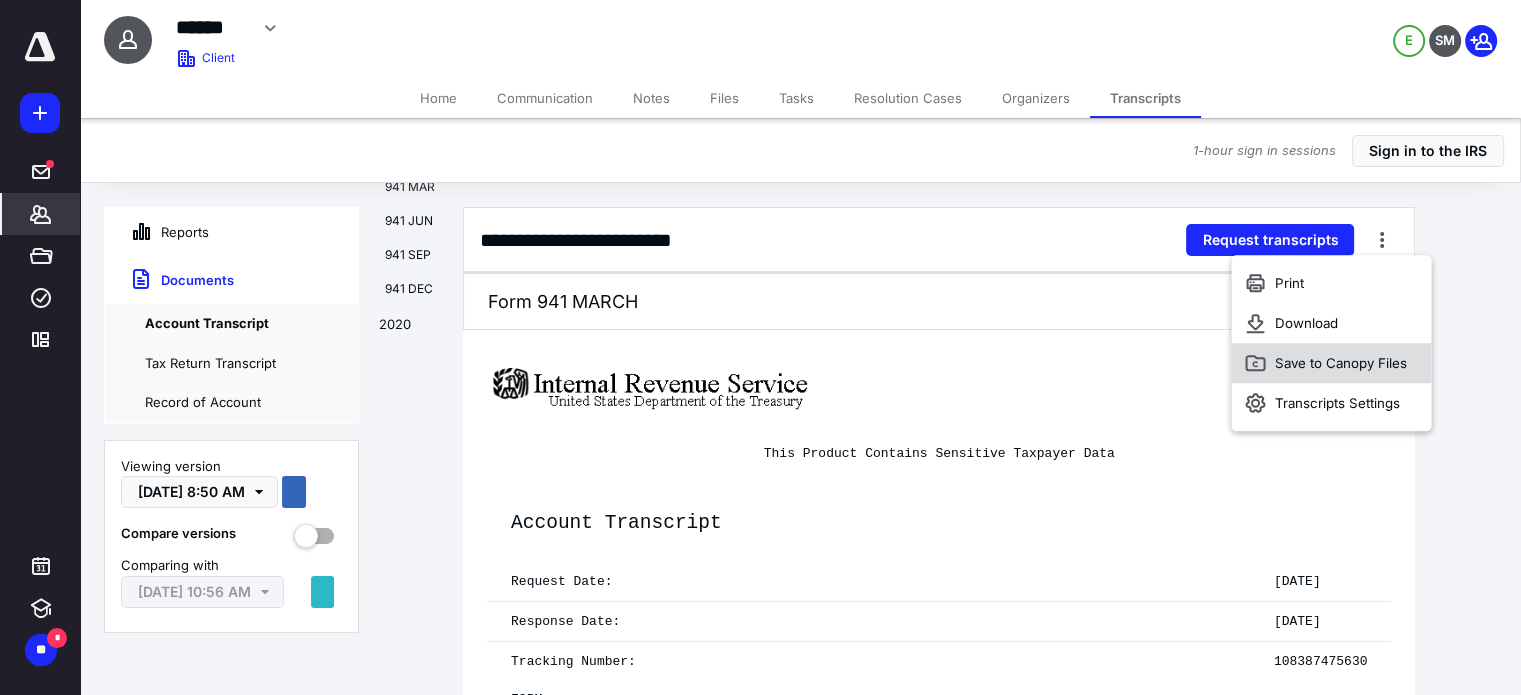 click on "Save to Canopy Files" at bounding box center (1331, 363) 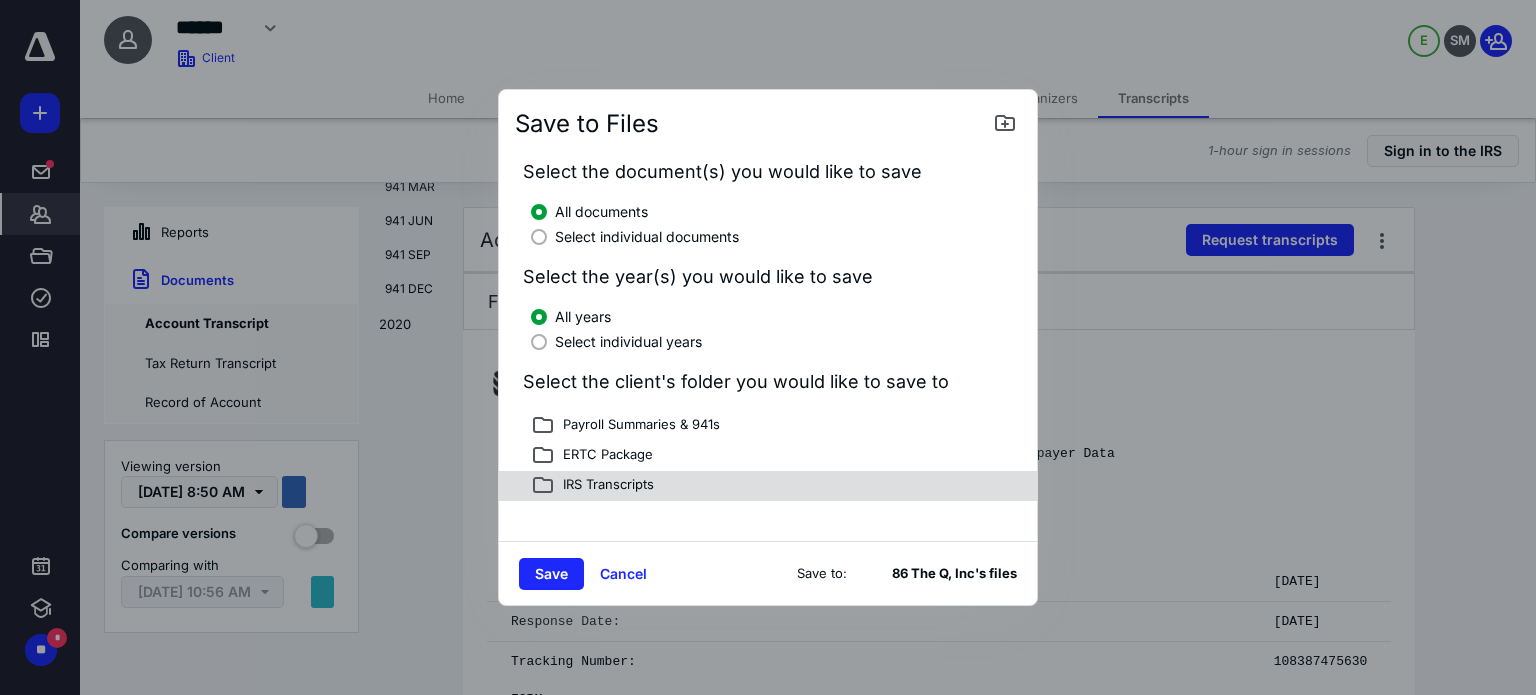 click on "IRS Transcripts" at bounding box center (604, 486) 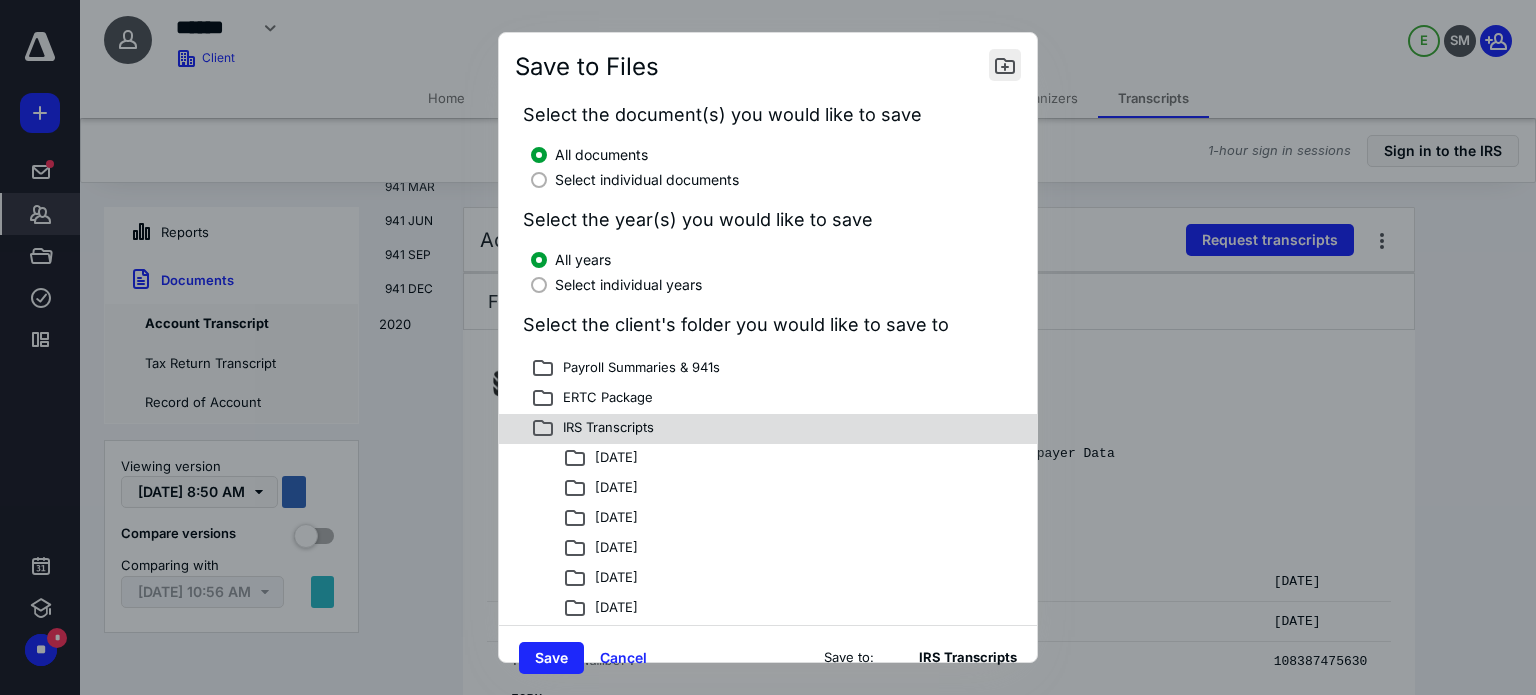 click at bounding box center [1005, 65] 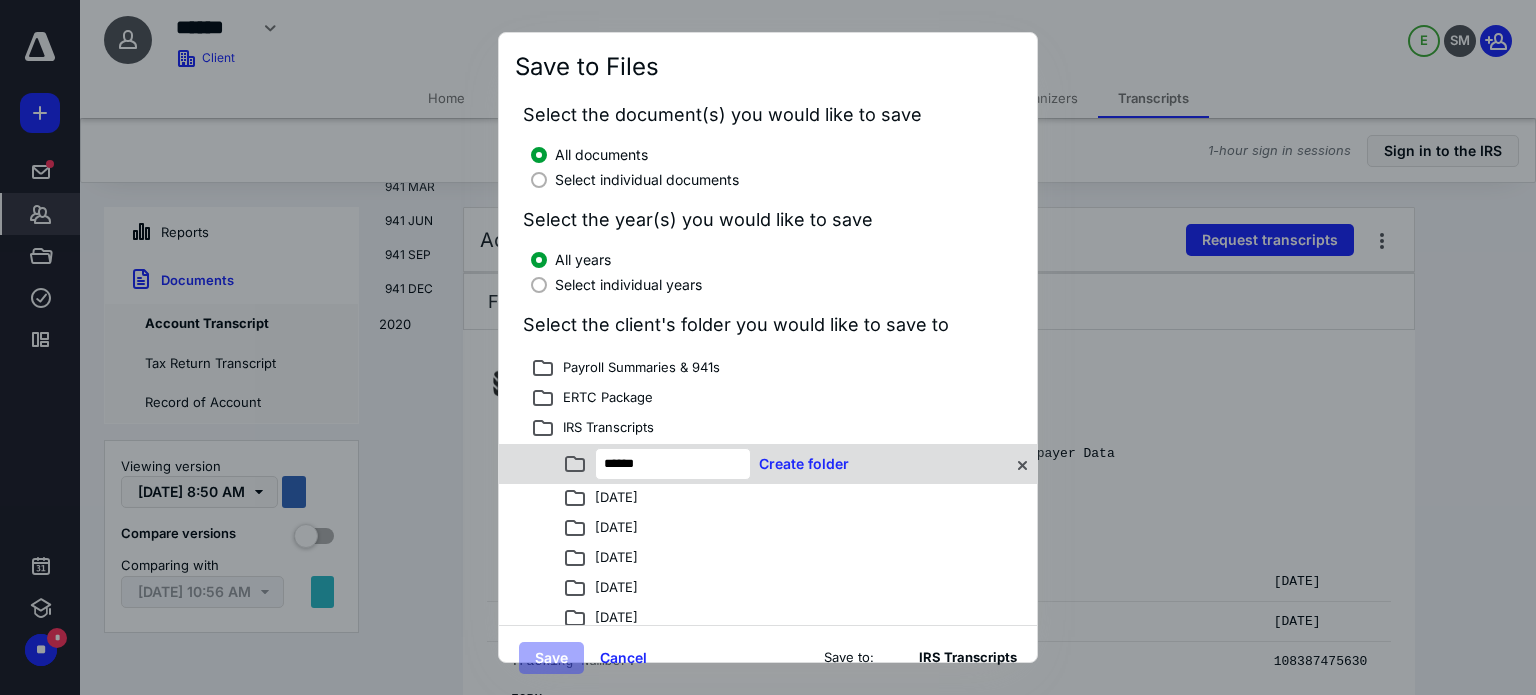 type on "******" 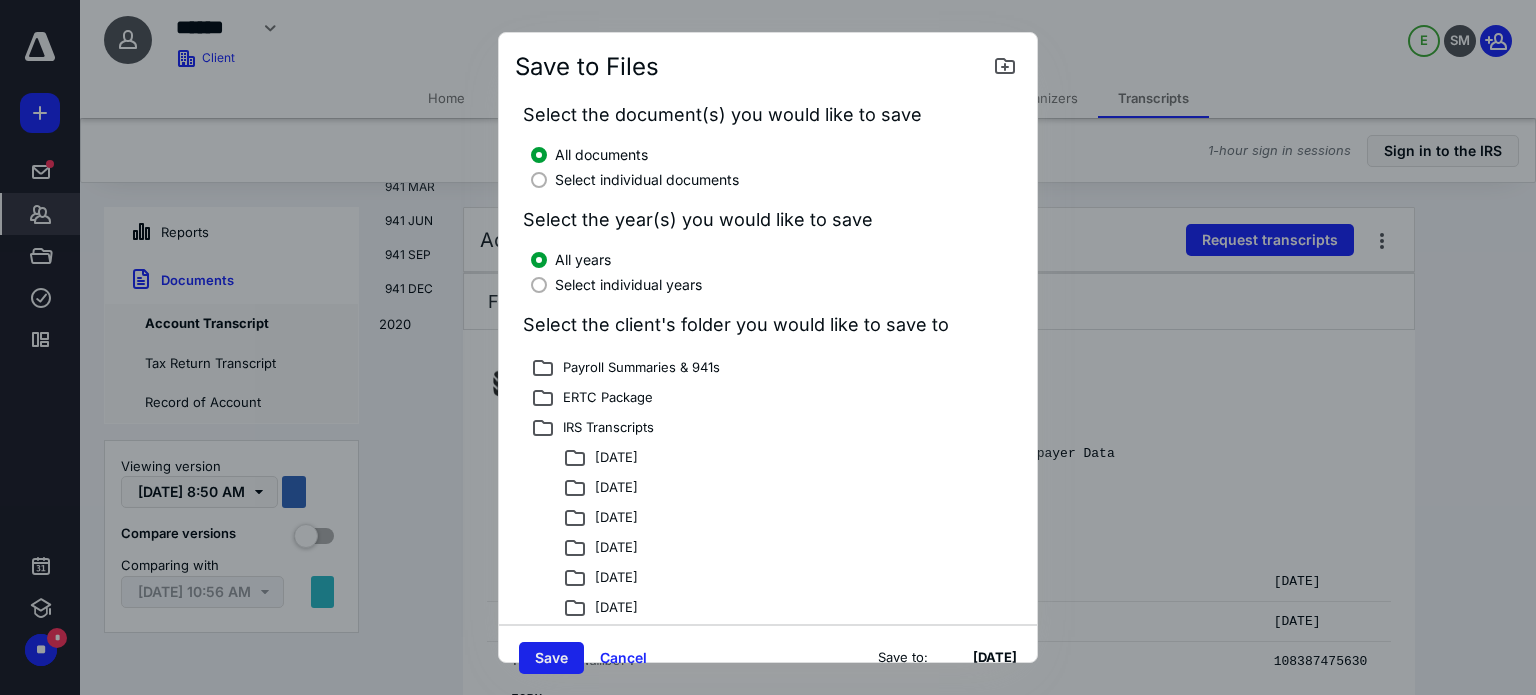 click on "Save" at bounding box center [551, 658] 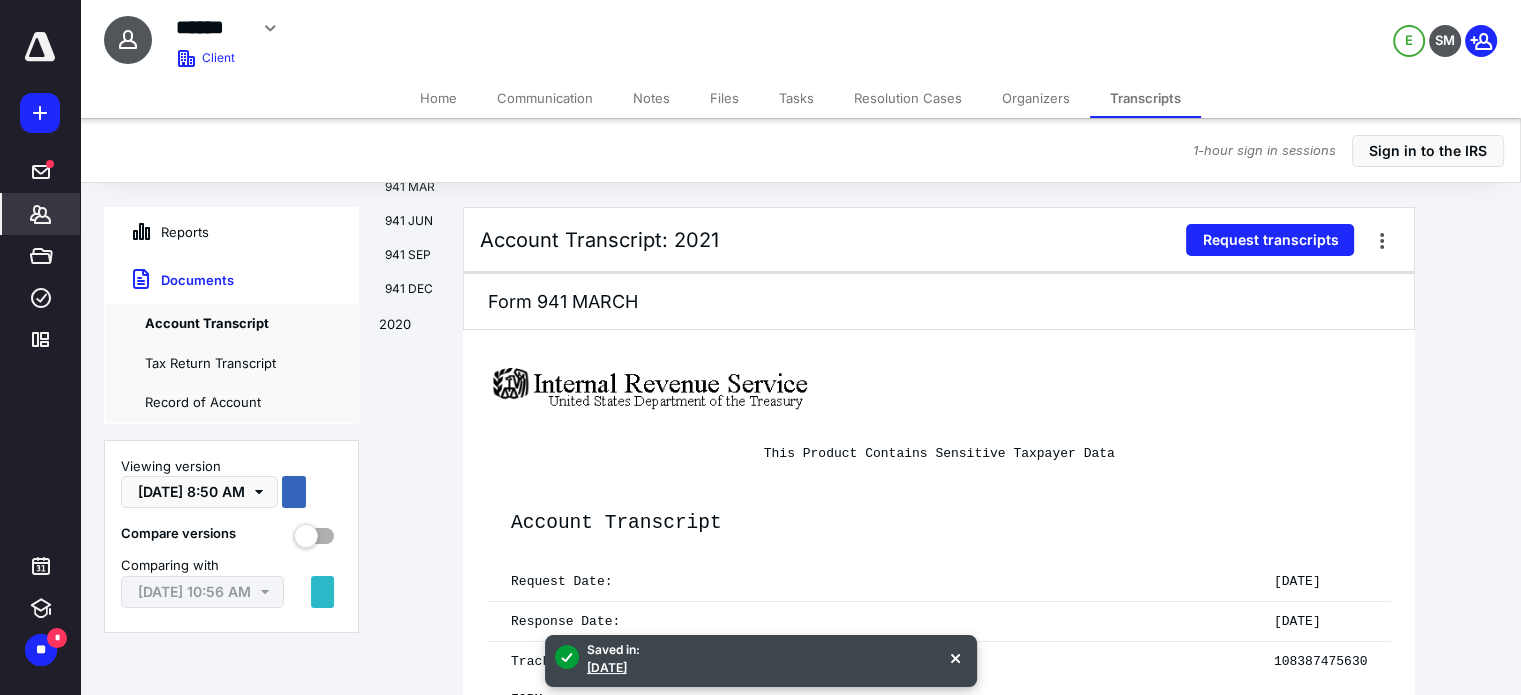 click on "Files" at bounding box center (724, 98) 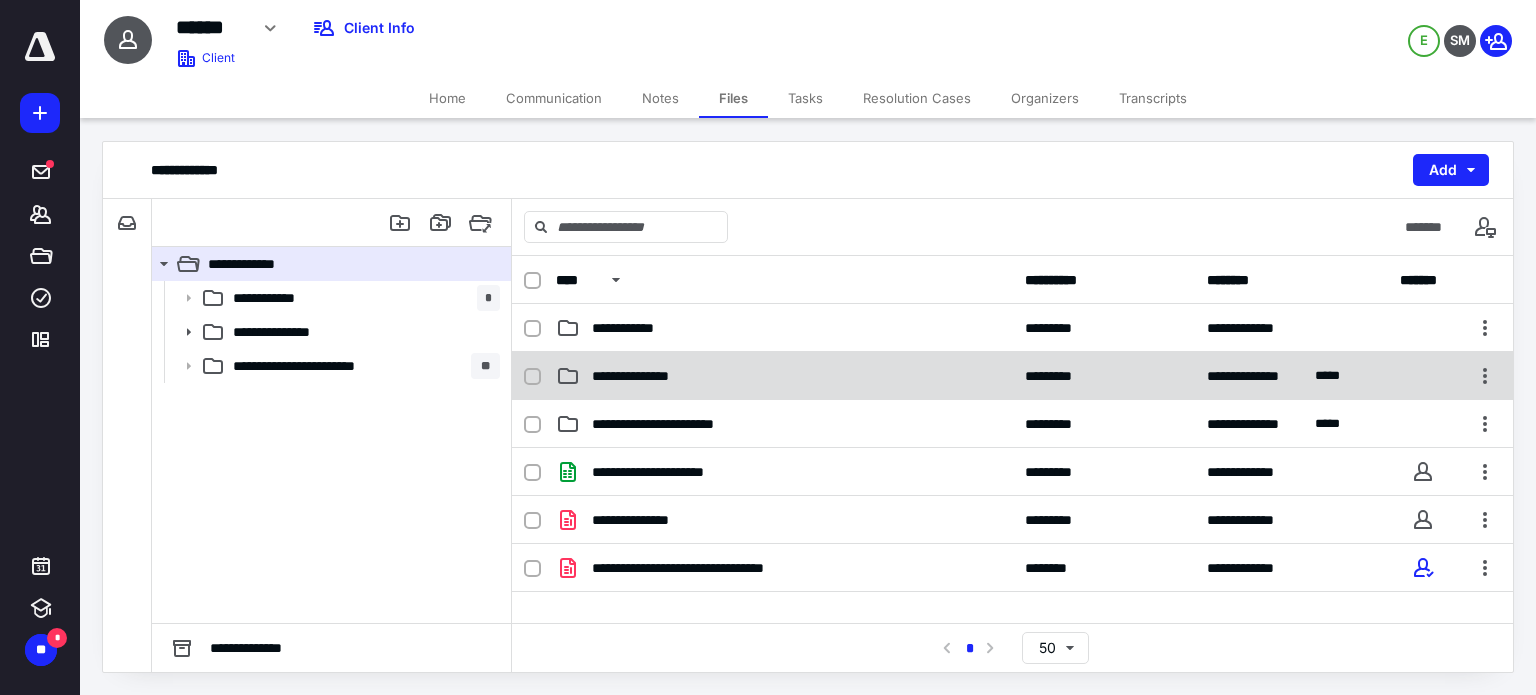 click on "**********" at bounding box center (784, 376) 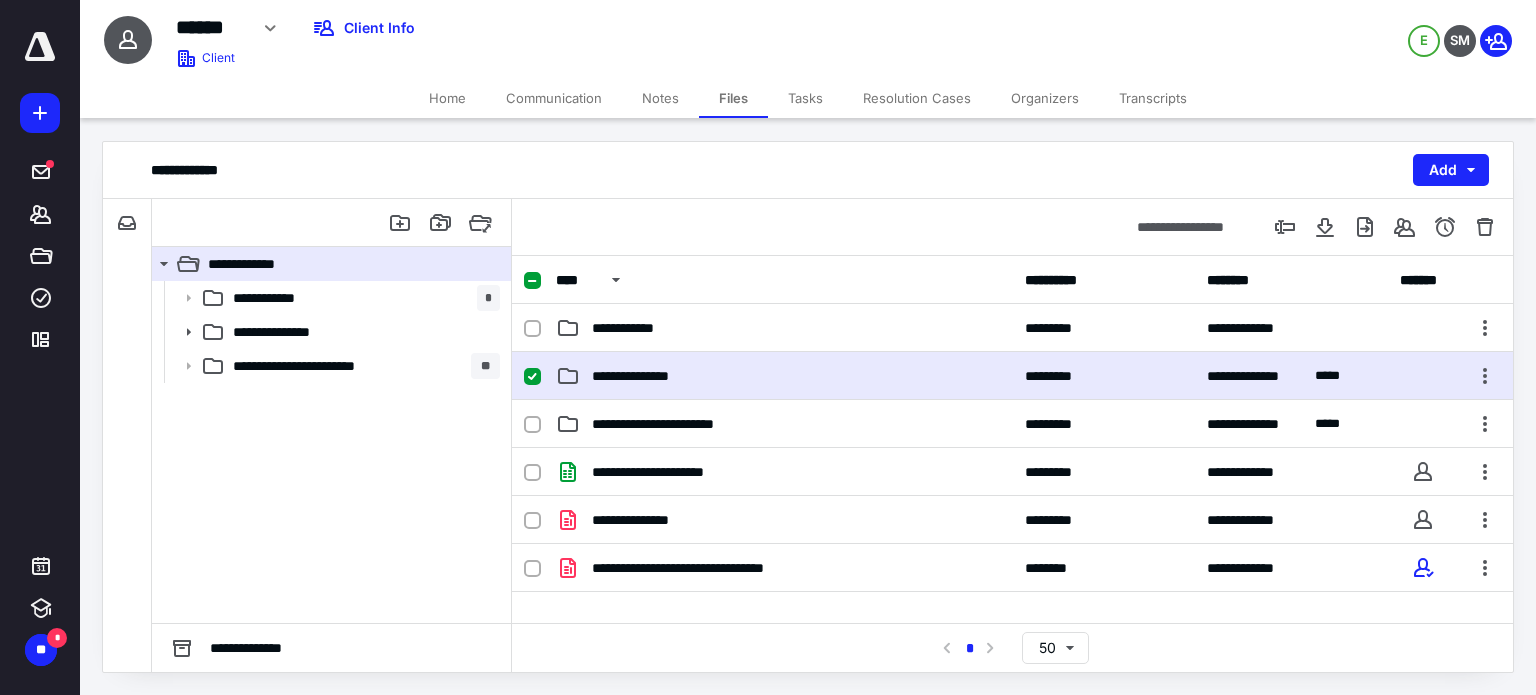 click on "**********" at bounding box center (784, 376) 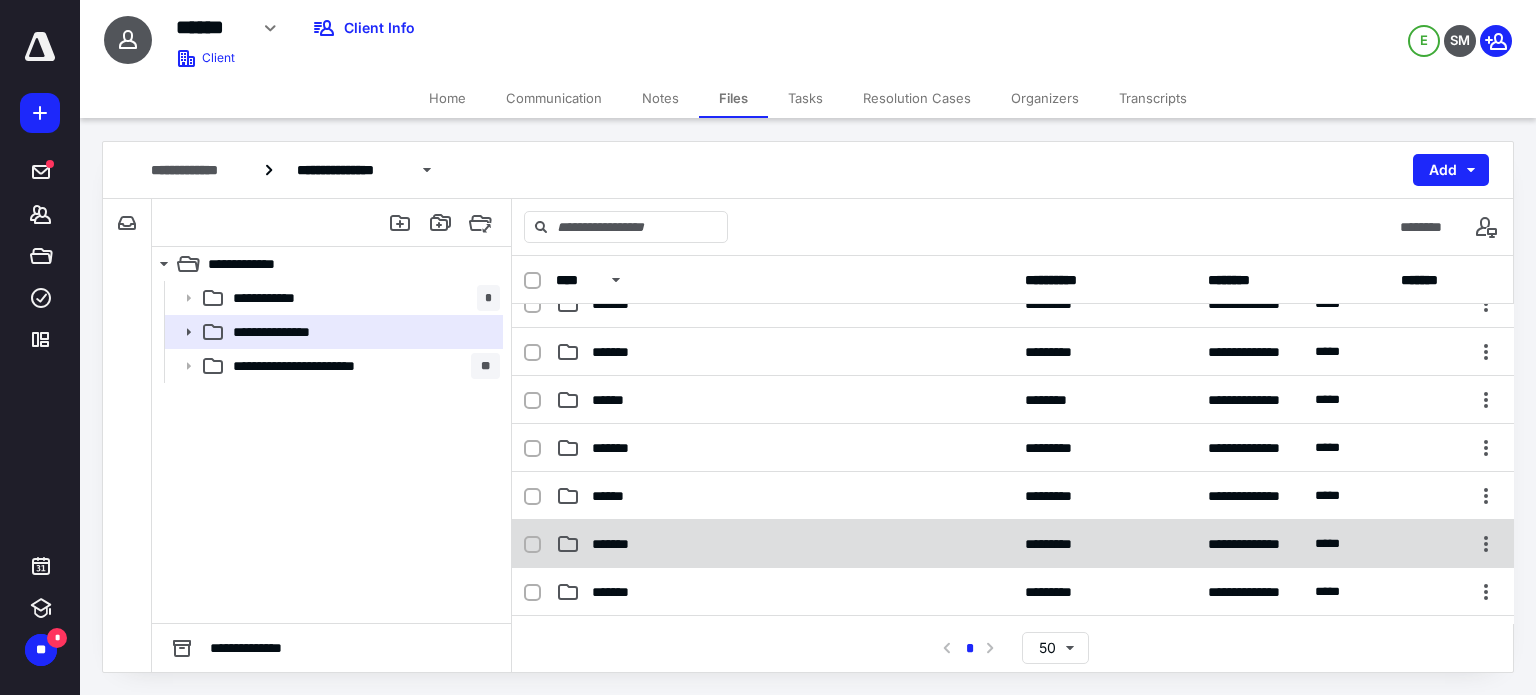 scroll, scrollTop: 300, scrollLeft: 0, axis: vertical 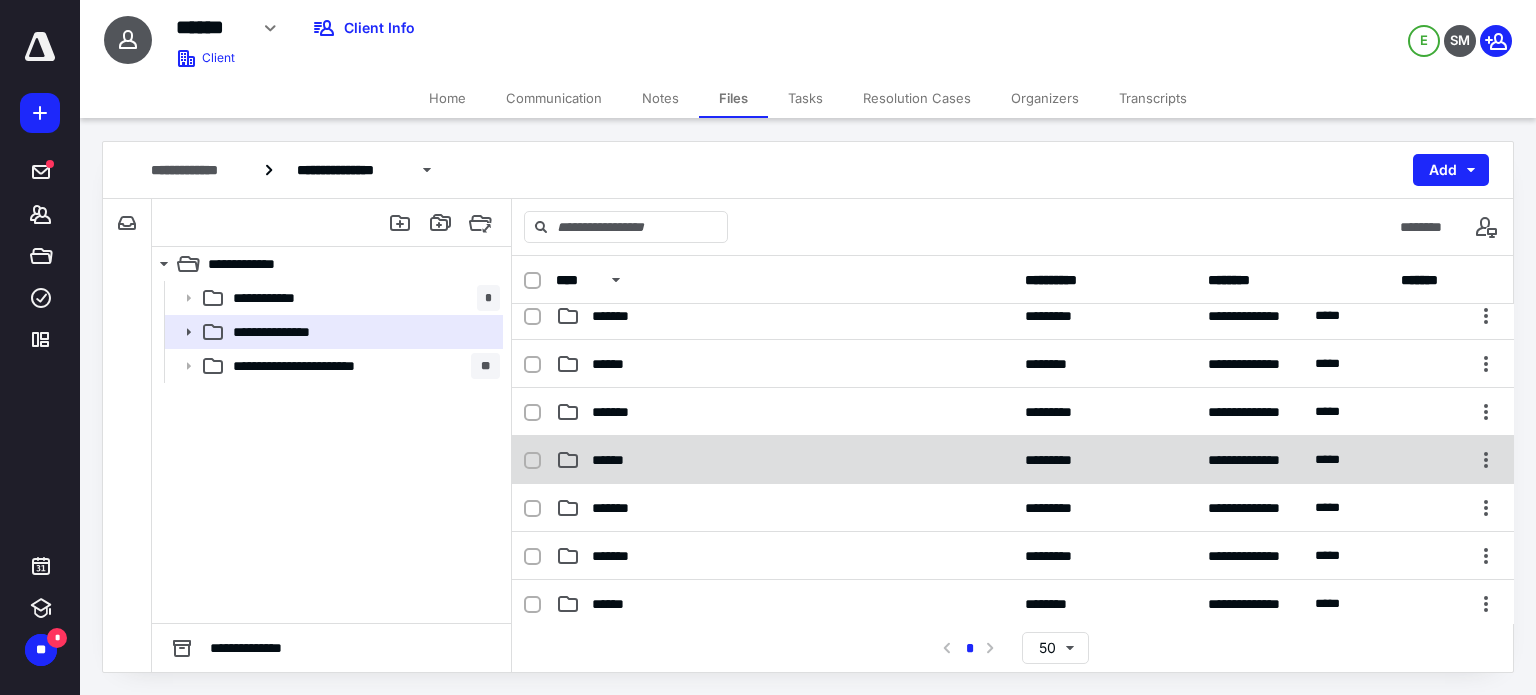 click on "******" at bounding box center [784, 460] 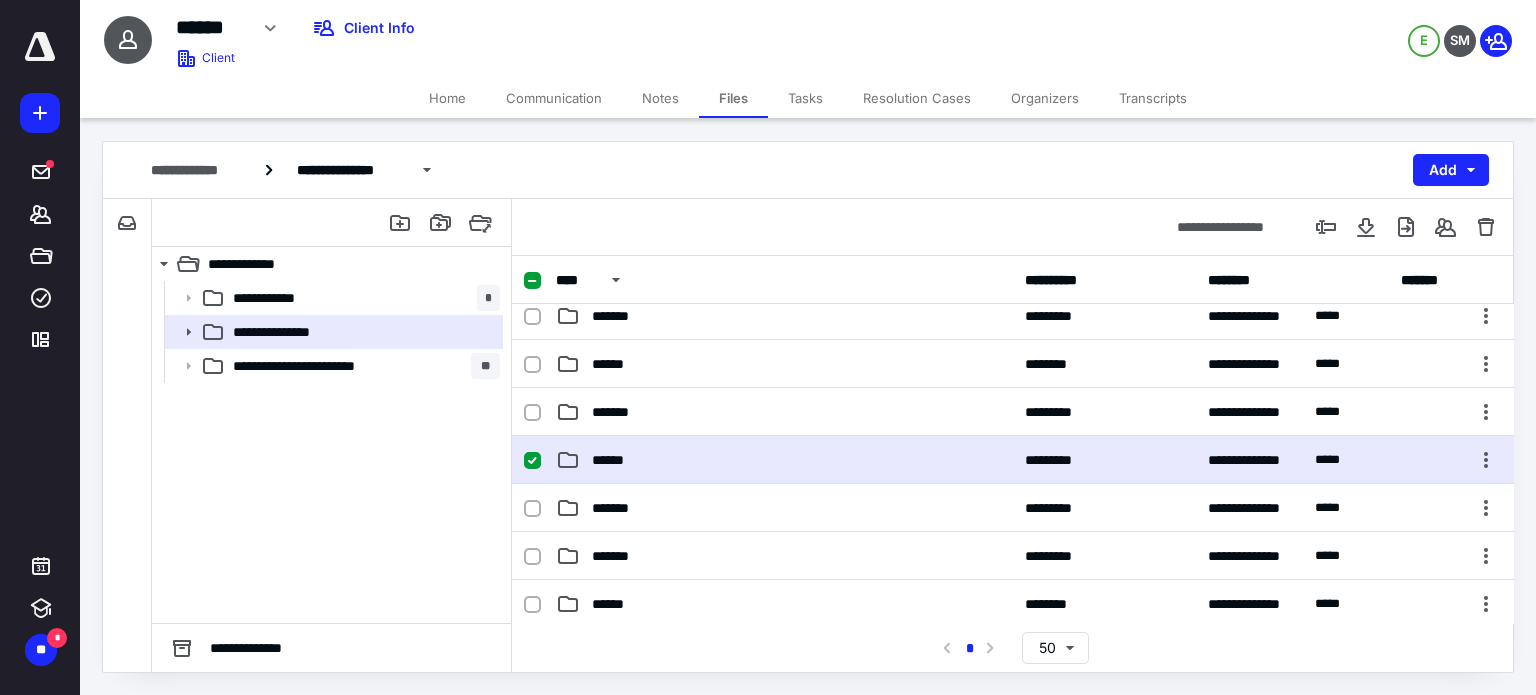click on "******" at bounding box center [784, 460] 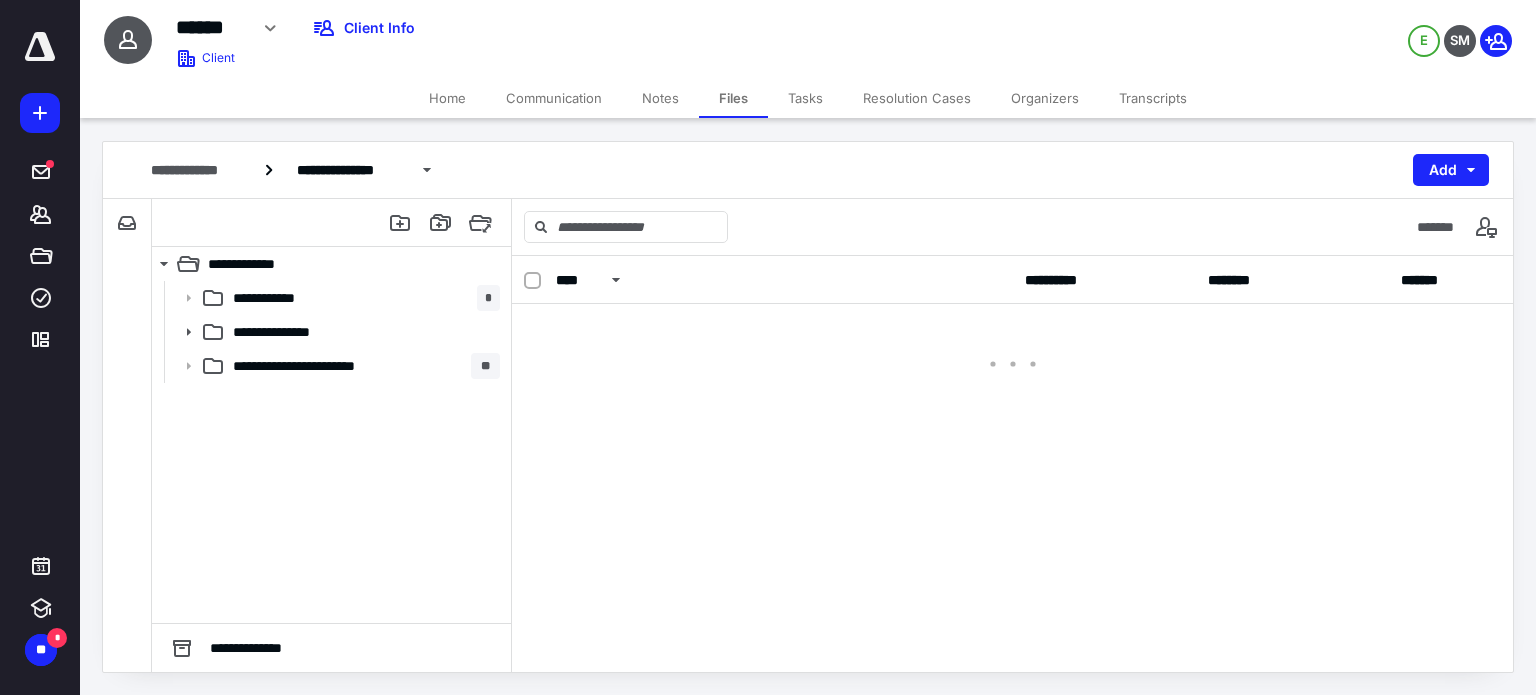 scroll, scrollTop: 0, scrollLeft: 0, axis: both 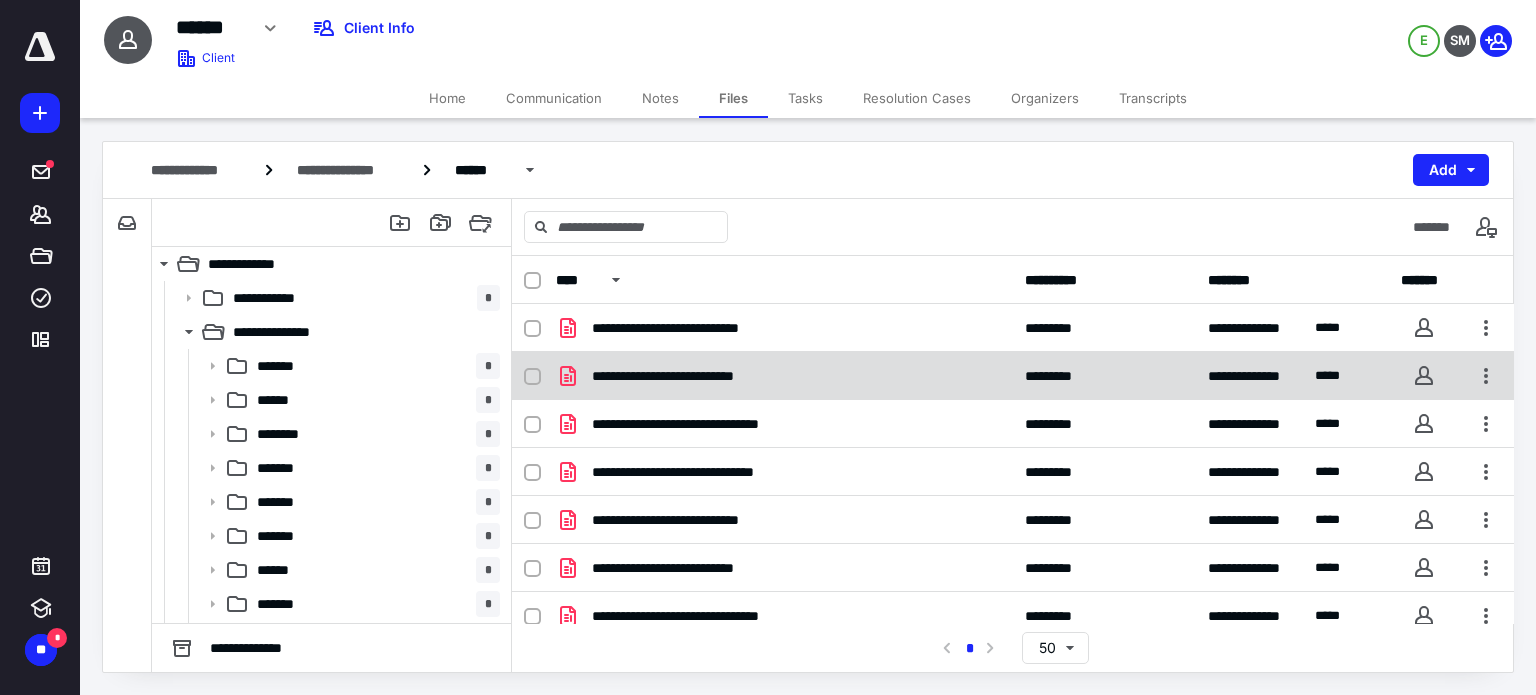 click on "**********" at bounding box center [784, 376] 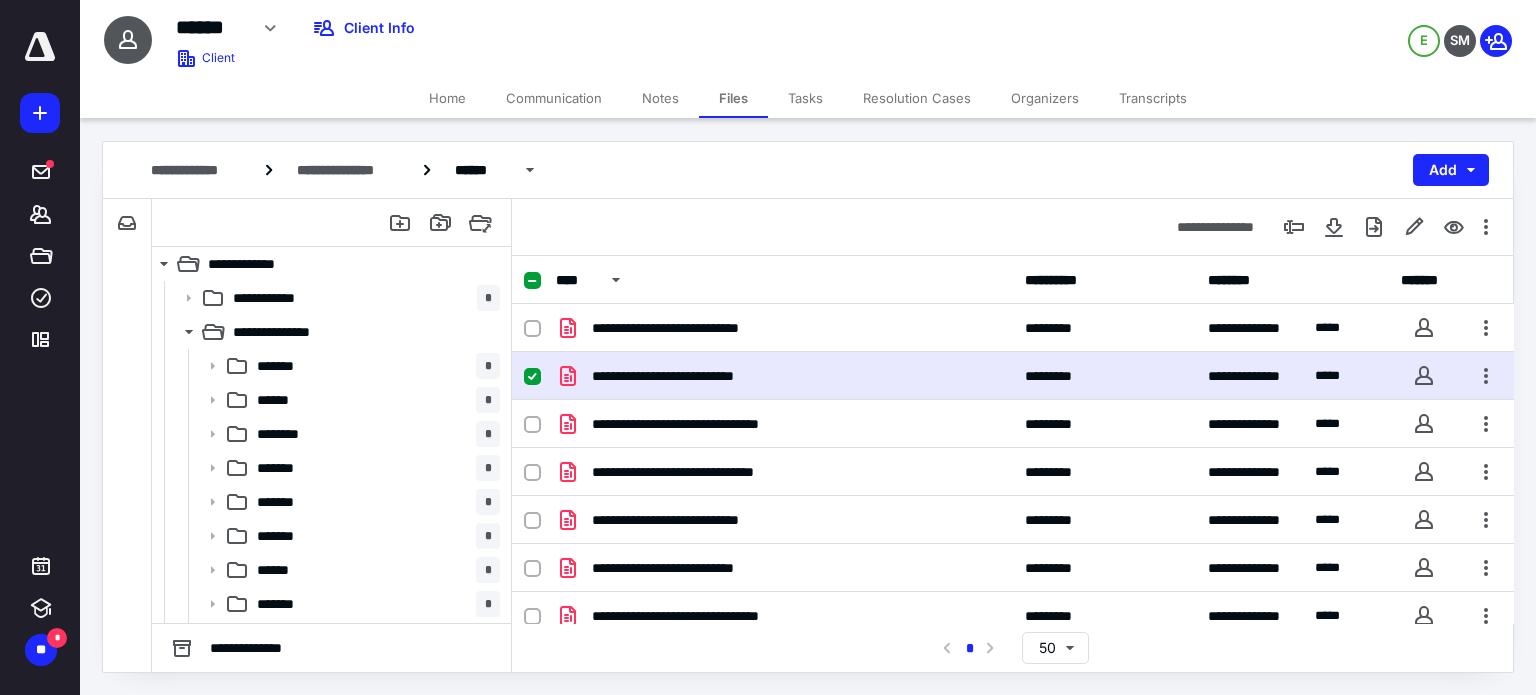 checkbox on "true" 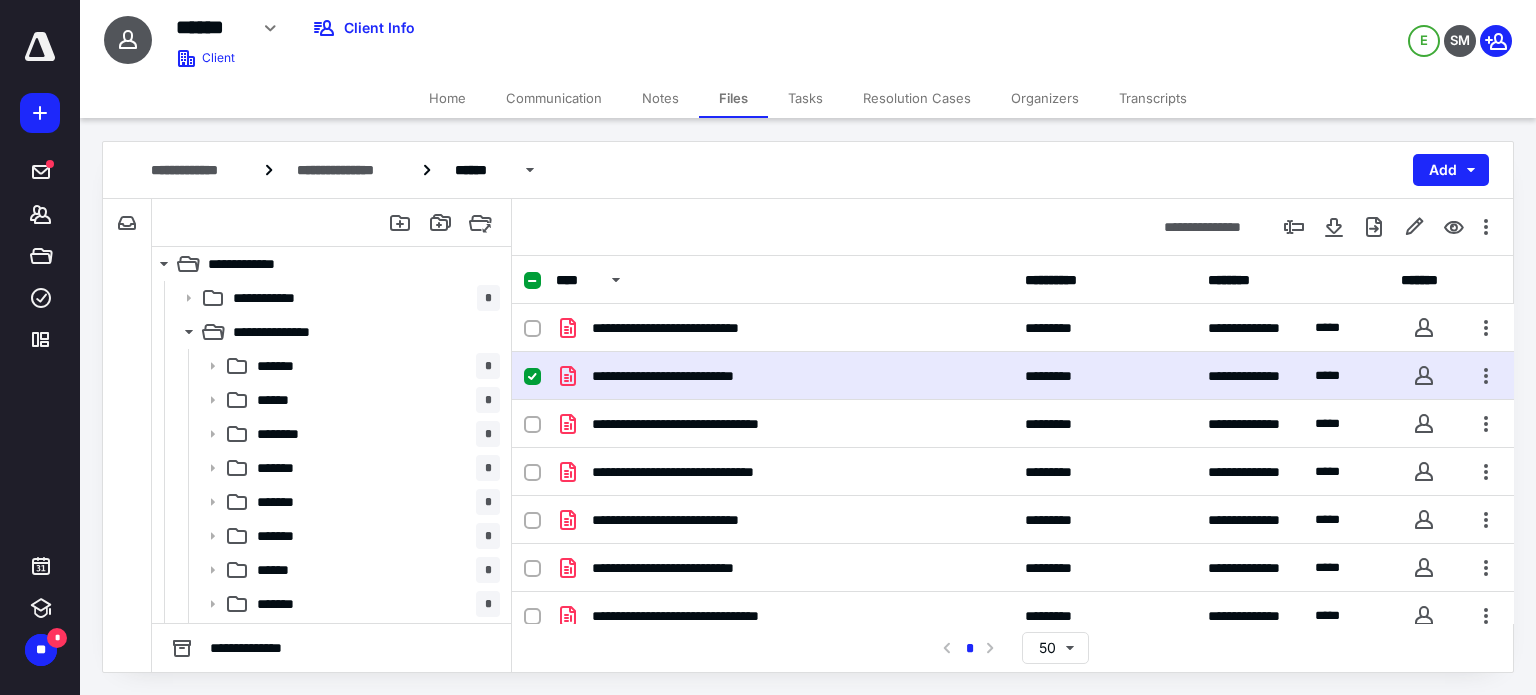 click on "**********" at bounding box center [784, 376] 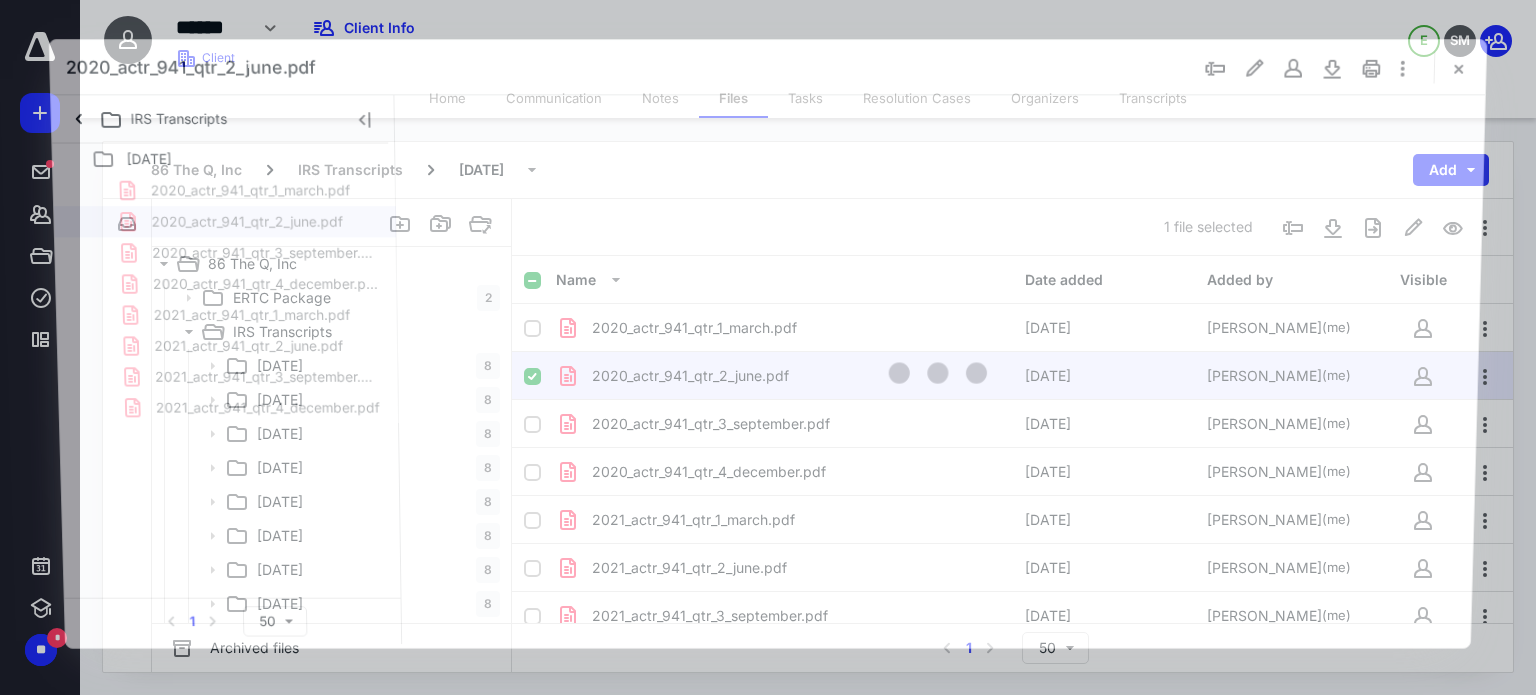 scroll, scrollTop: 0, scrollLeft: 0, axis: both 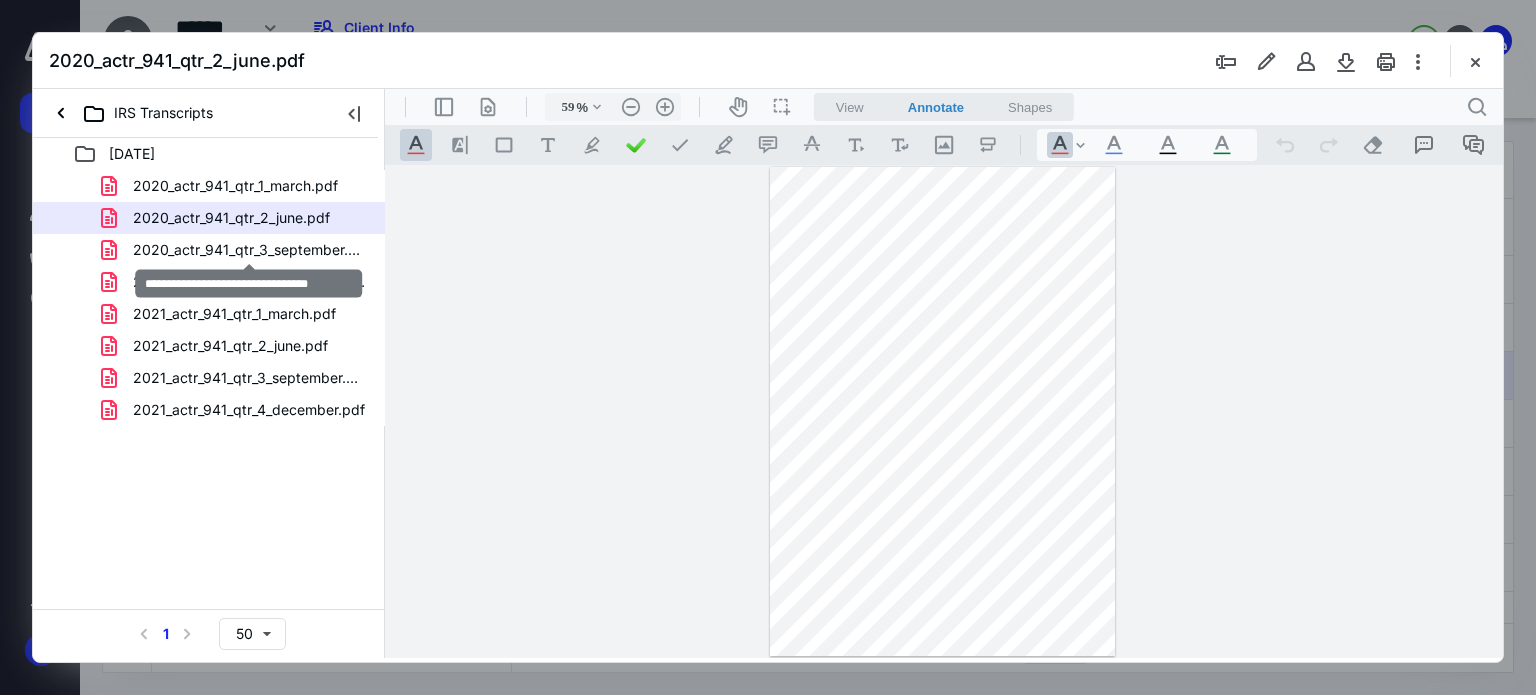 click on "2020_actr_941_qtr_3_september.pdf" at bounding box center (249, 250) 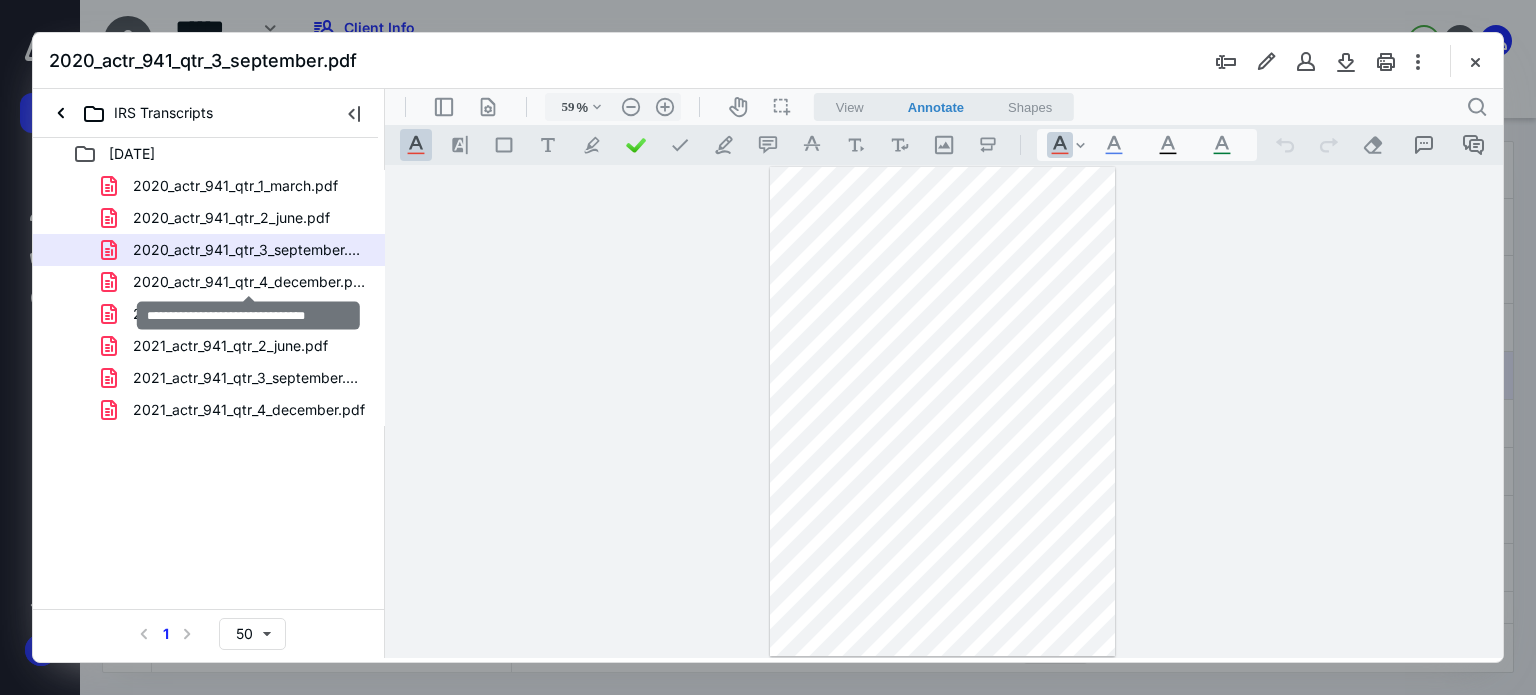 click on "2020_actr_941_qtr_4_december.pdf" at bounding box center [249, 282] 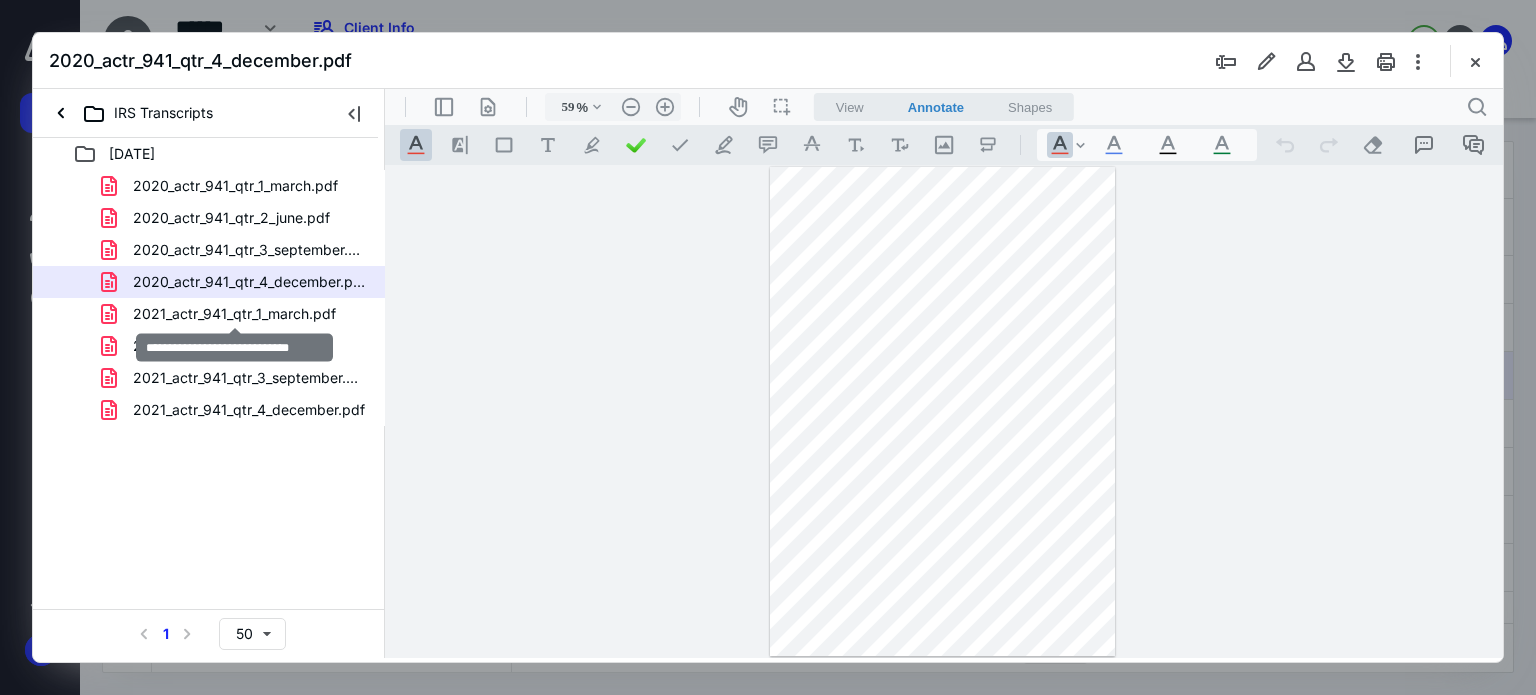 click on "2021_actr_941_qtr_1_march.pdf" at bounding box center (234, 314) 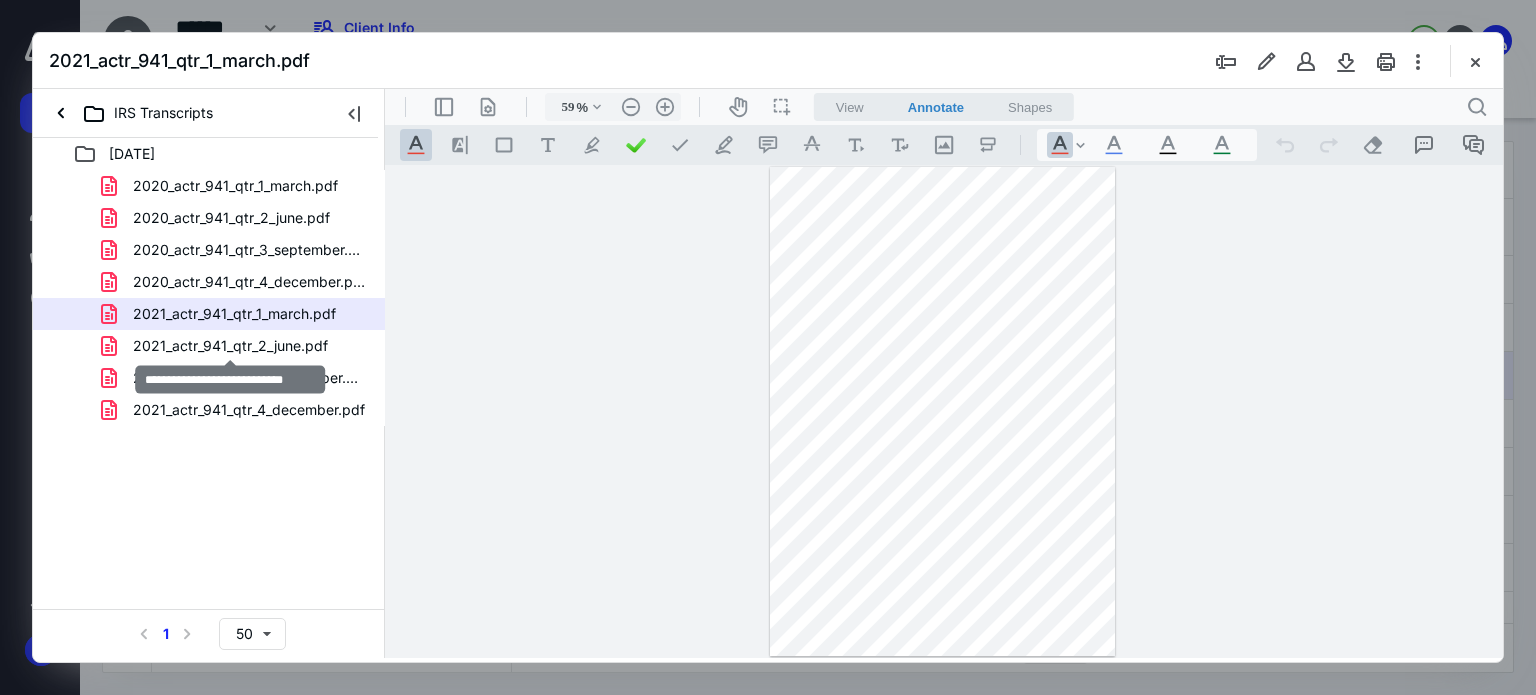 click on "2021_actr_941_qtr_2_june.pdf" at bounding box center (230, 346) 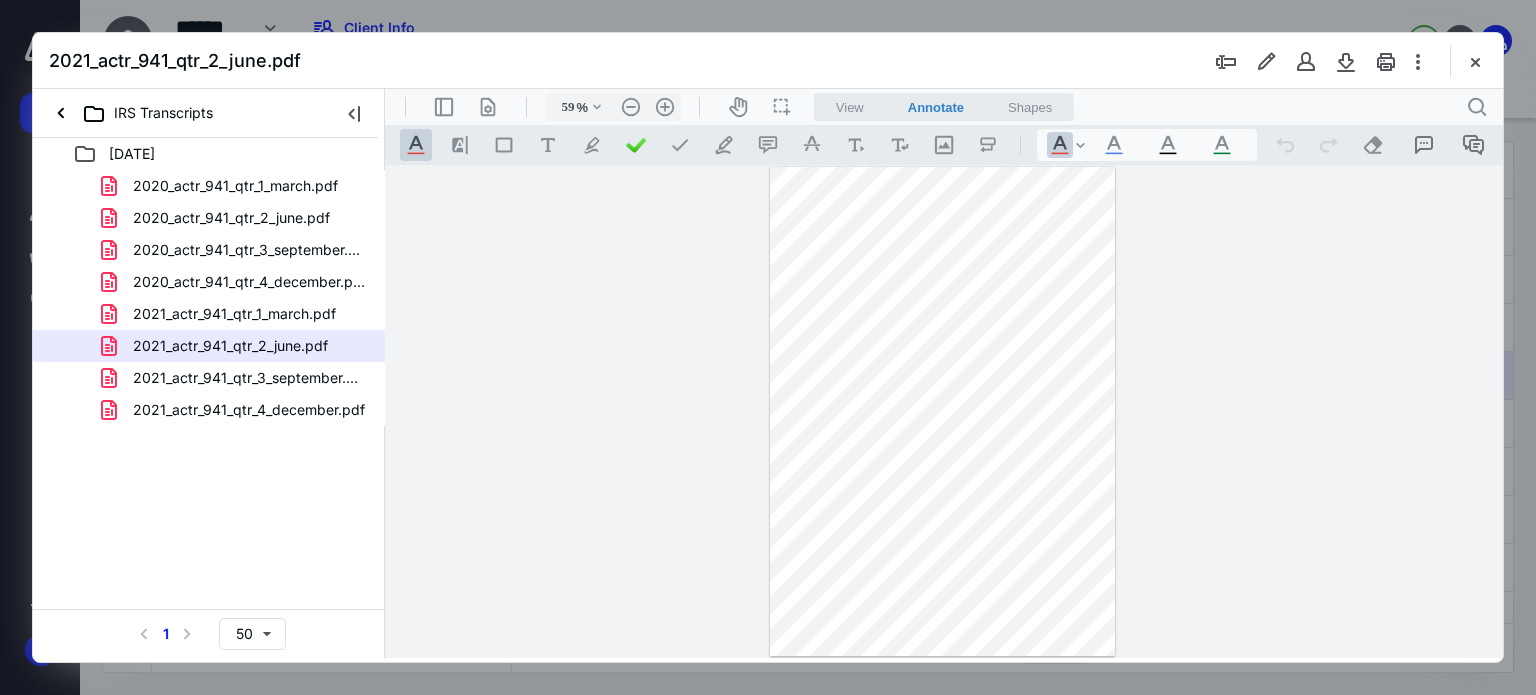 click on "2021_actr_941_qtr_3_september.pdf" at bounding box center (237, 378) 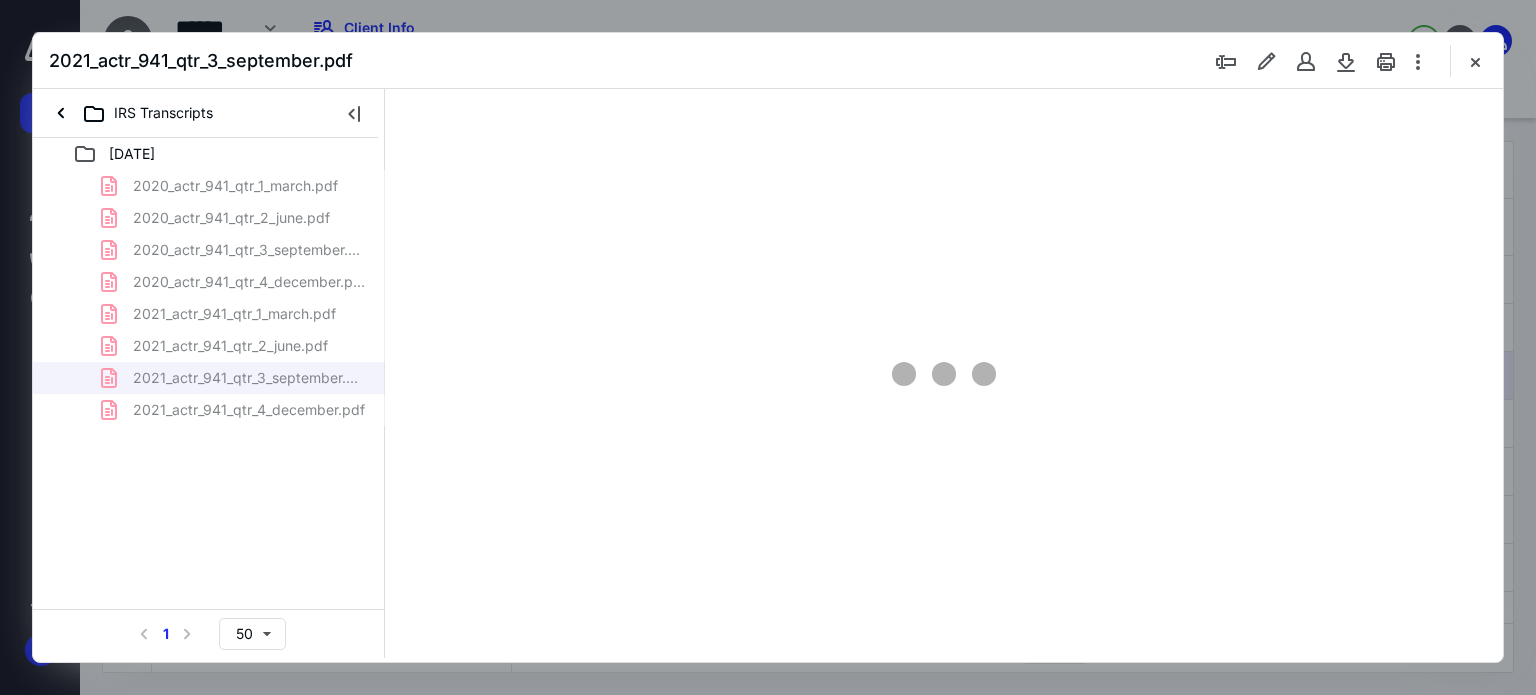 type on "59" 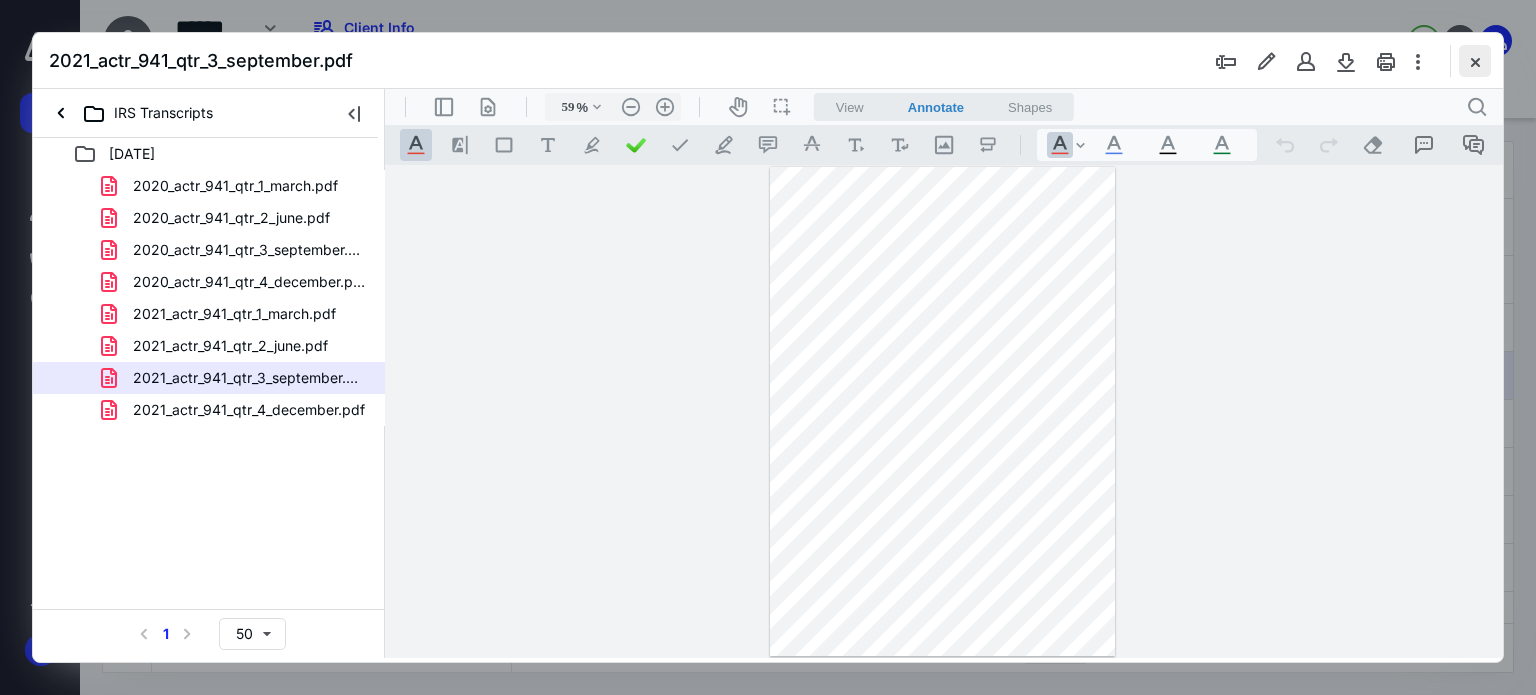 click at bounding box center (1475, 61) 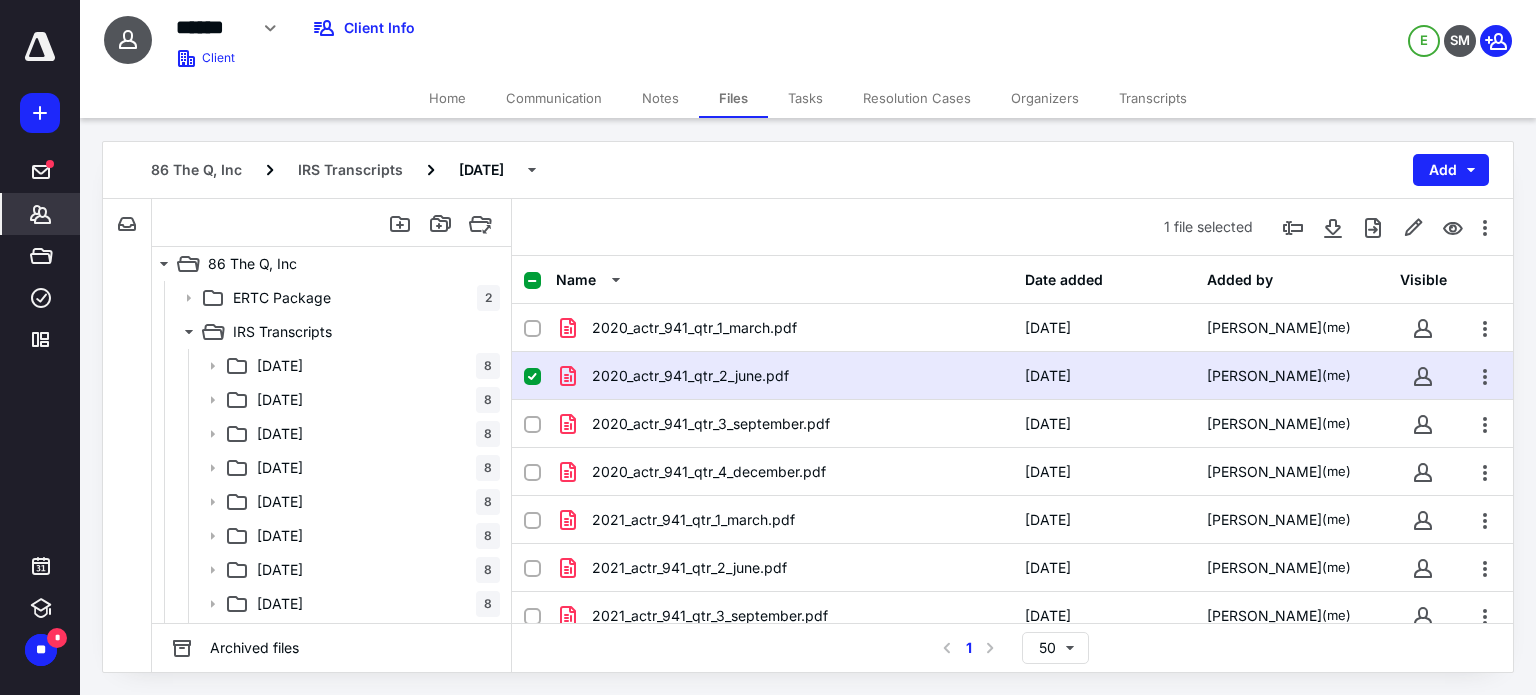 click 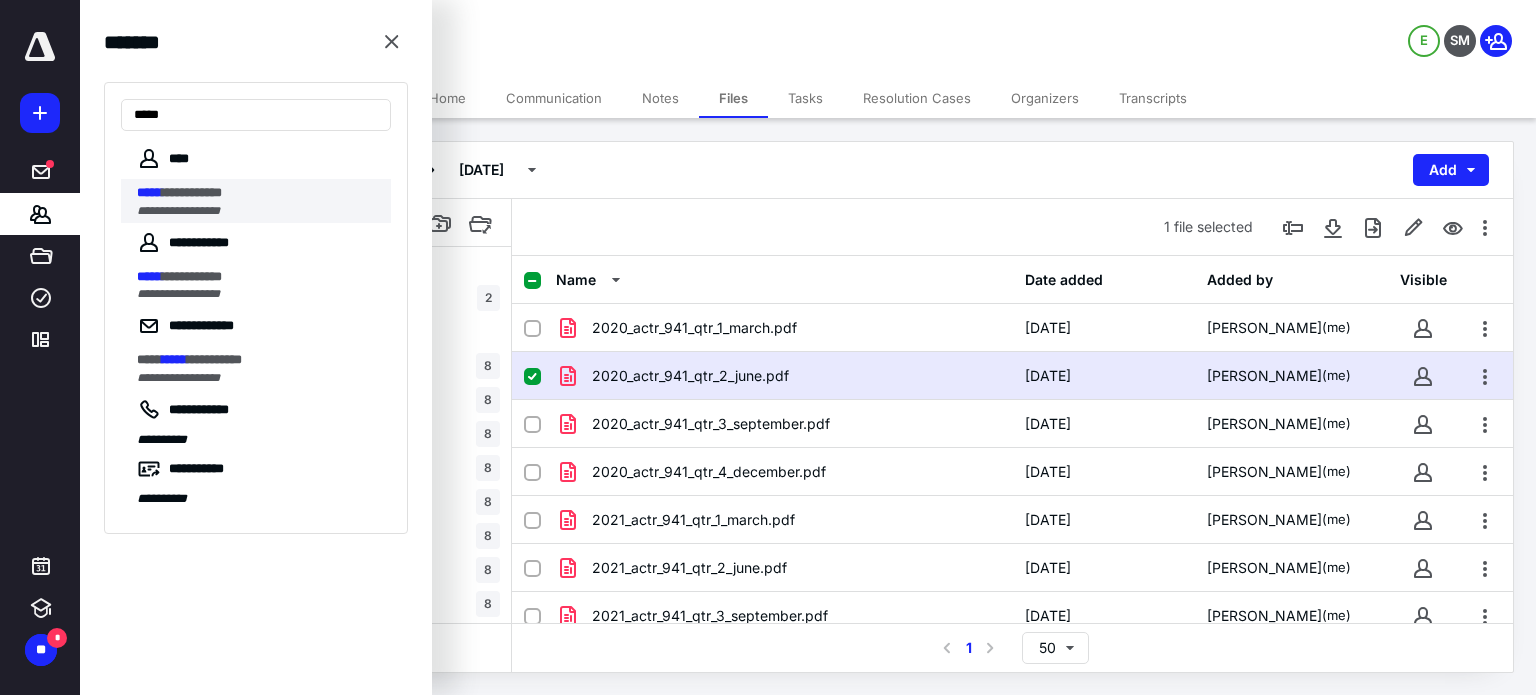 type on "*****" 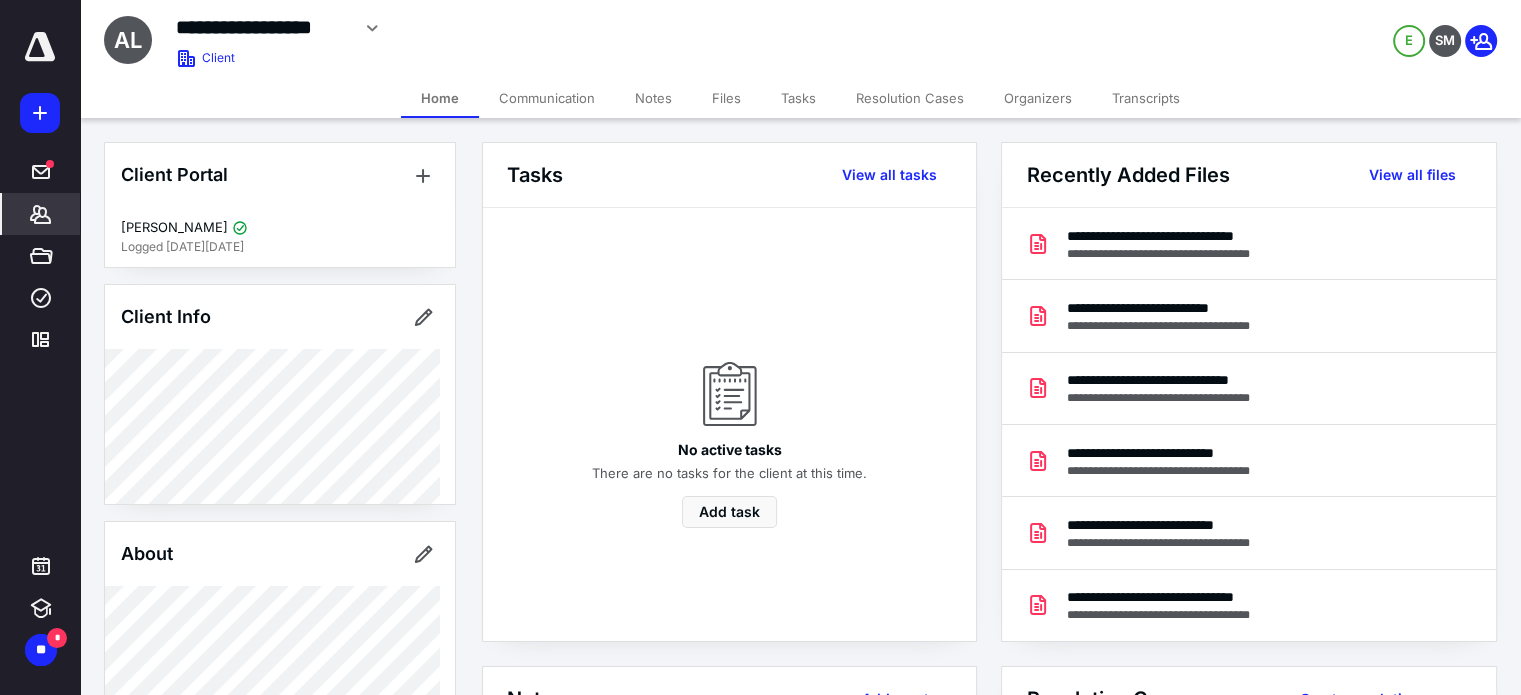 click on "Transcripts" at bounding box center (1146, 98) 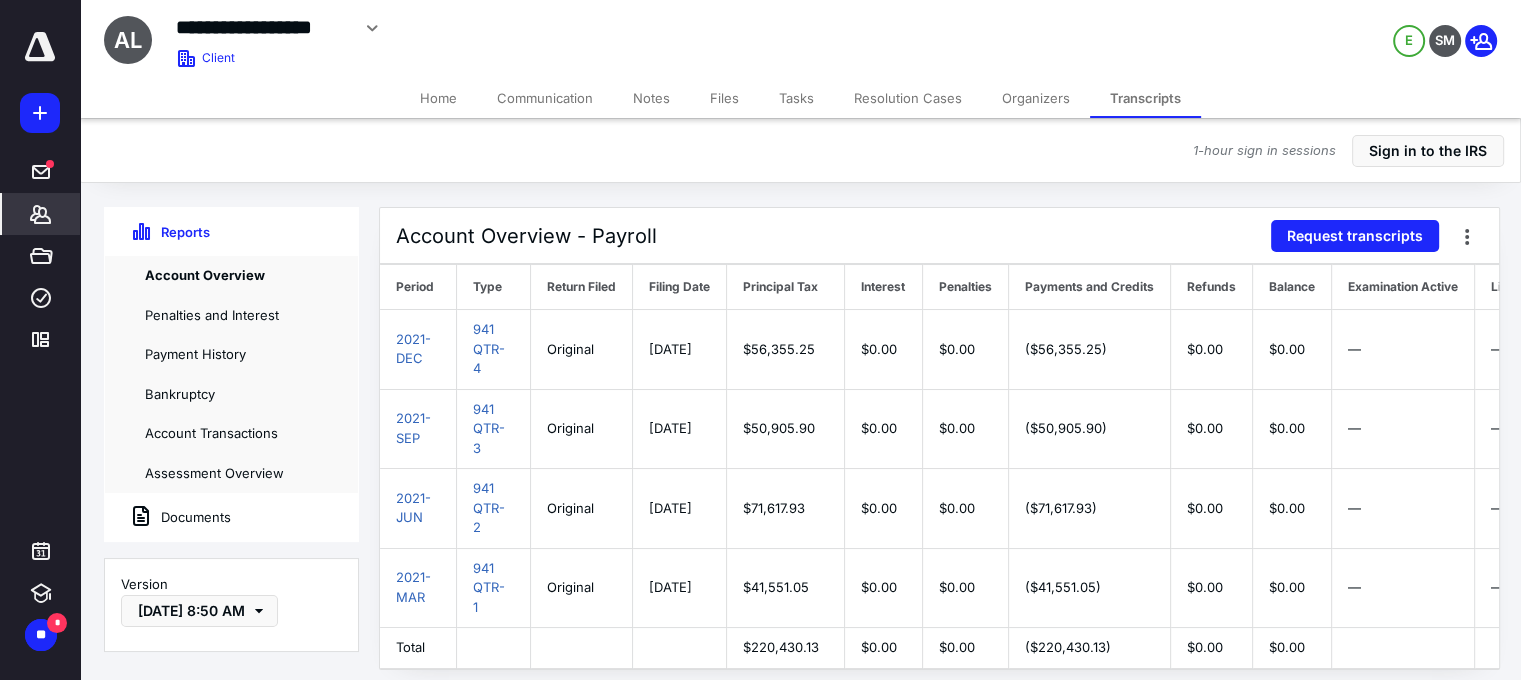 click on "Documents" at bounding box center (231, 517) 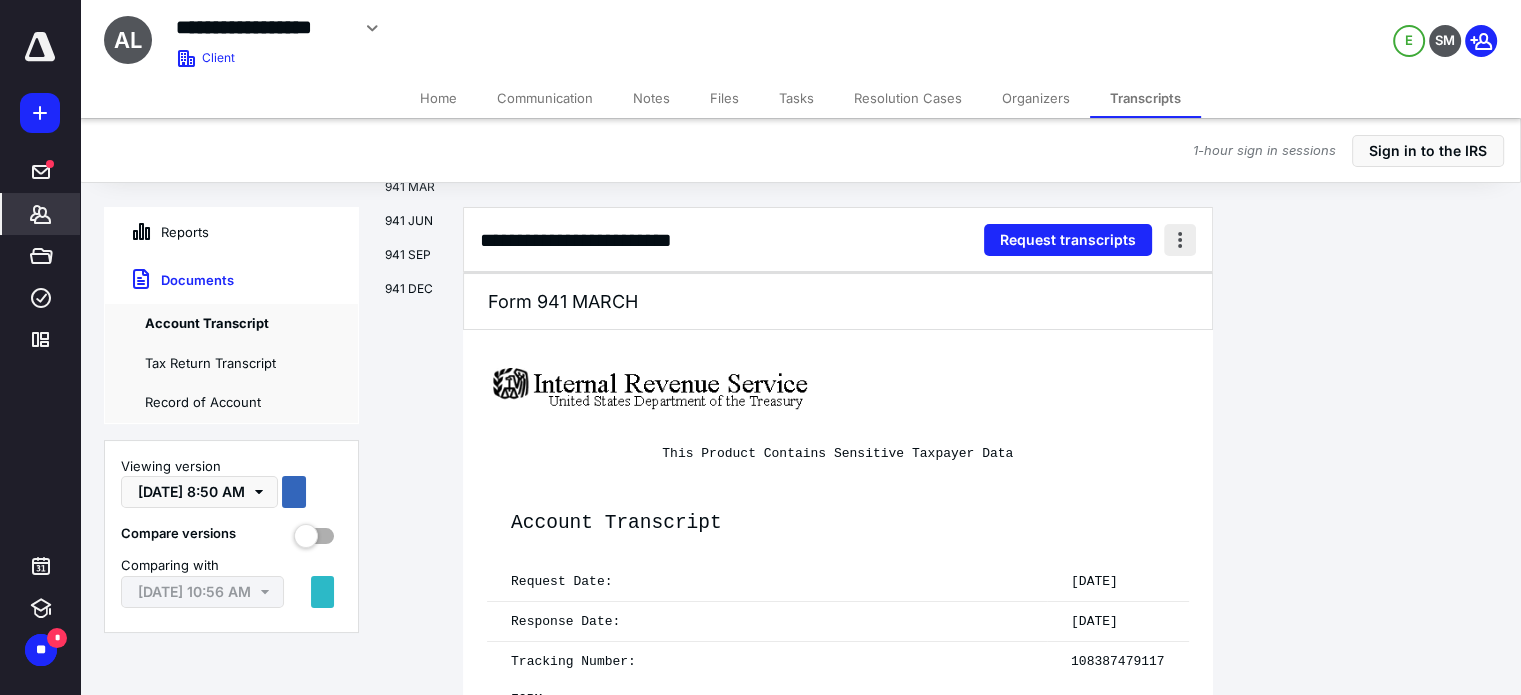 click at bounding box center [1180, 240] 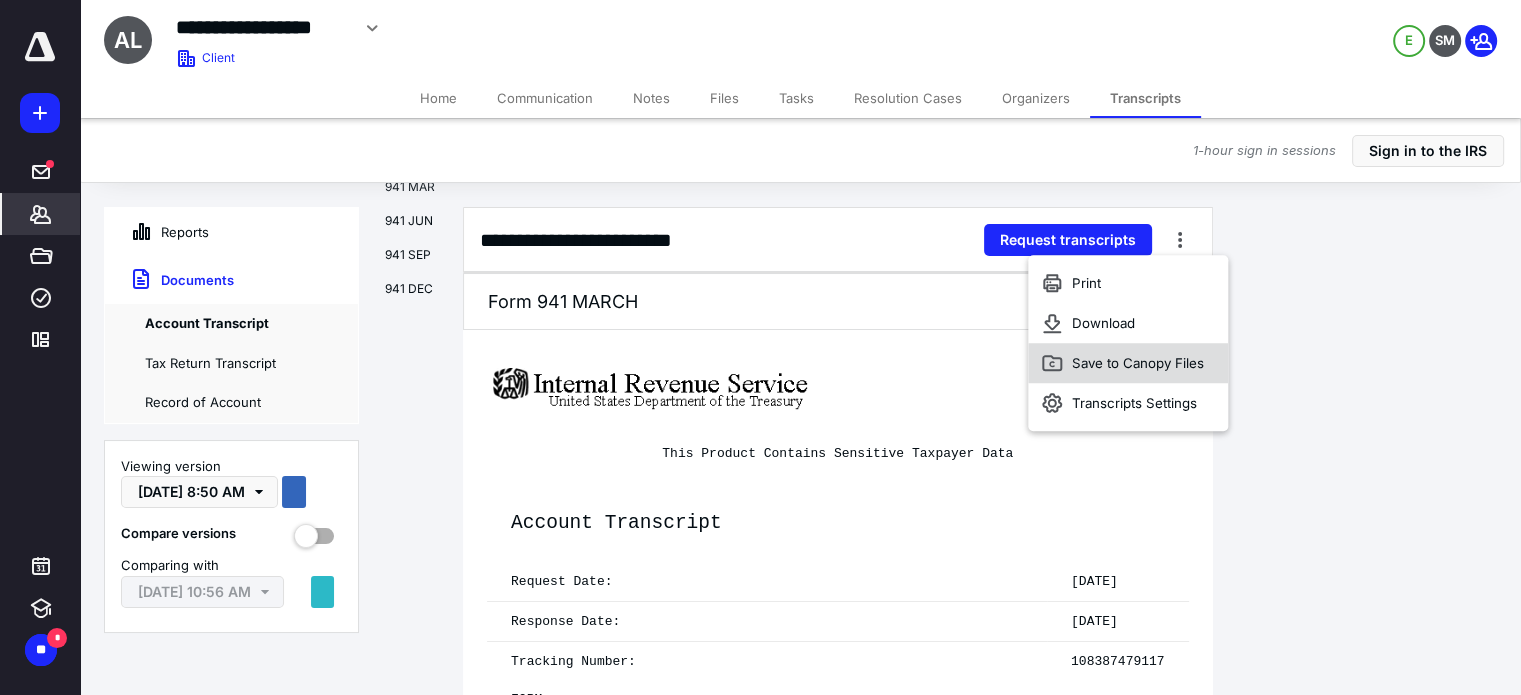 click on "Save to Canopy Files" at bounding box center (1138, 363) 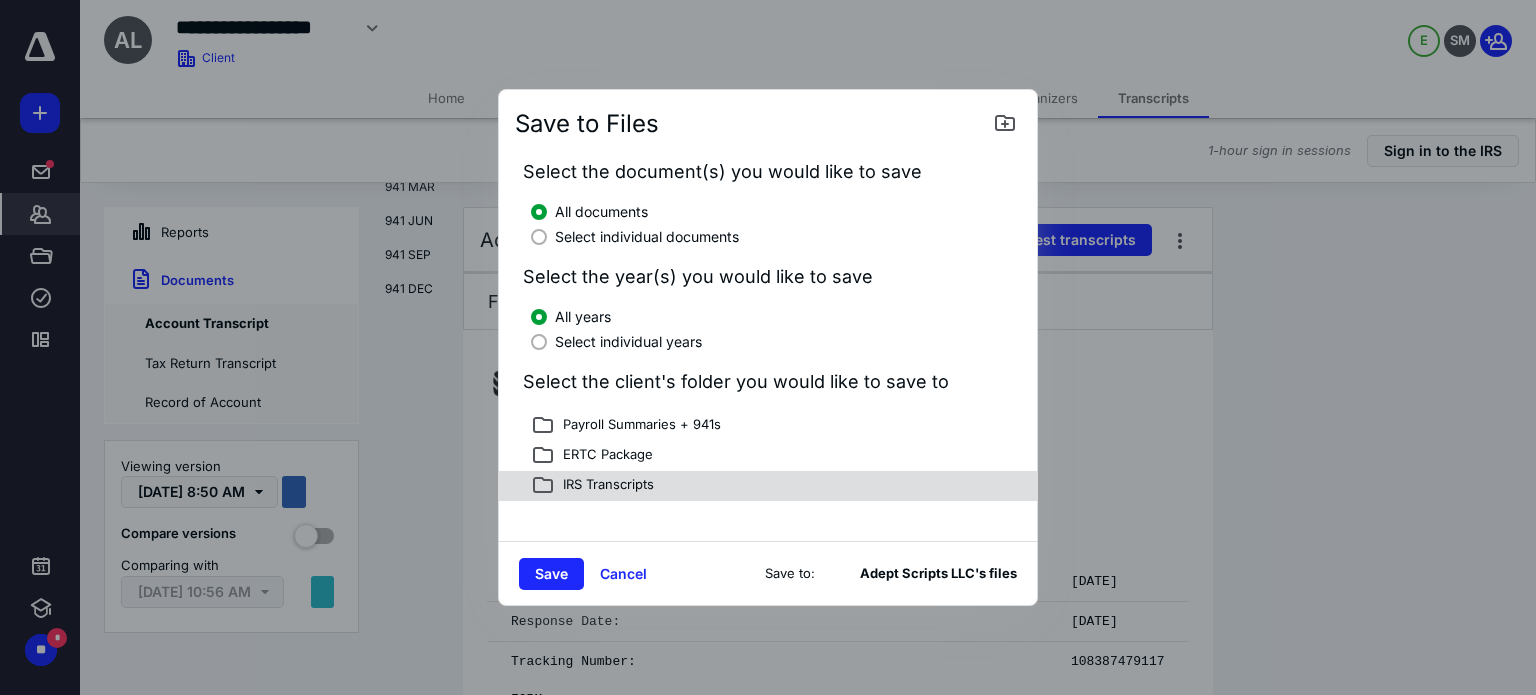 click on "IRS Transcripts" at bounding box center [768, 486] 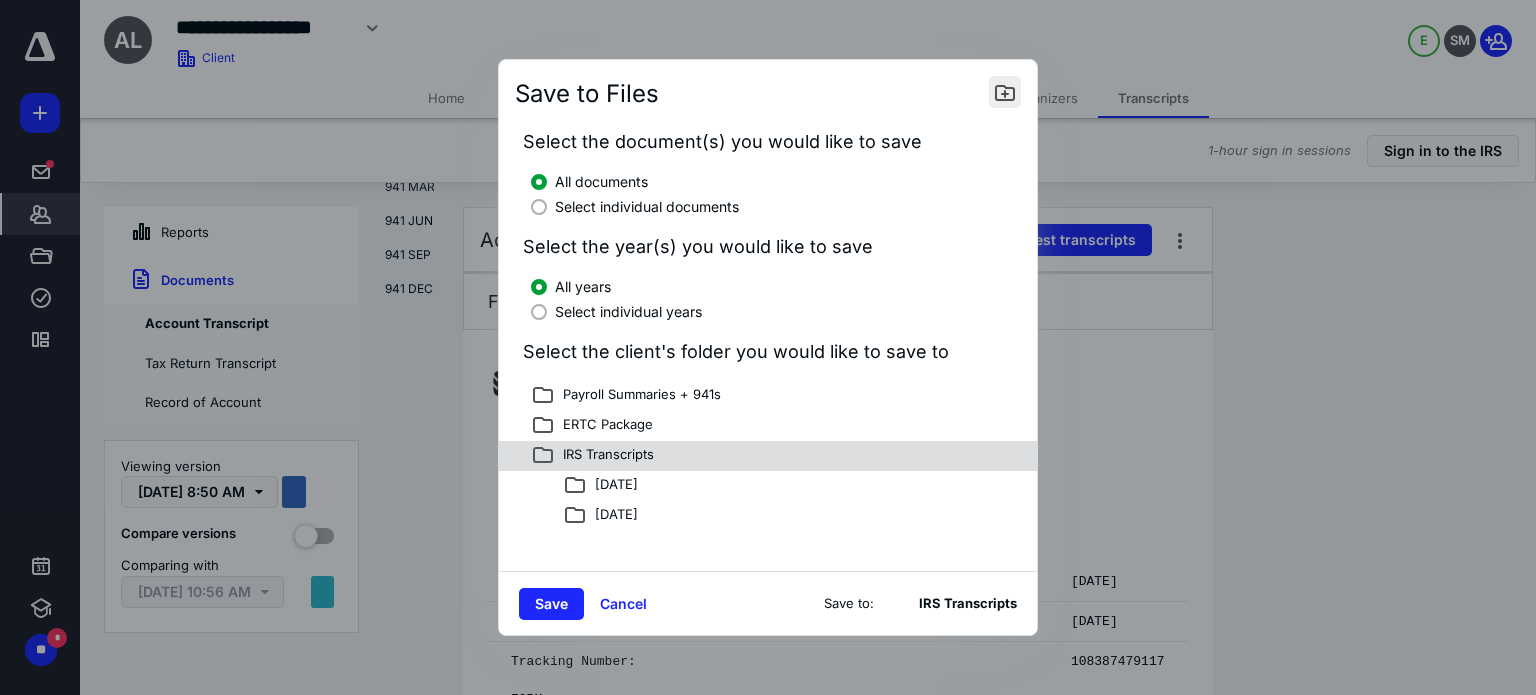 click at bounding box center (1005, 92) 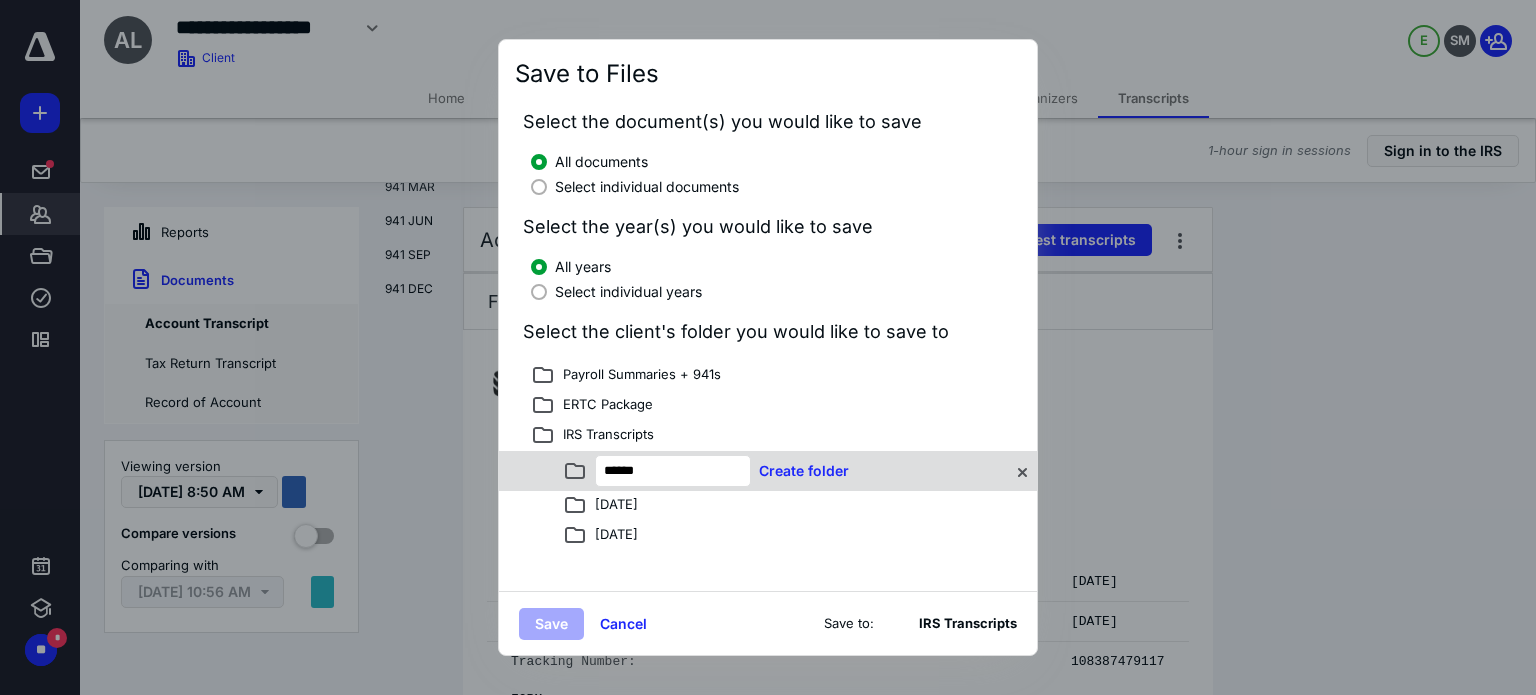 type on "******" 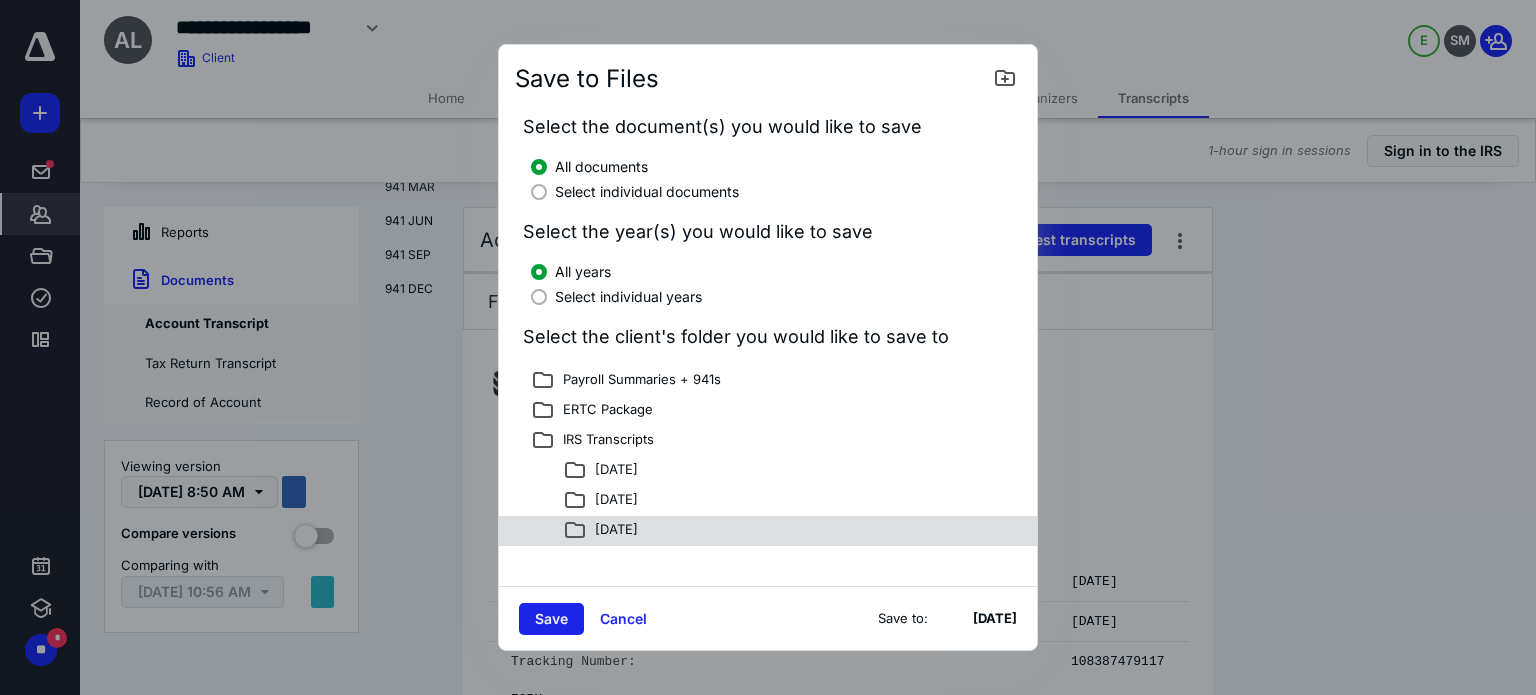 click on "Save" at bounding box center (551, 619) 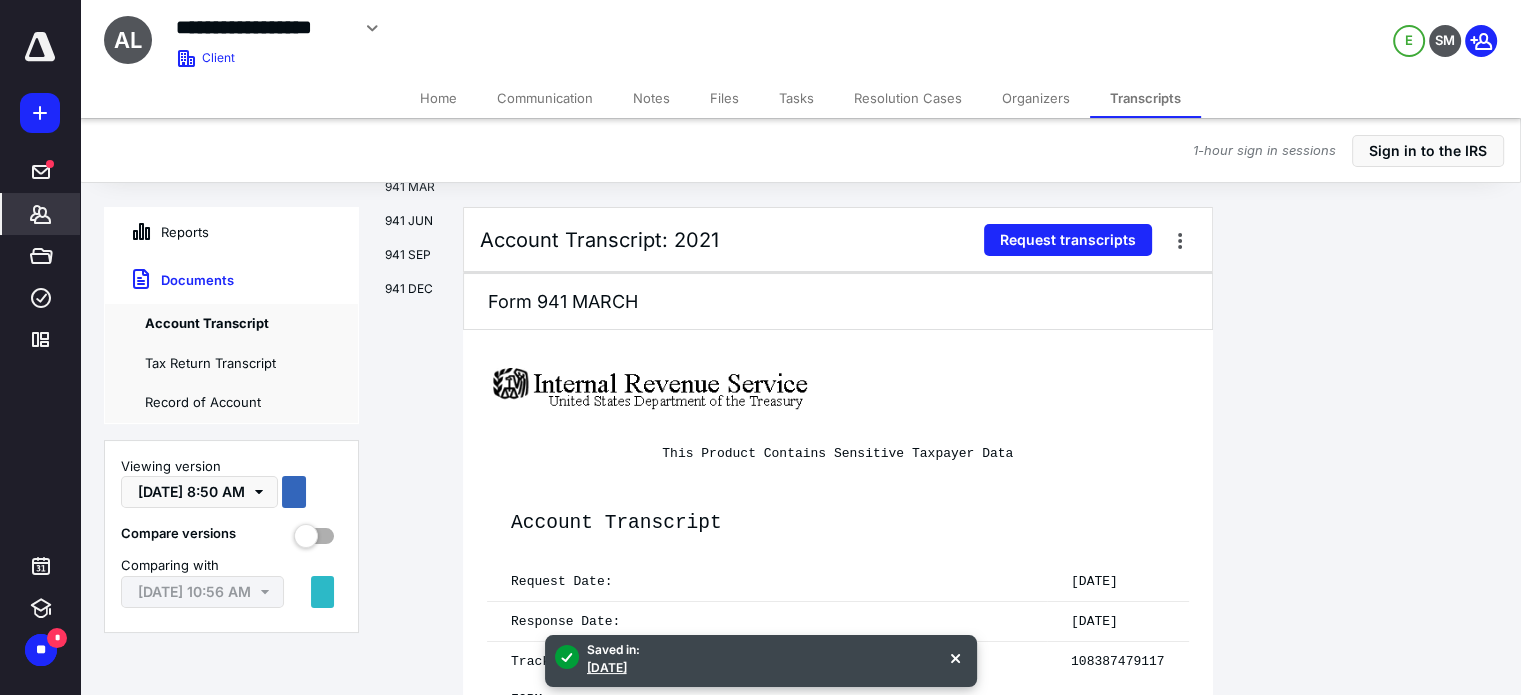 click on "Files" at bounding box center (724, 98) 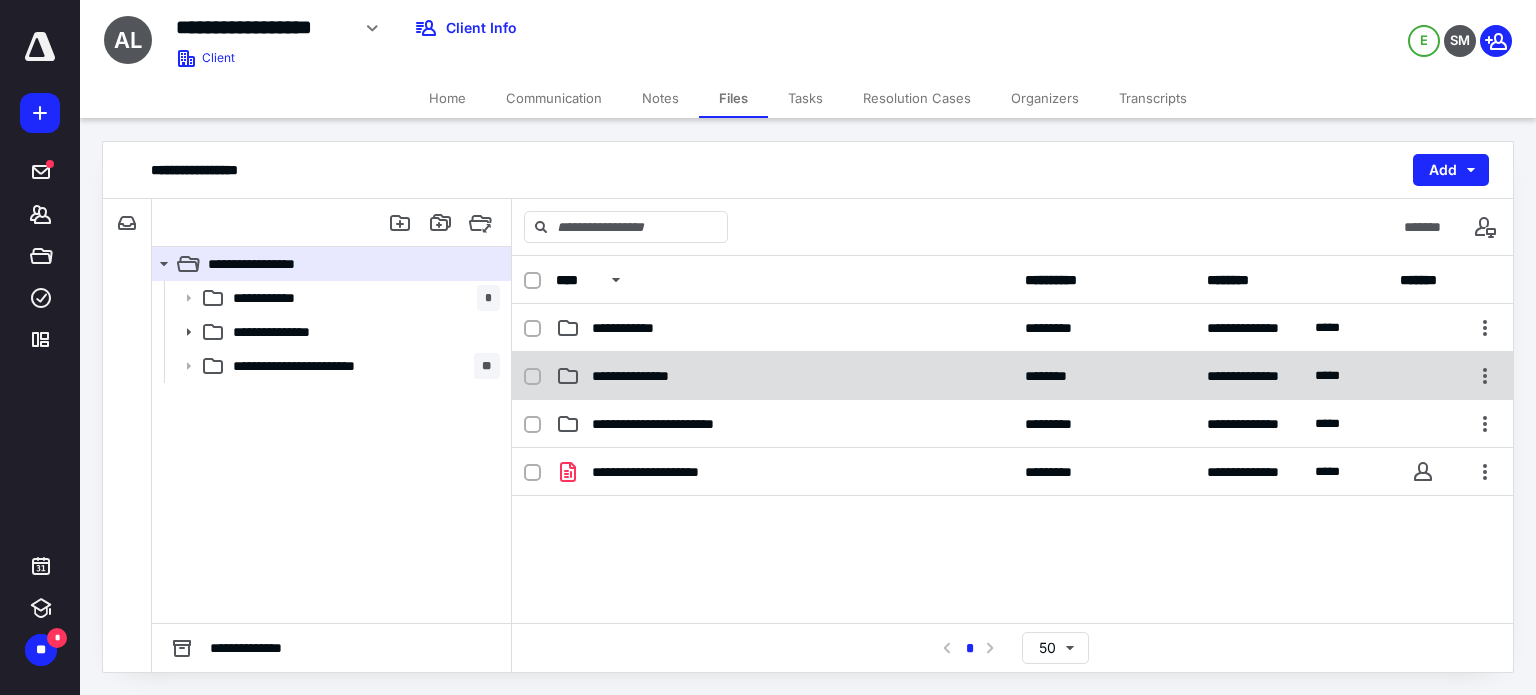 click on "**********" at bounding box center [784, 376] 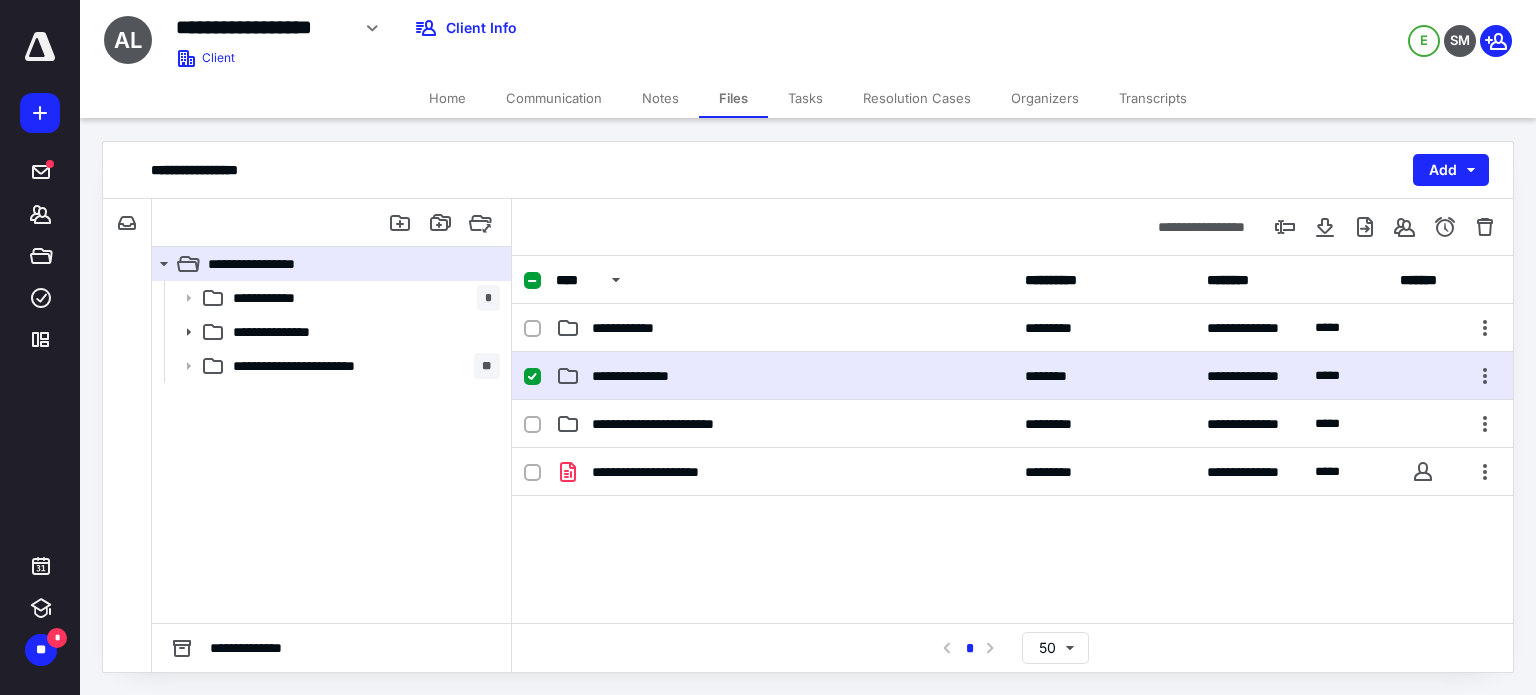 checkbox on "true" 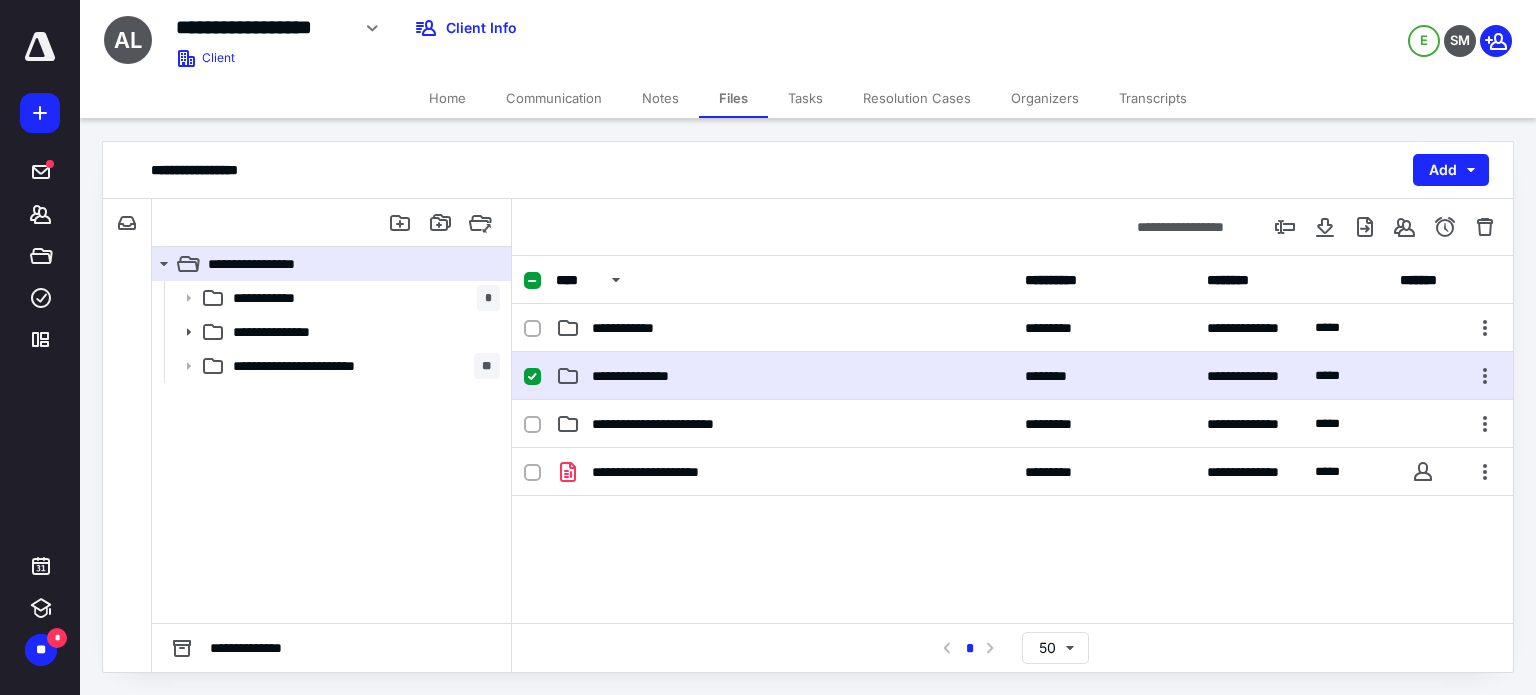 click on "**********" at bounding box center [784, 376] 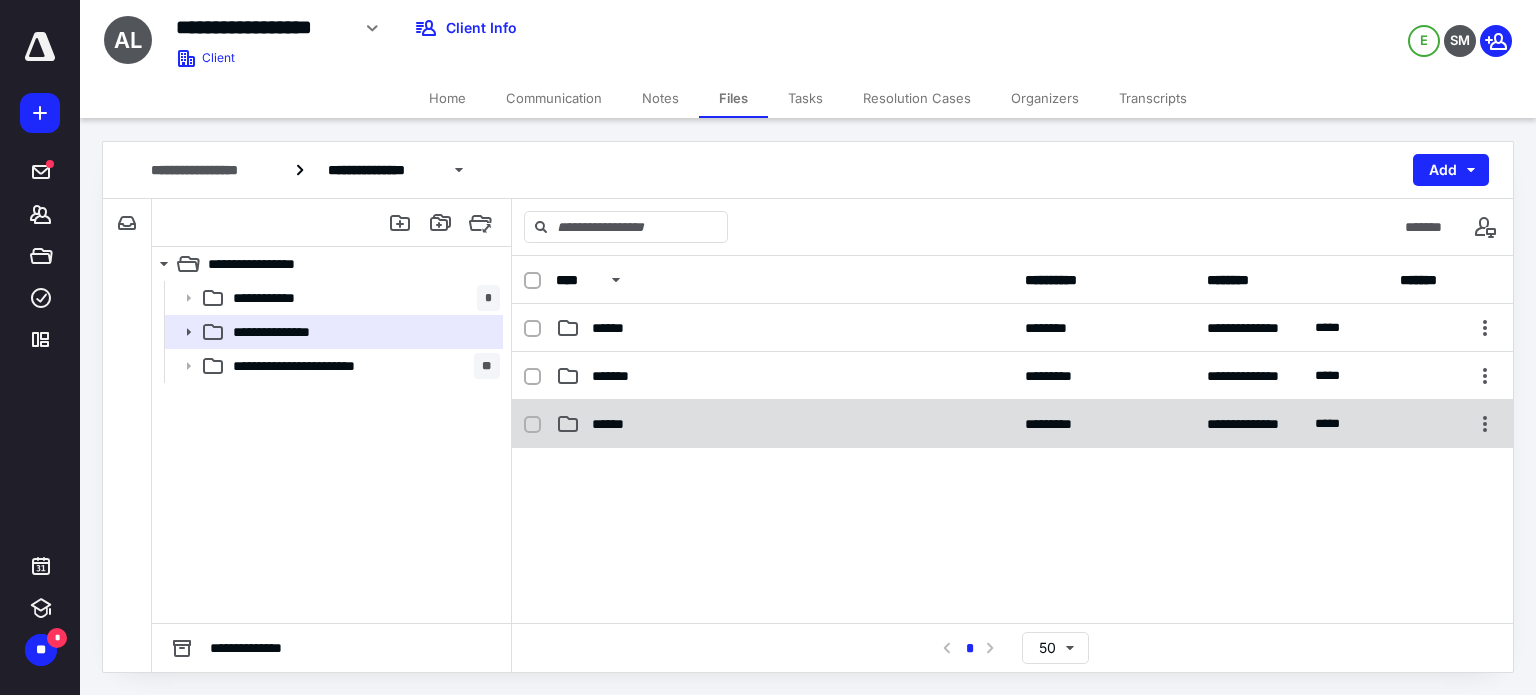 click on "******" at bounding box center [784, 424] 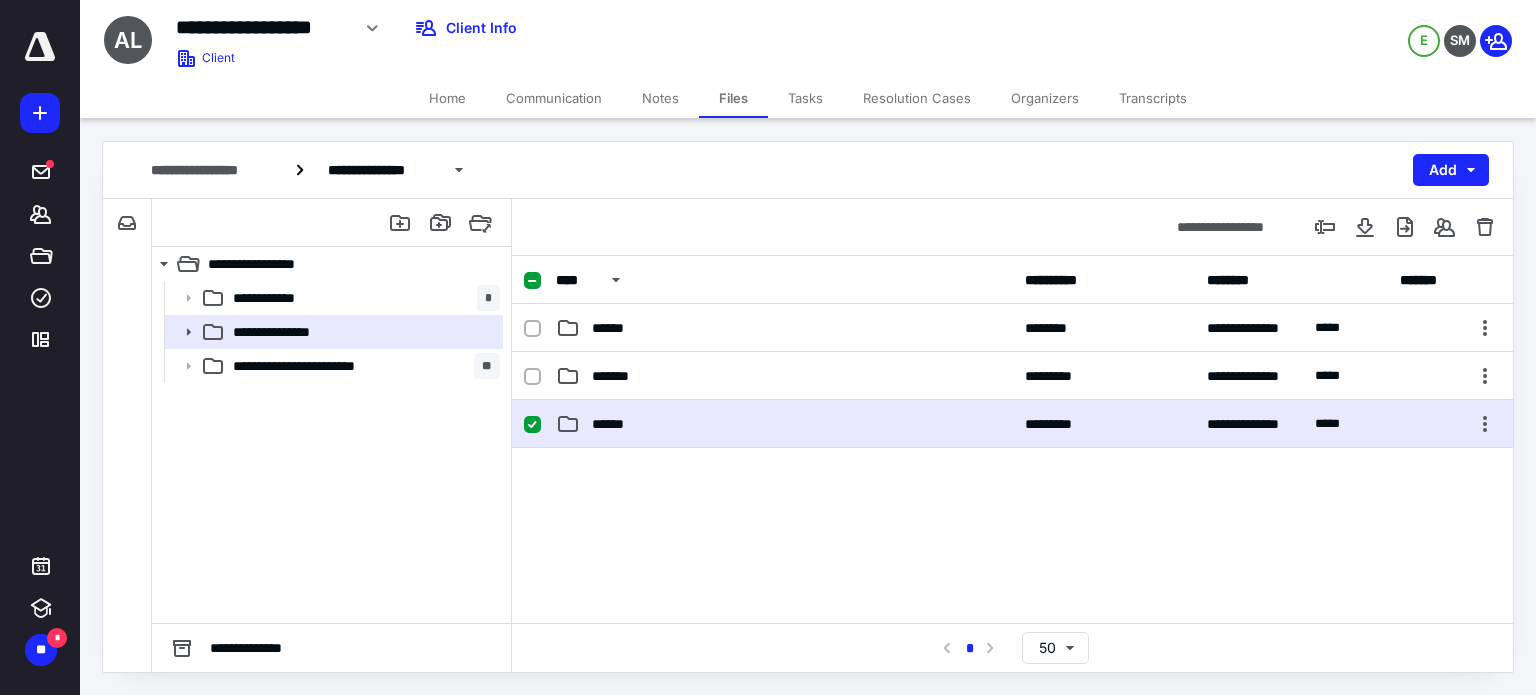 click on "******" at bounding box center [784, 424] 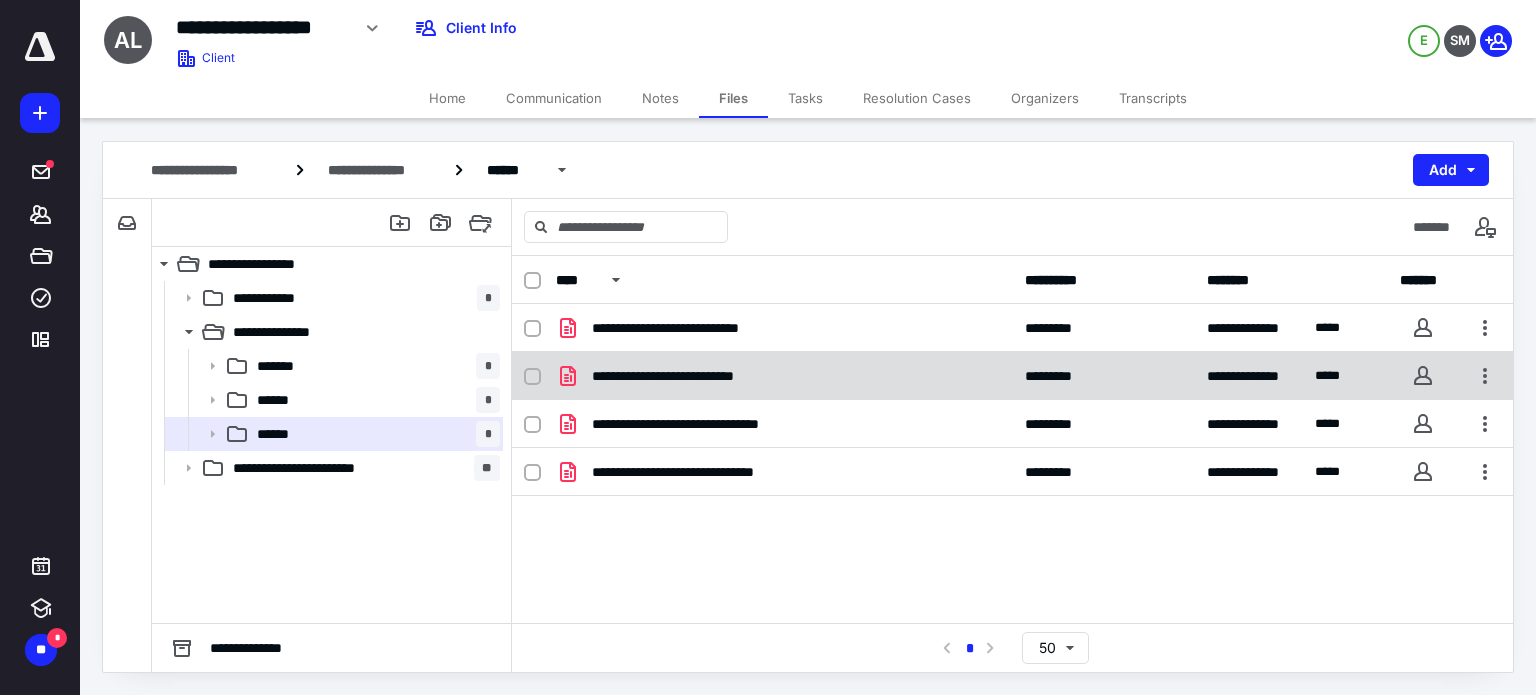 click on "**********" at bounding box center (784, 376) 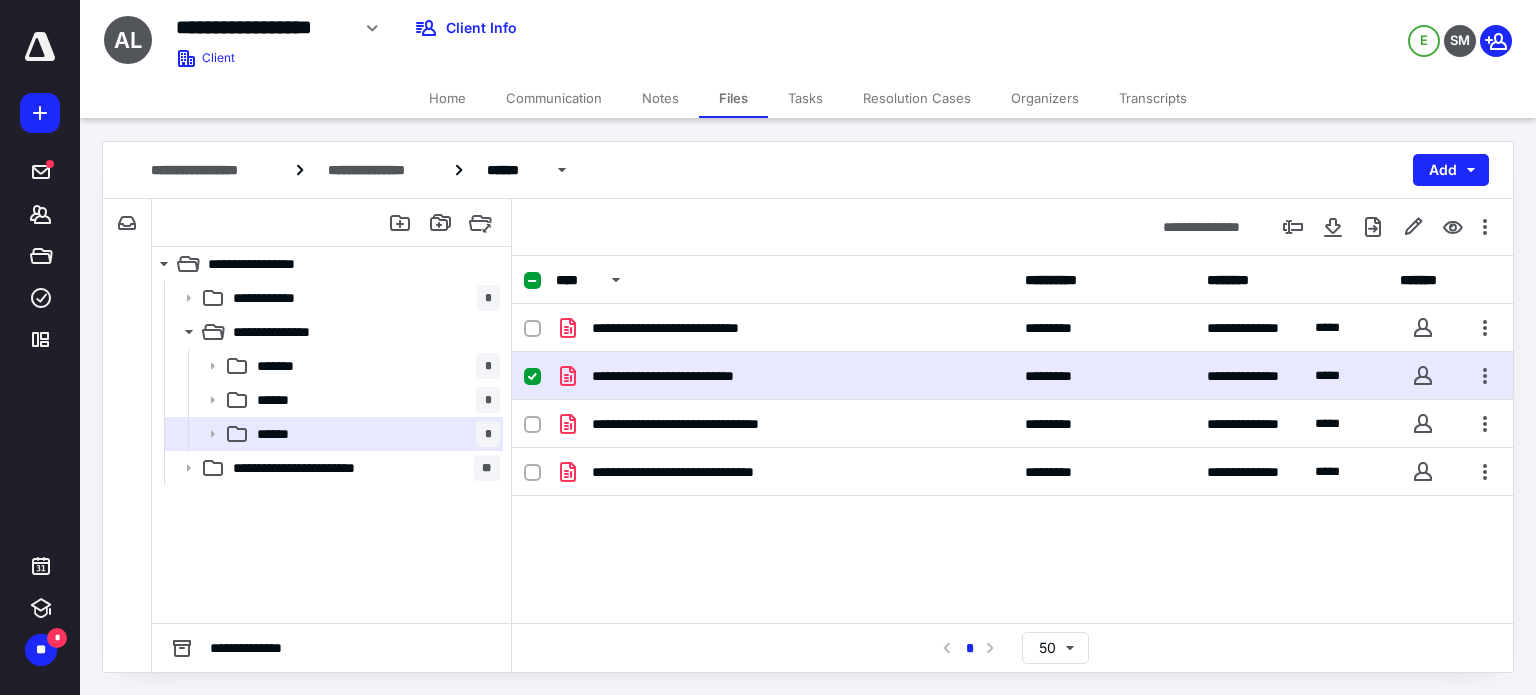 click on "**********" at bounding box center (784, 376) 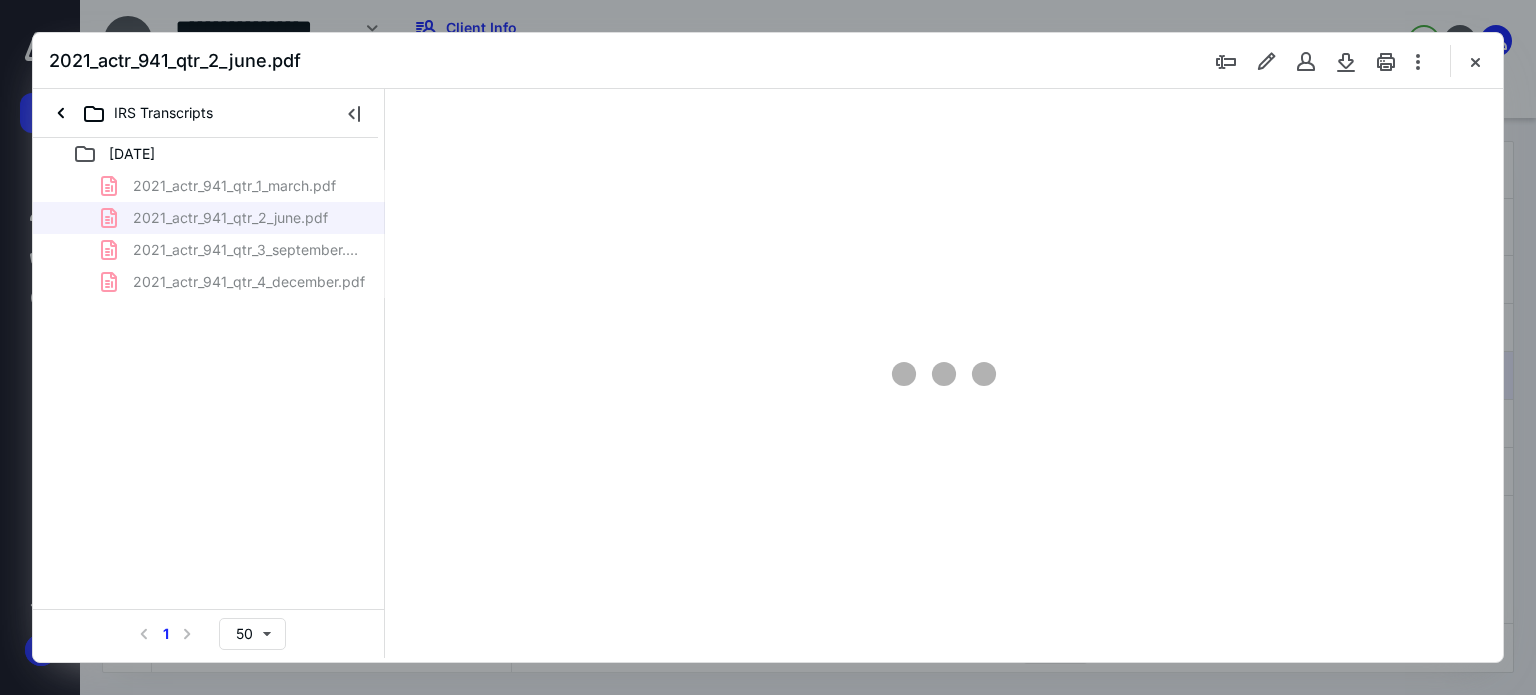 scroll, scrollTop: 0, scrollLeft: 0, axis: both 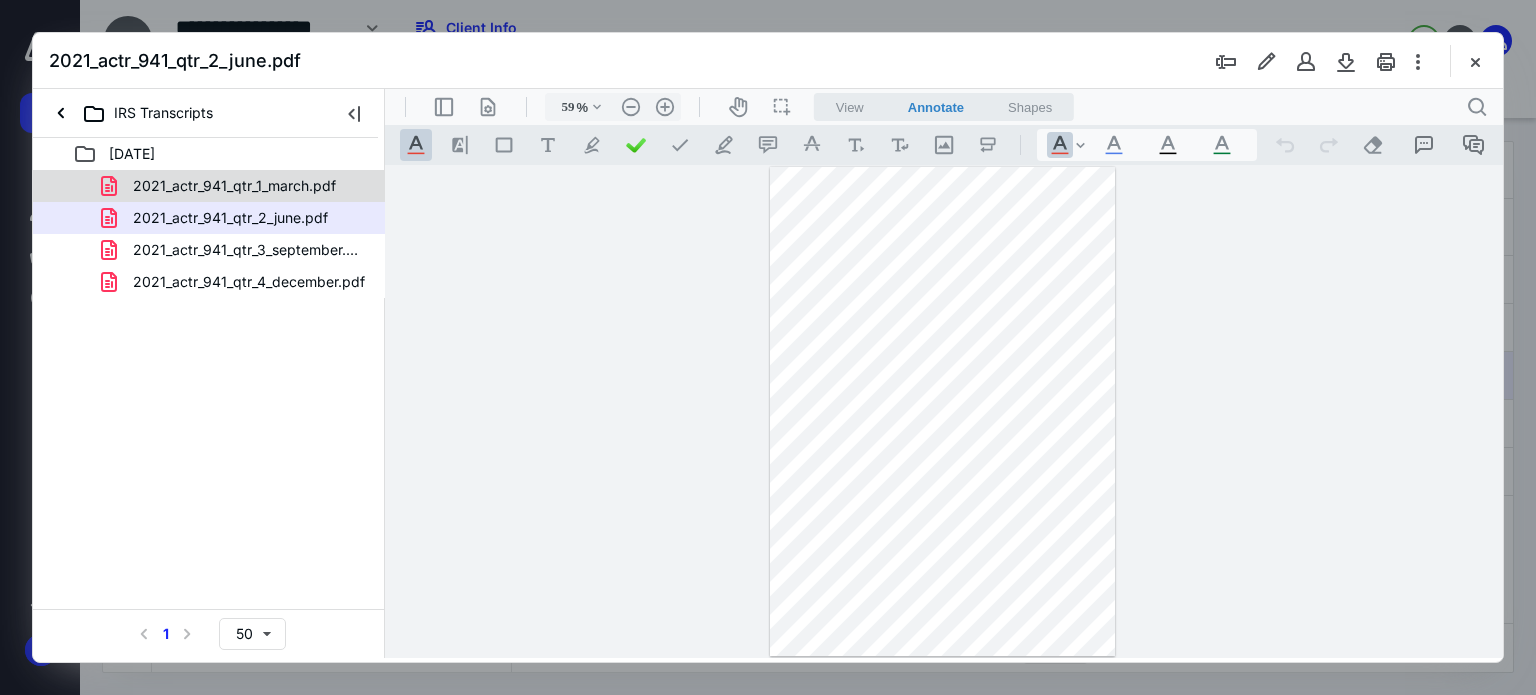 click on "2021_actr_941_qtr_1_march.pdf" at bounding box center (234, 186) 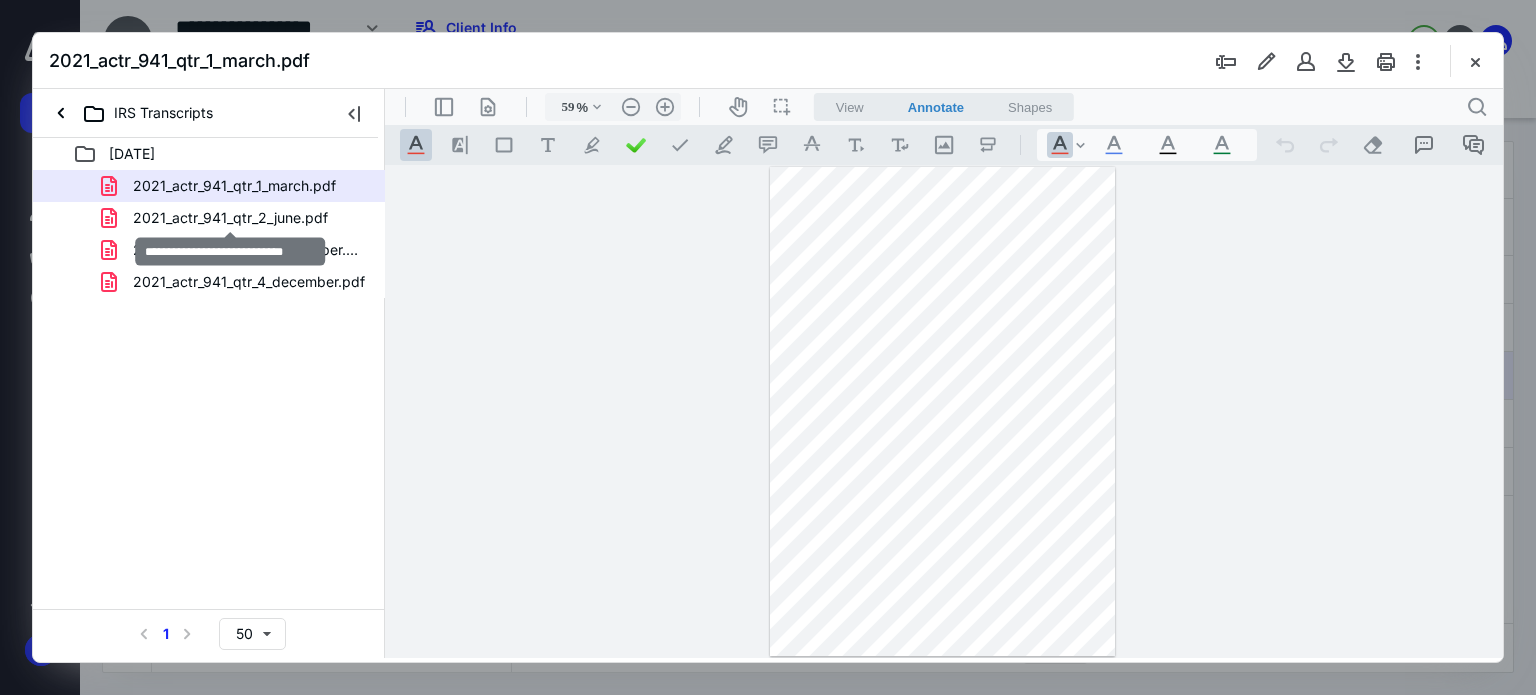 click on "2021_actr_941_qtr_2_june.pdf" at bounding box center (230, 218) 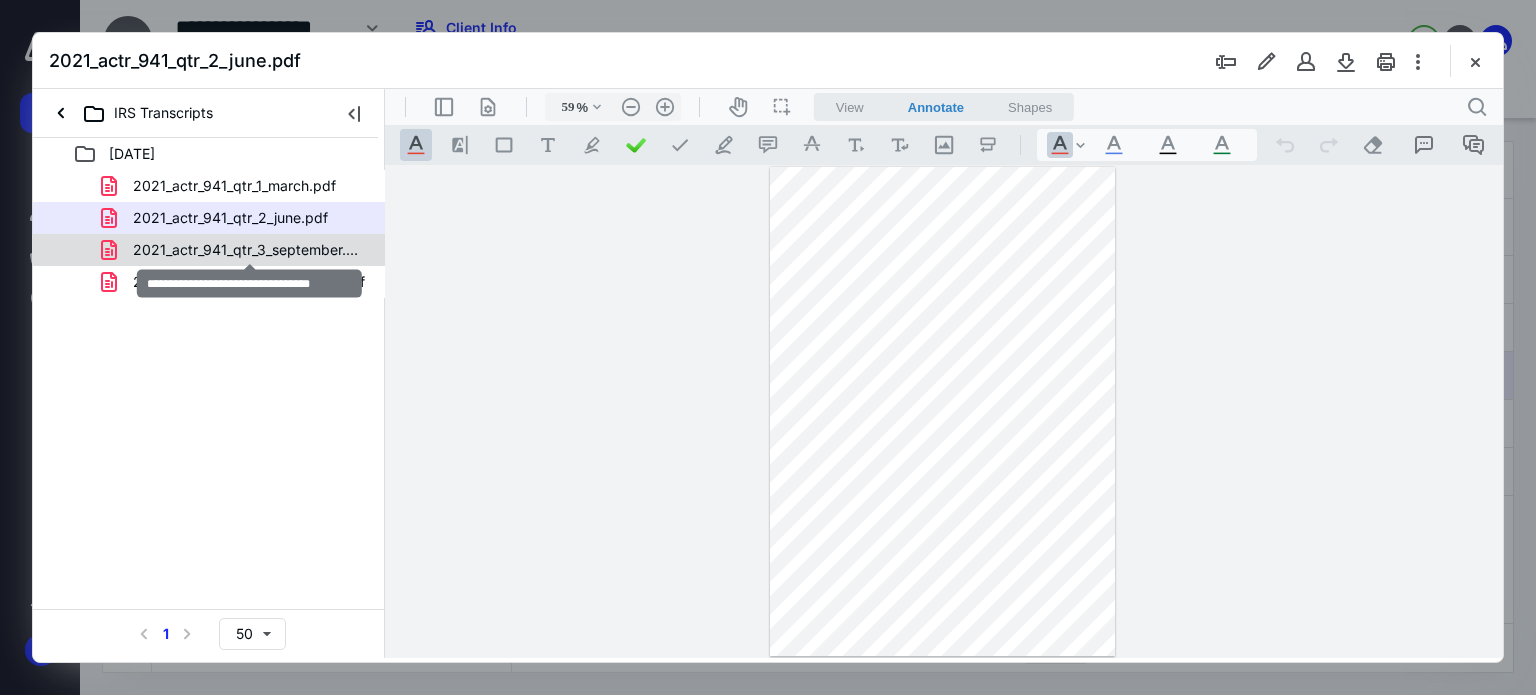 click on "2021_actr_941_qtr_3_september.pdf" at bounding box center [249, 250] 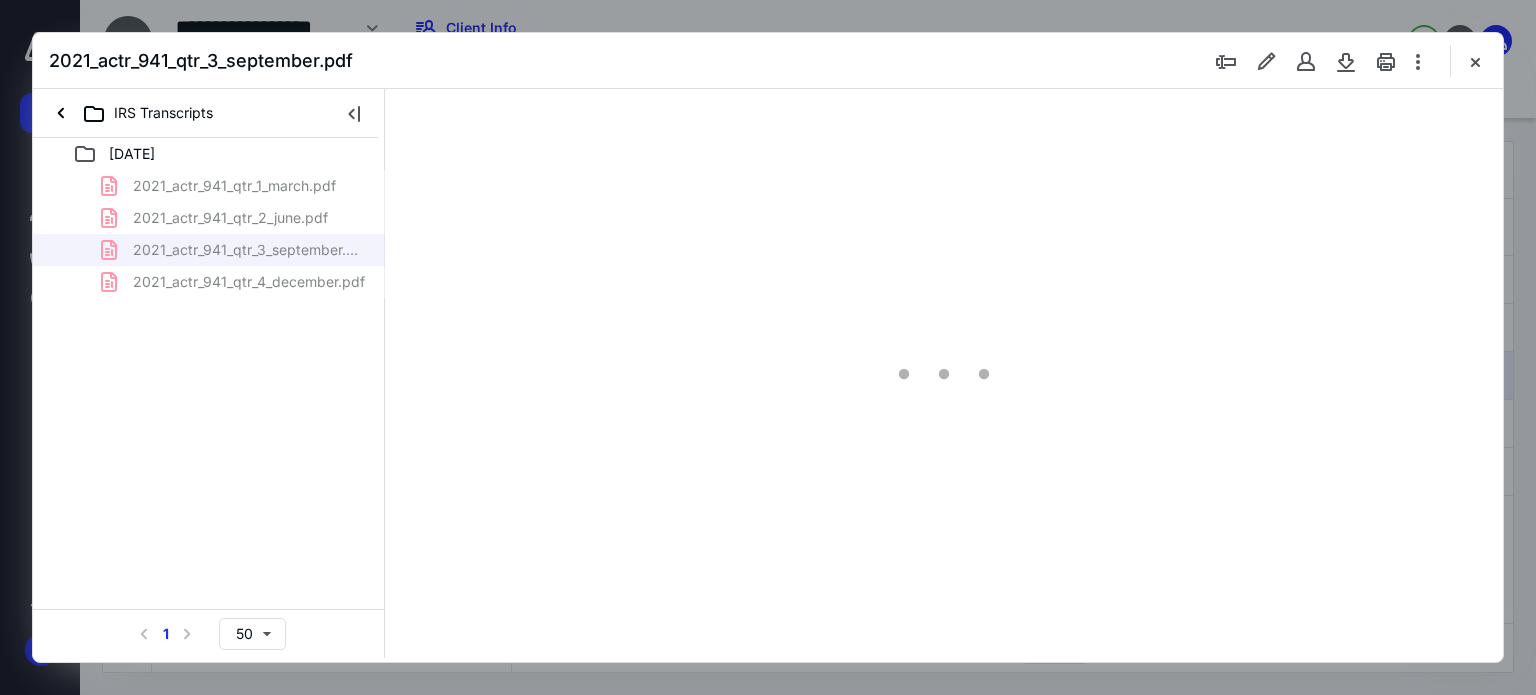 type on "59" 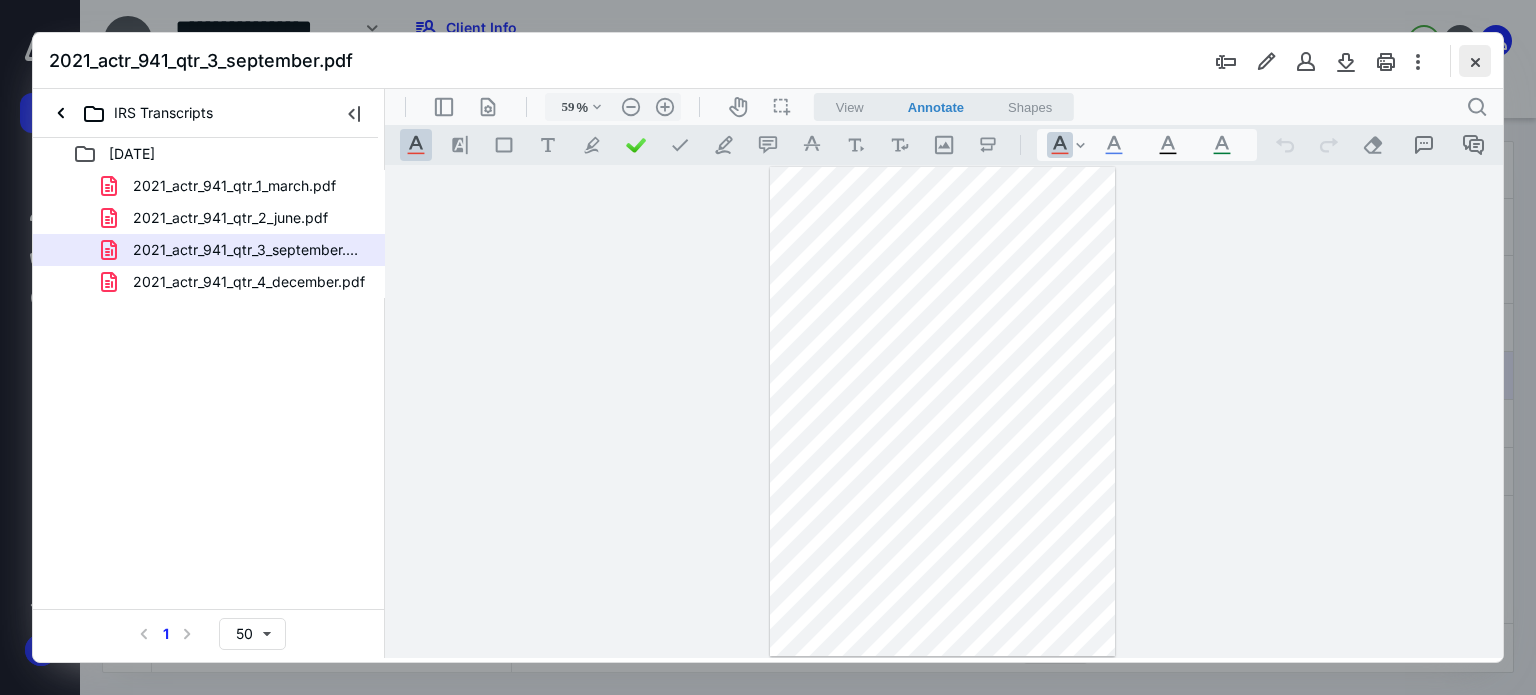 click at bounding box center [1475, 61] 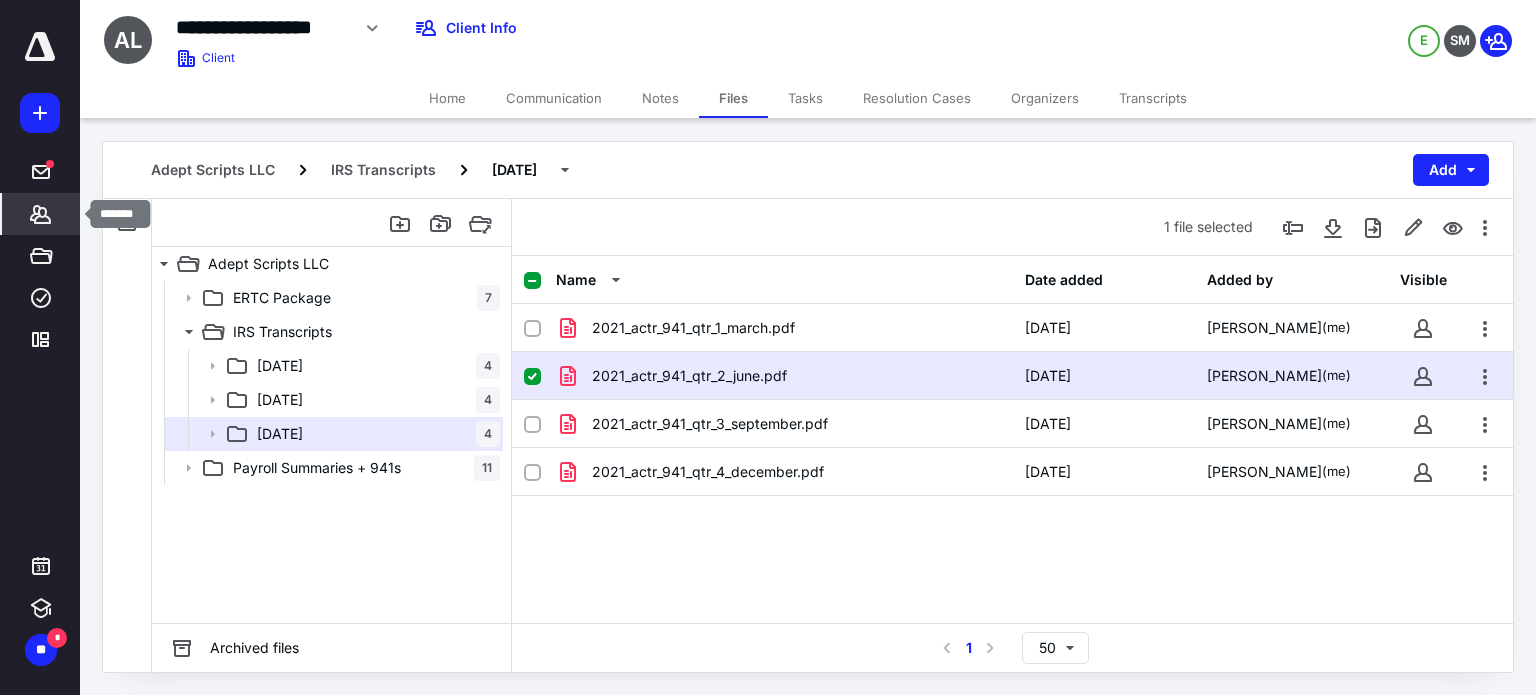 click 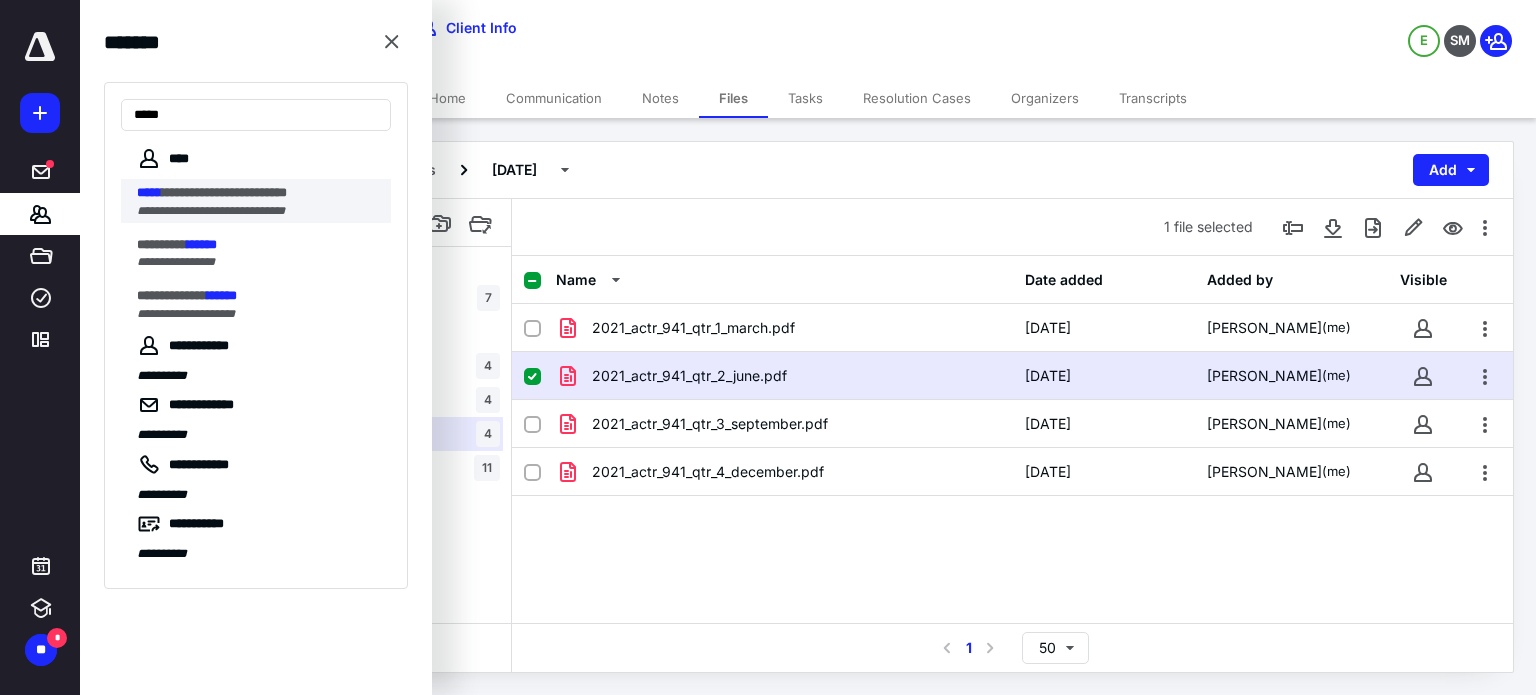 type on "*****" 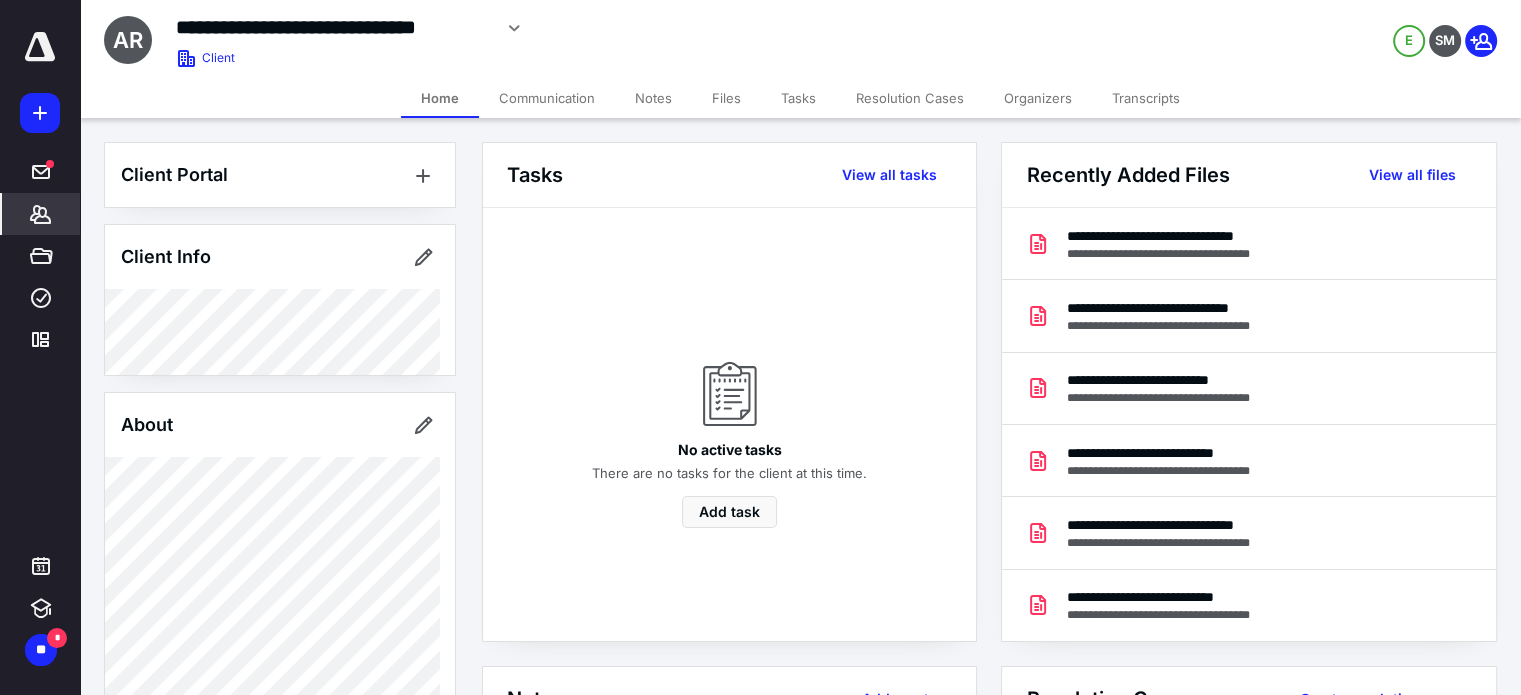 click on "Files" at bounding box center [726, 98] 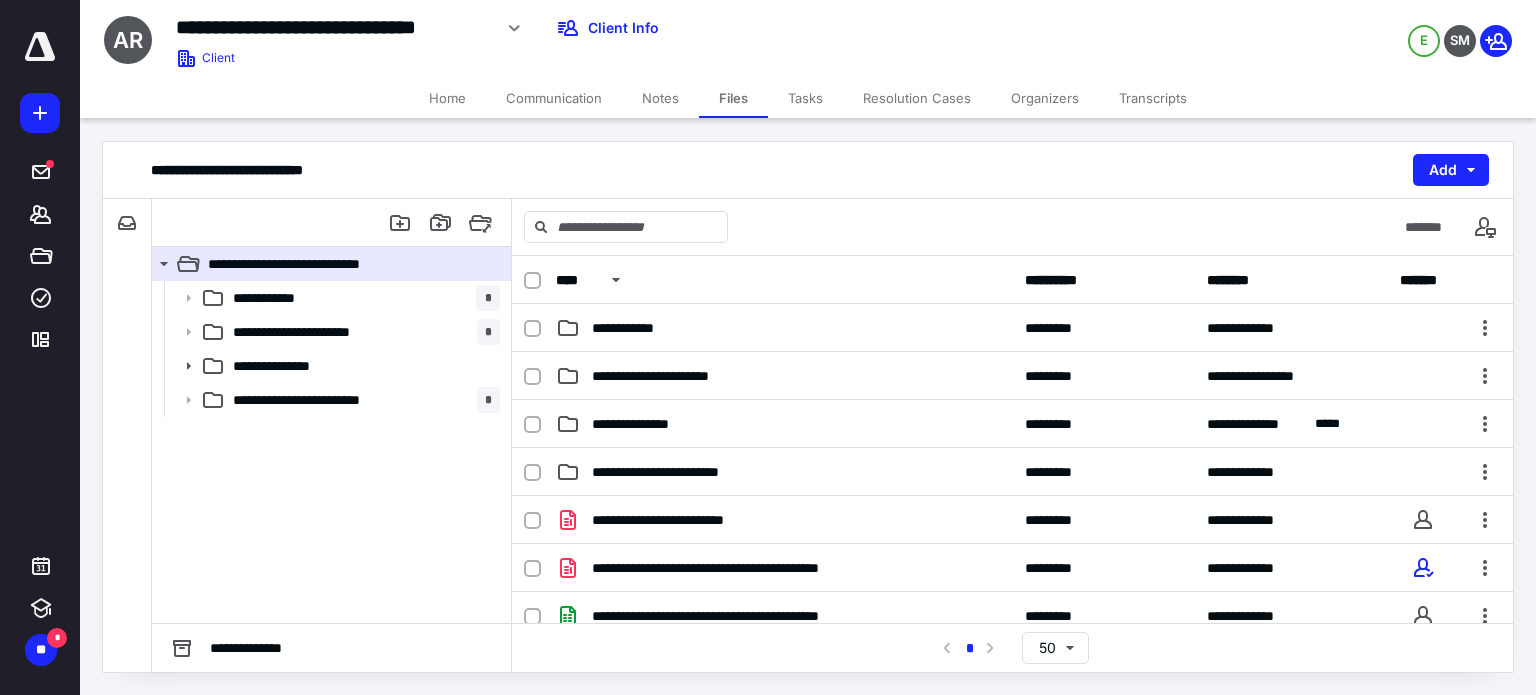 click on "Transcripts" at bounding box center (1153, 98) 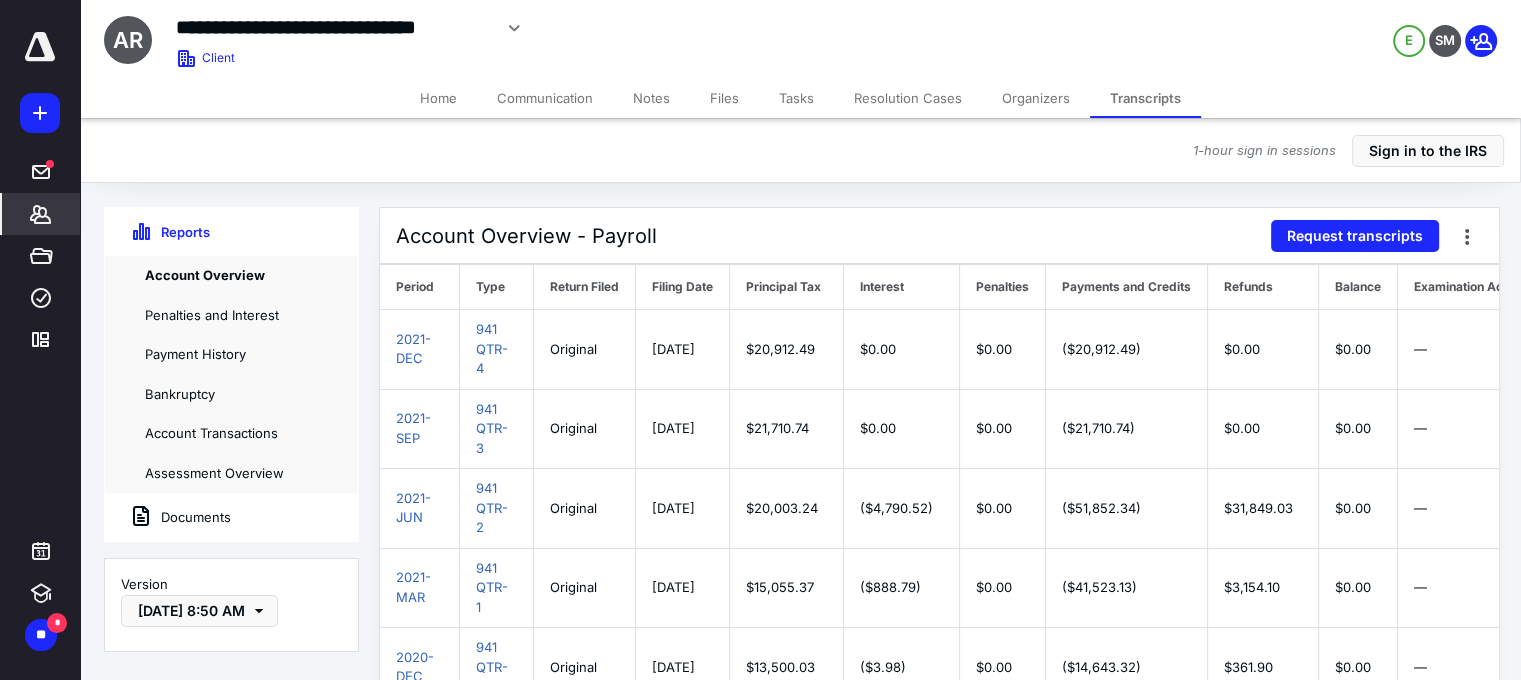 click on "Documents" at bounding box center [168, 517] 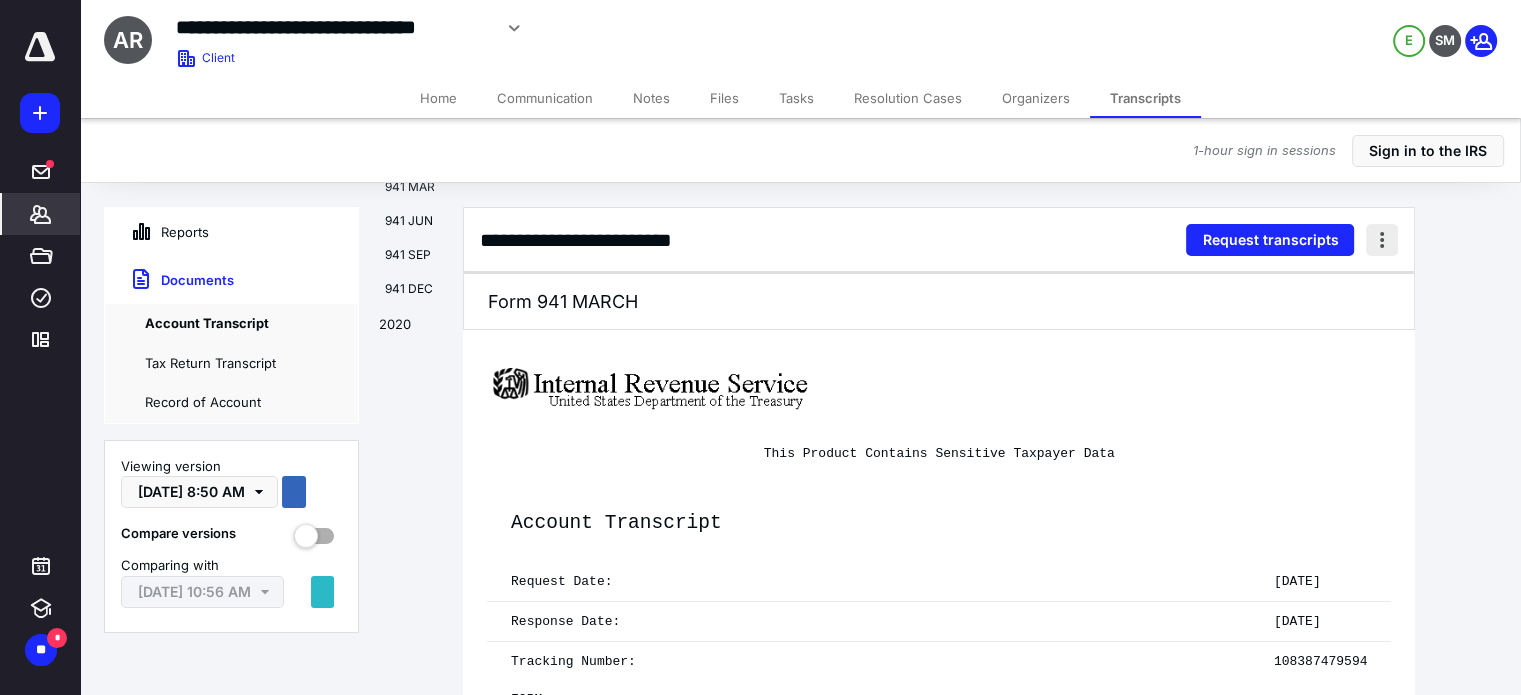 click at bounding box center [1382, 240] 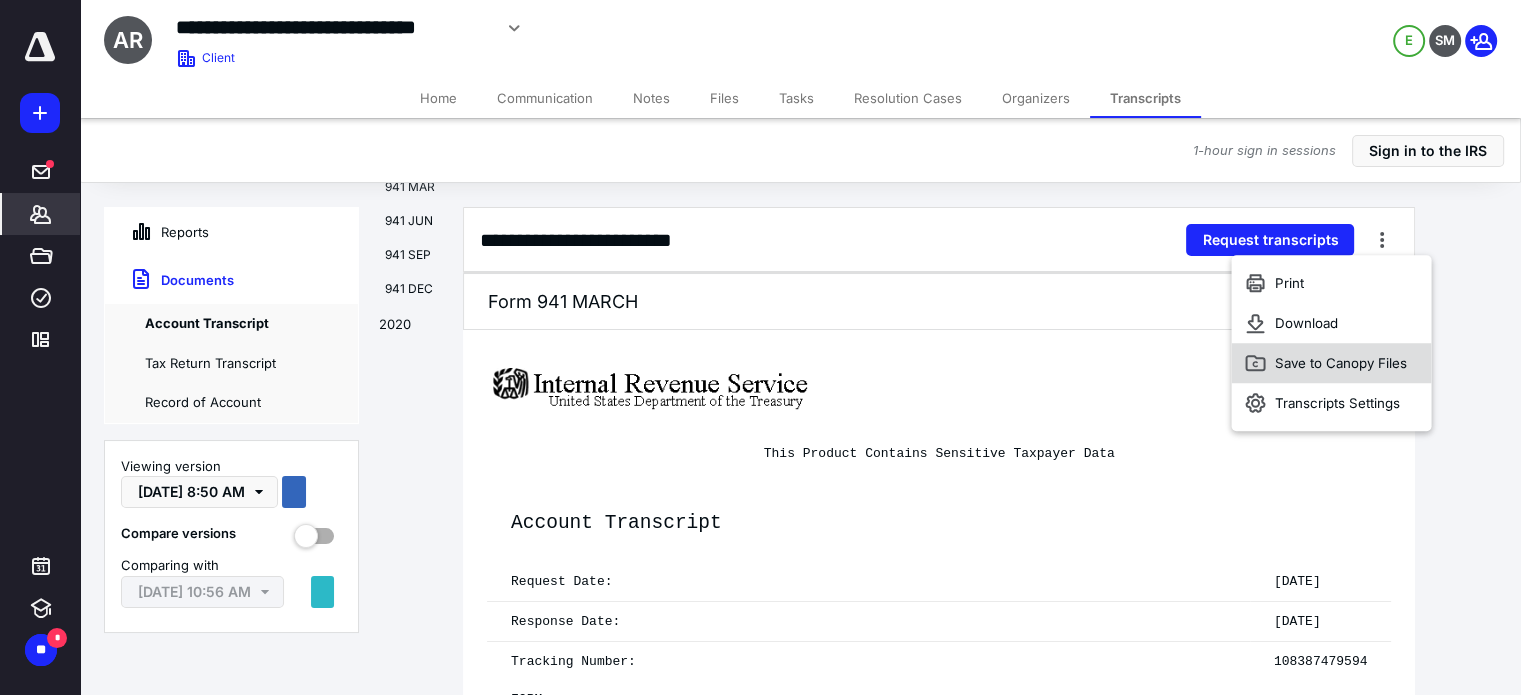 click on "Save to Canopy Files" at bounding box center (1341, 363) 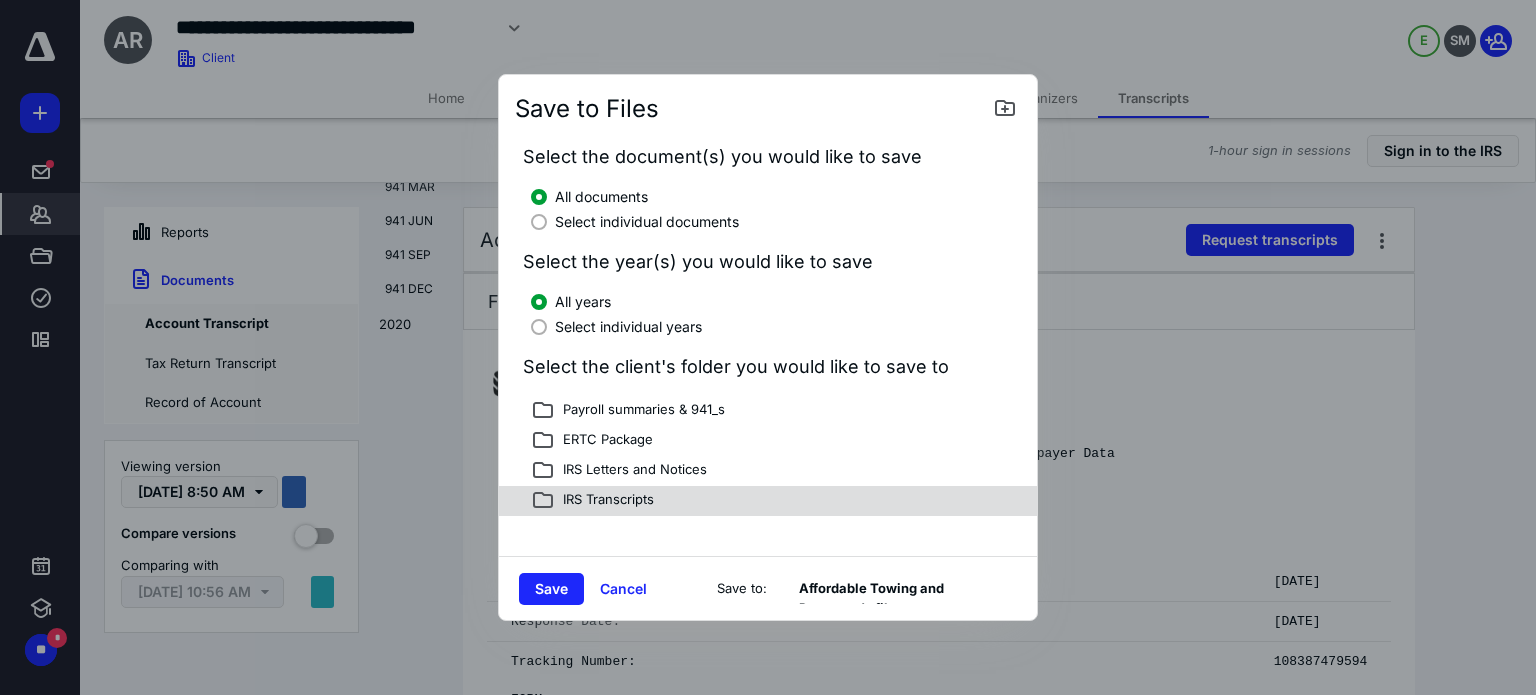 click on "IRS Transcripts" at bounding box center (604, 501) 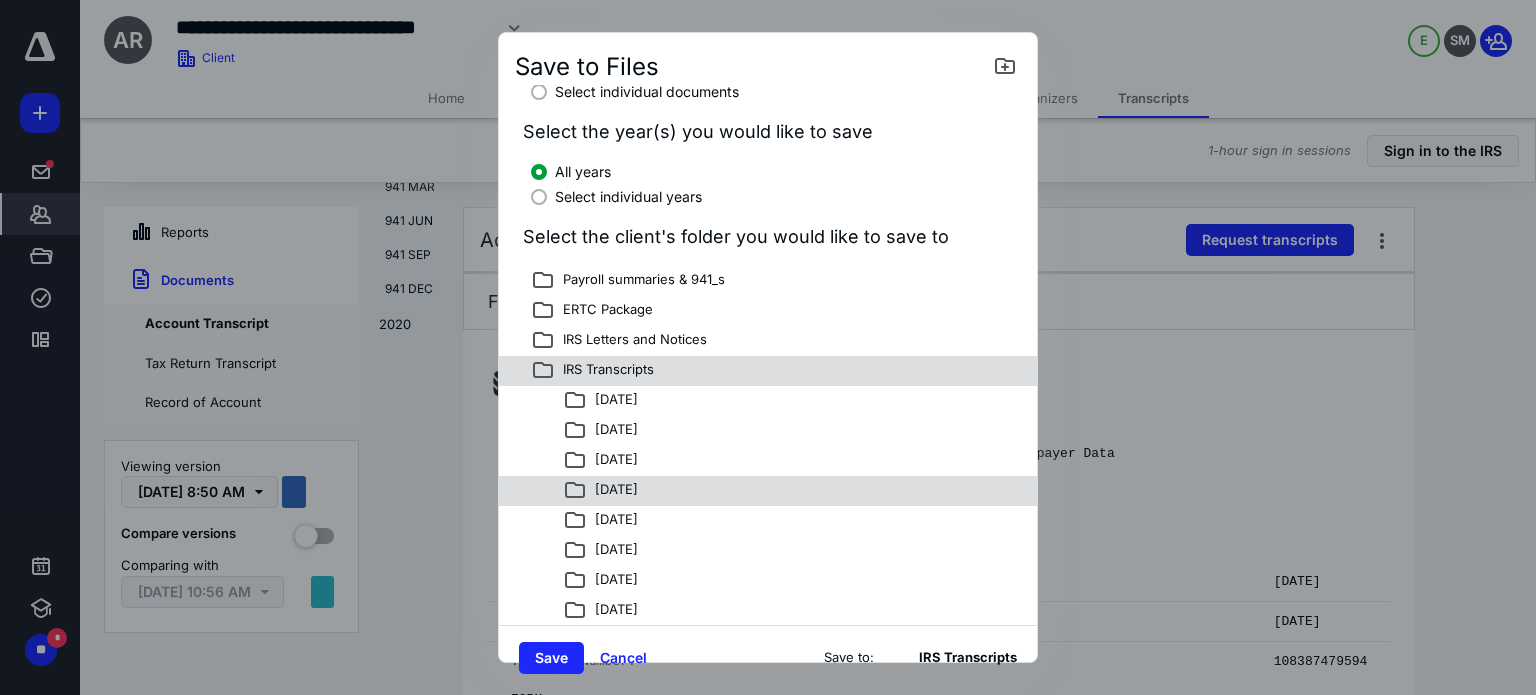 scroll, scrollTop: 0, scrollLeft: 0, axis: both 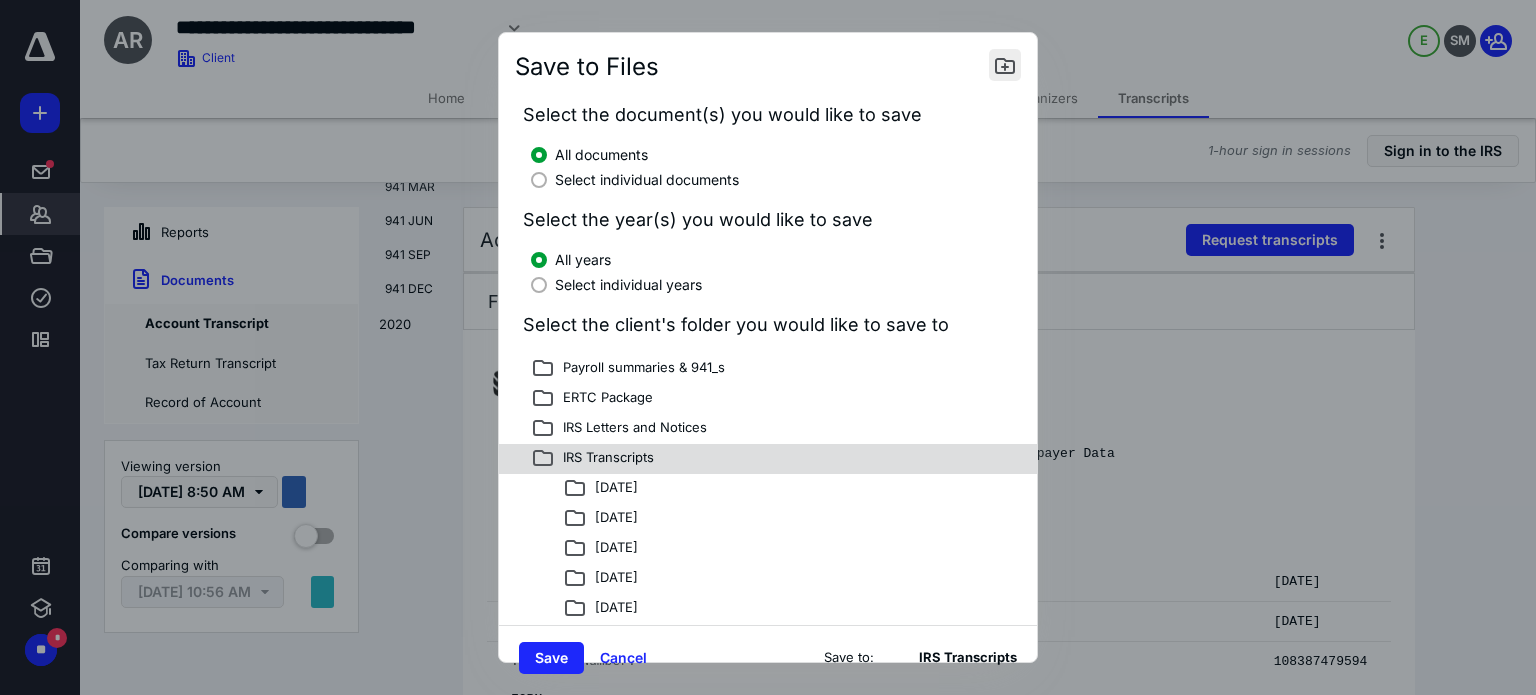 click at bounding box center [1005, 65] 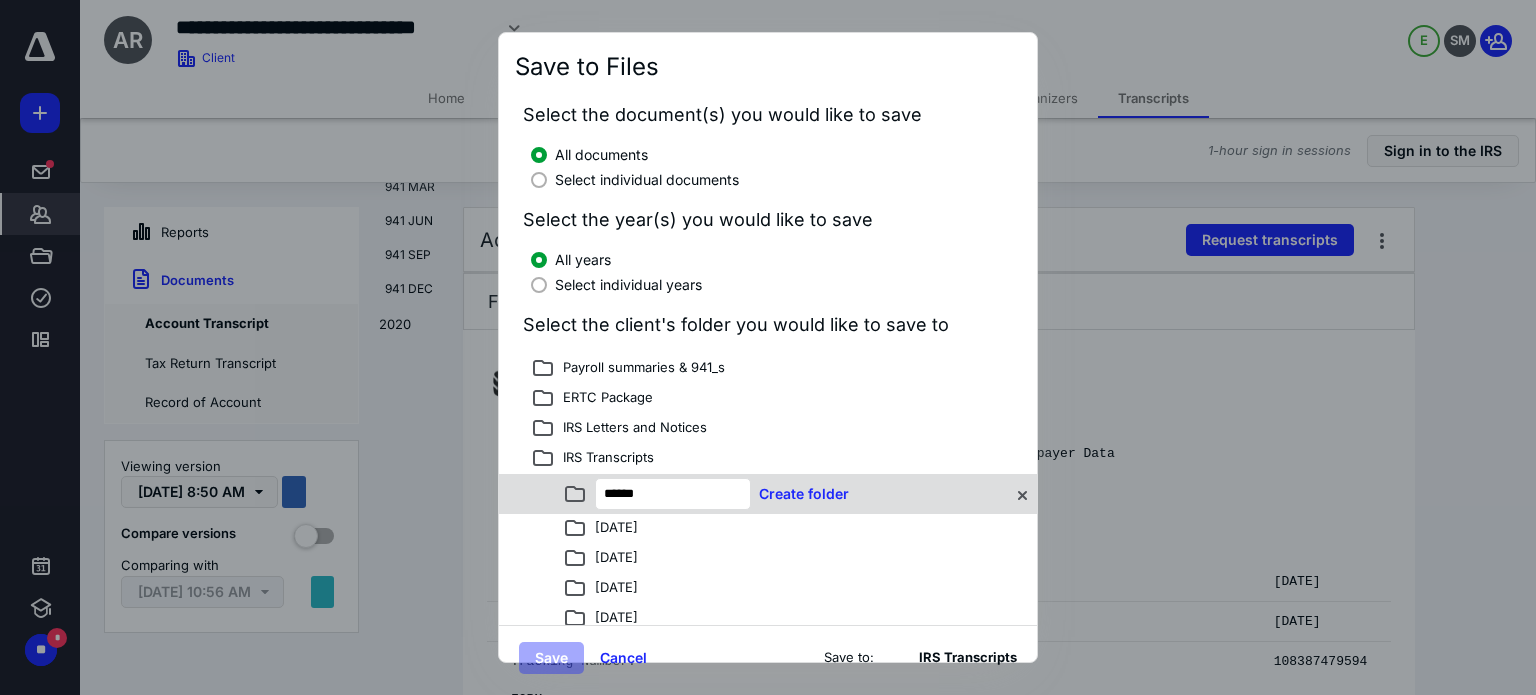 type on "******" 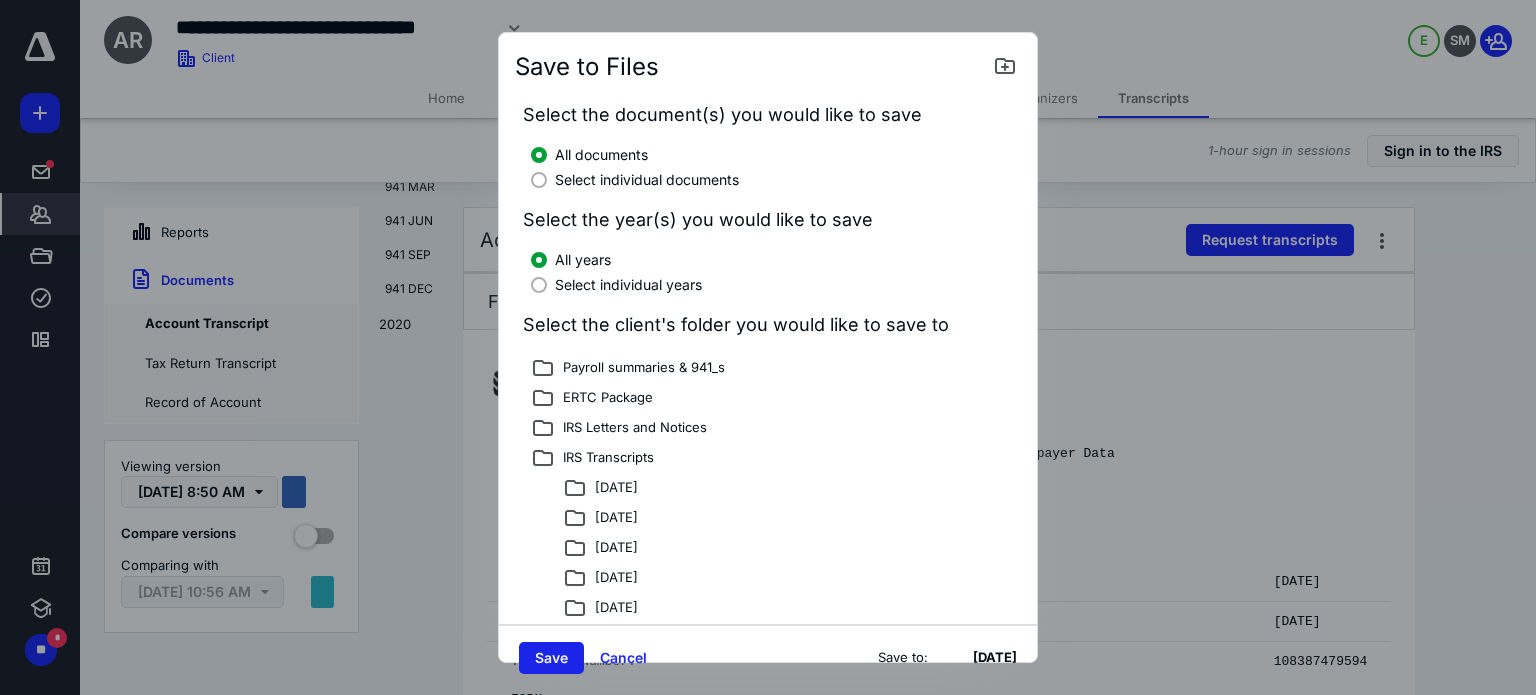 click on "Save" at bounding box center [551, 658] 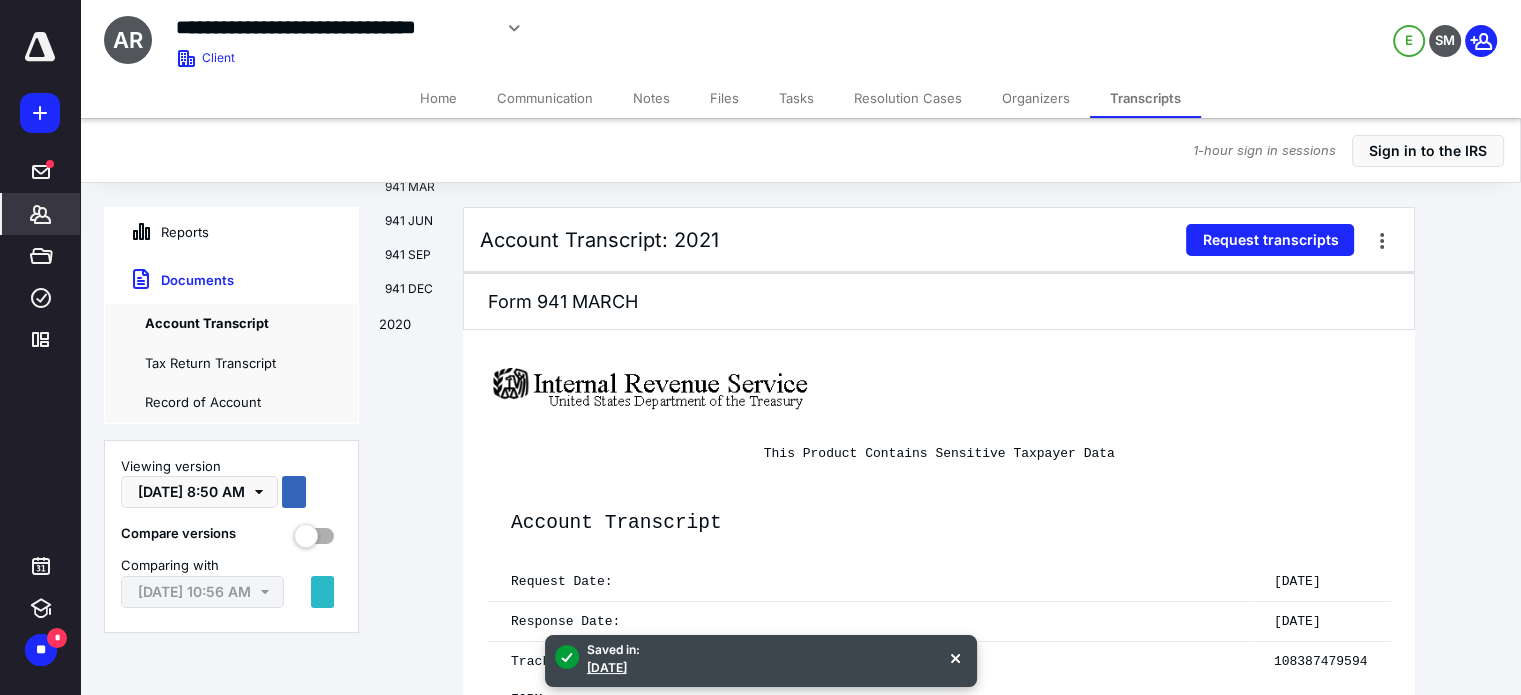 click on "Files" at bounding box center (724, 98) 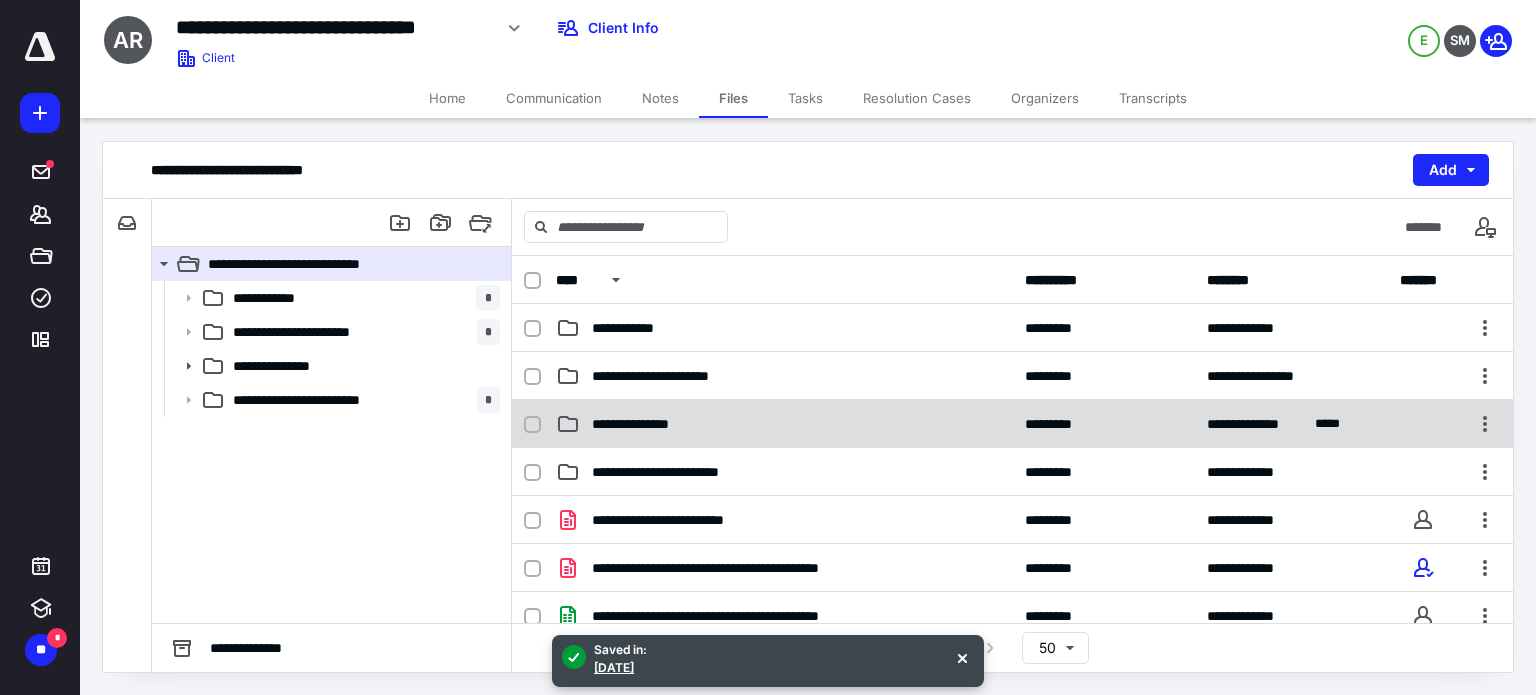 click on "**********" at bounding box center [784, 424] 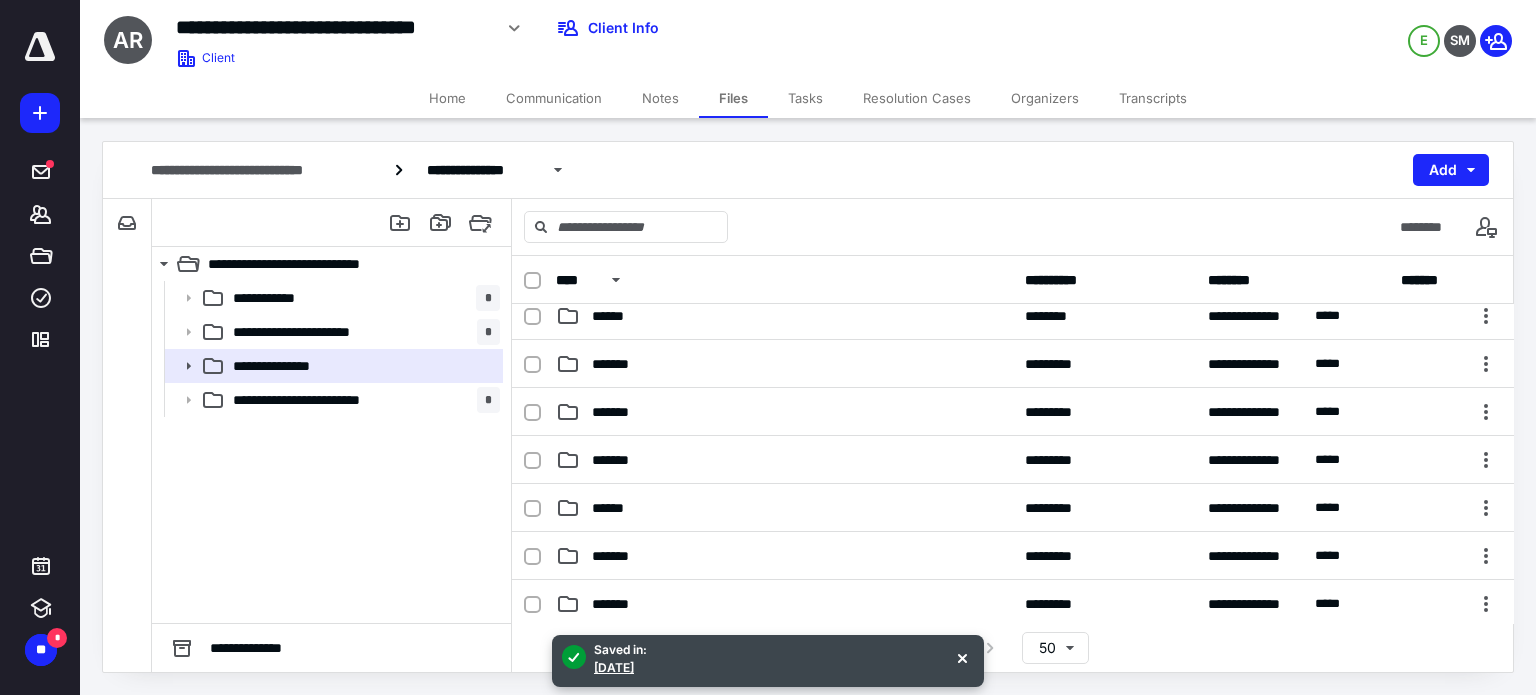 scroll, scrollTop: 400, scrollLeft: 0, axis: vertical 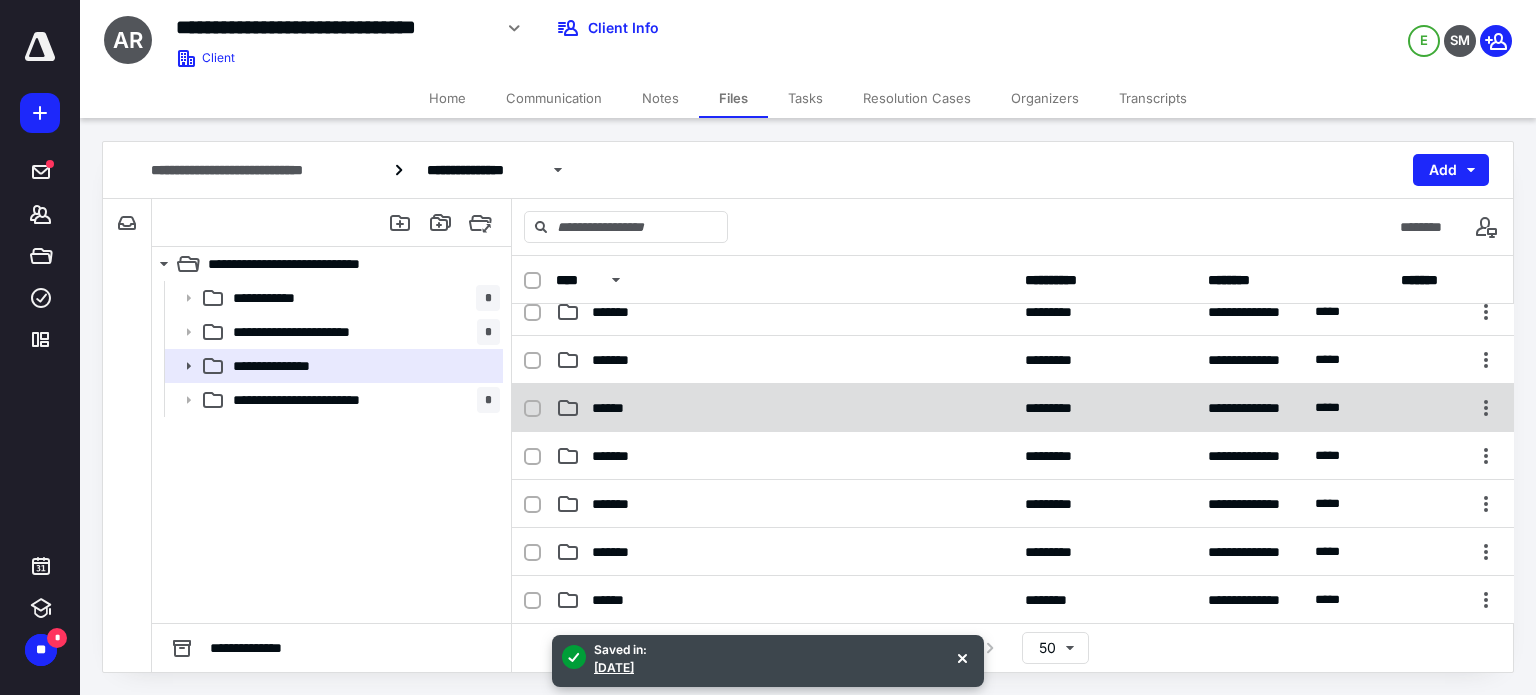 click on "******" at bounding box center (784, 408) 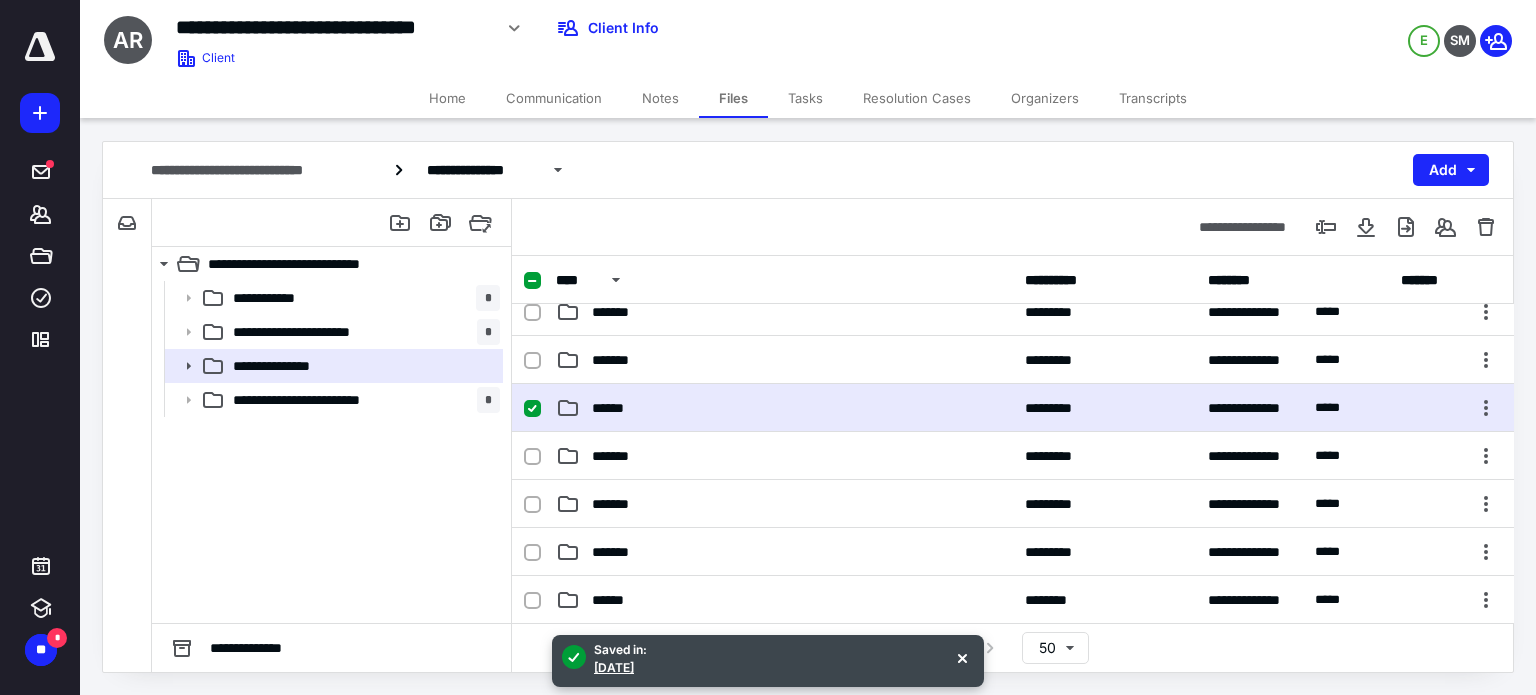click on "******" at bounding box center [784, 408] 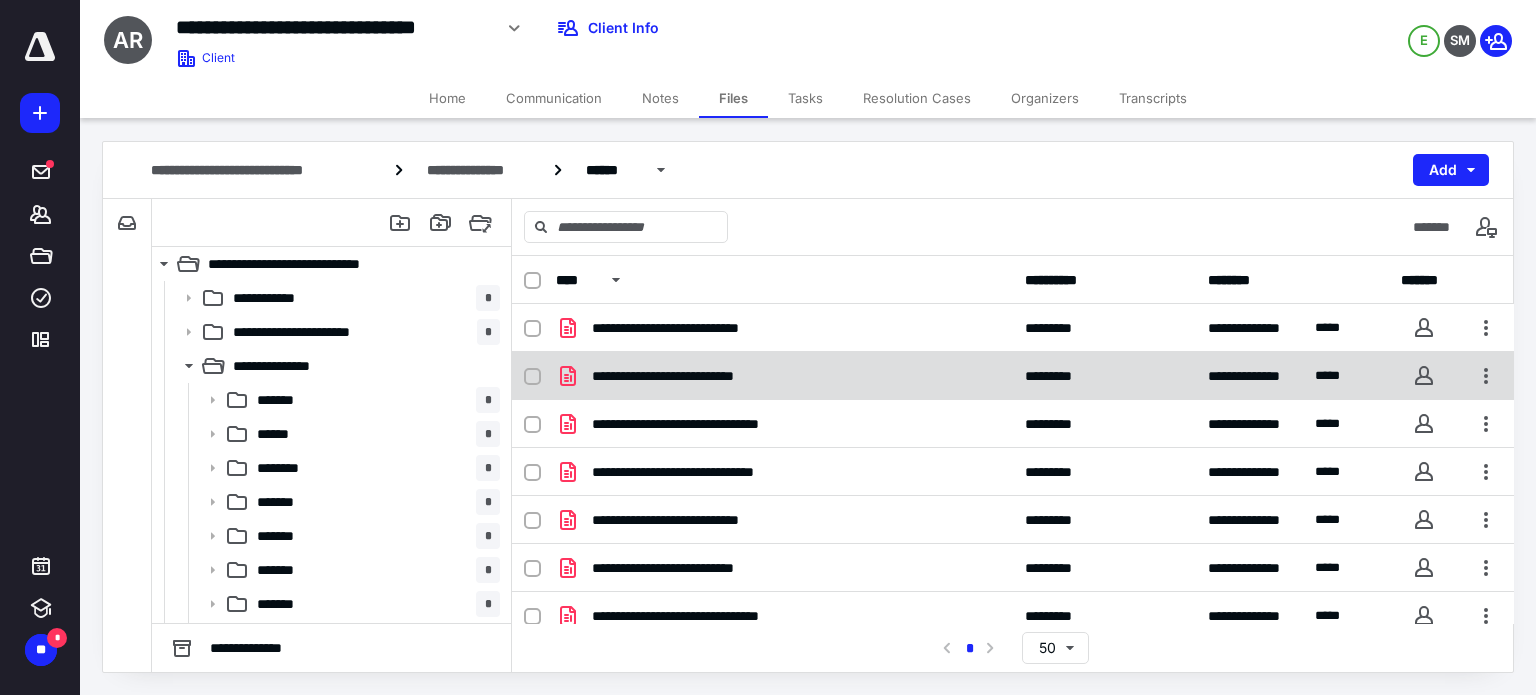 click on "**********" at bounding box center (784, 376) 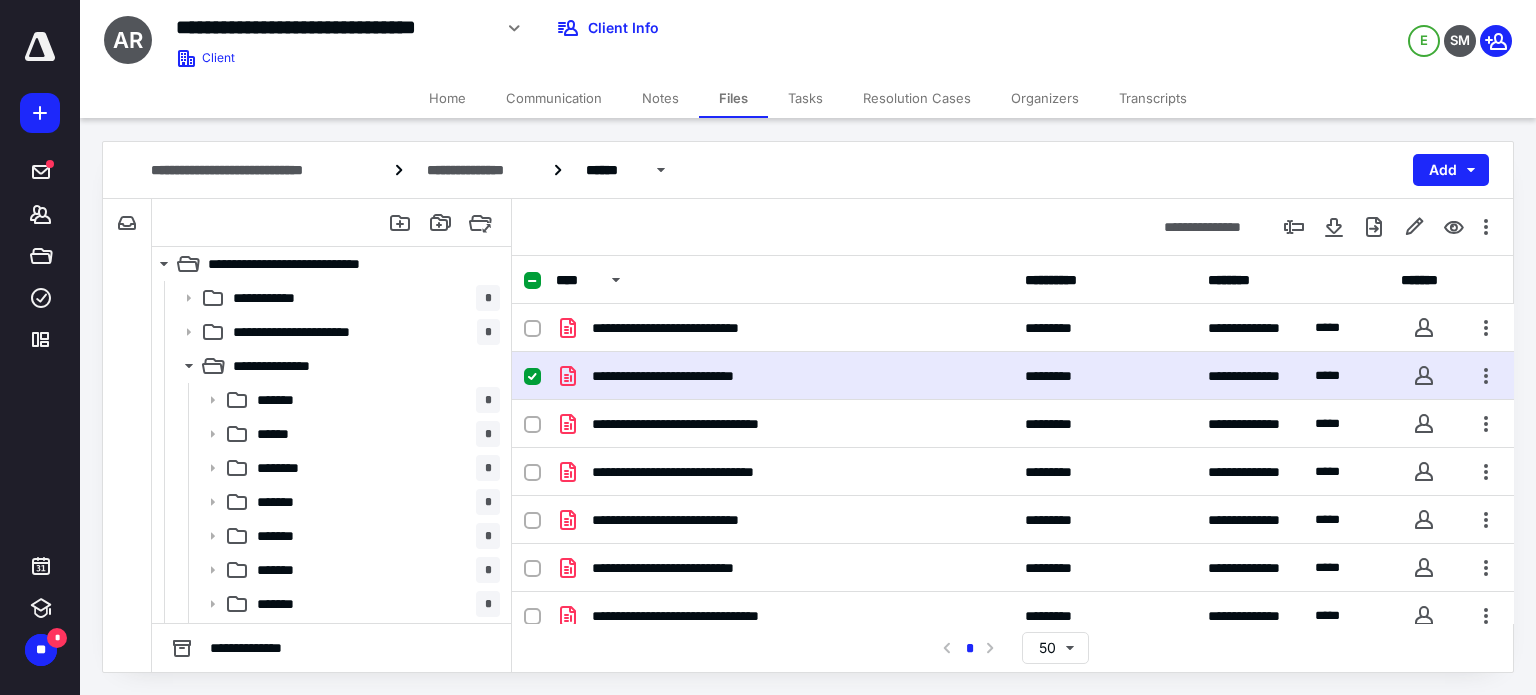 click on "**********" at bounding box center (784, 376) 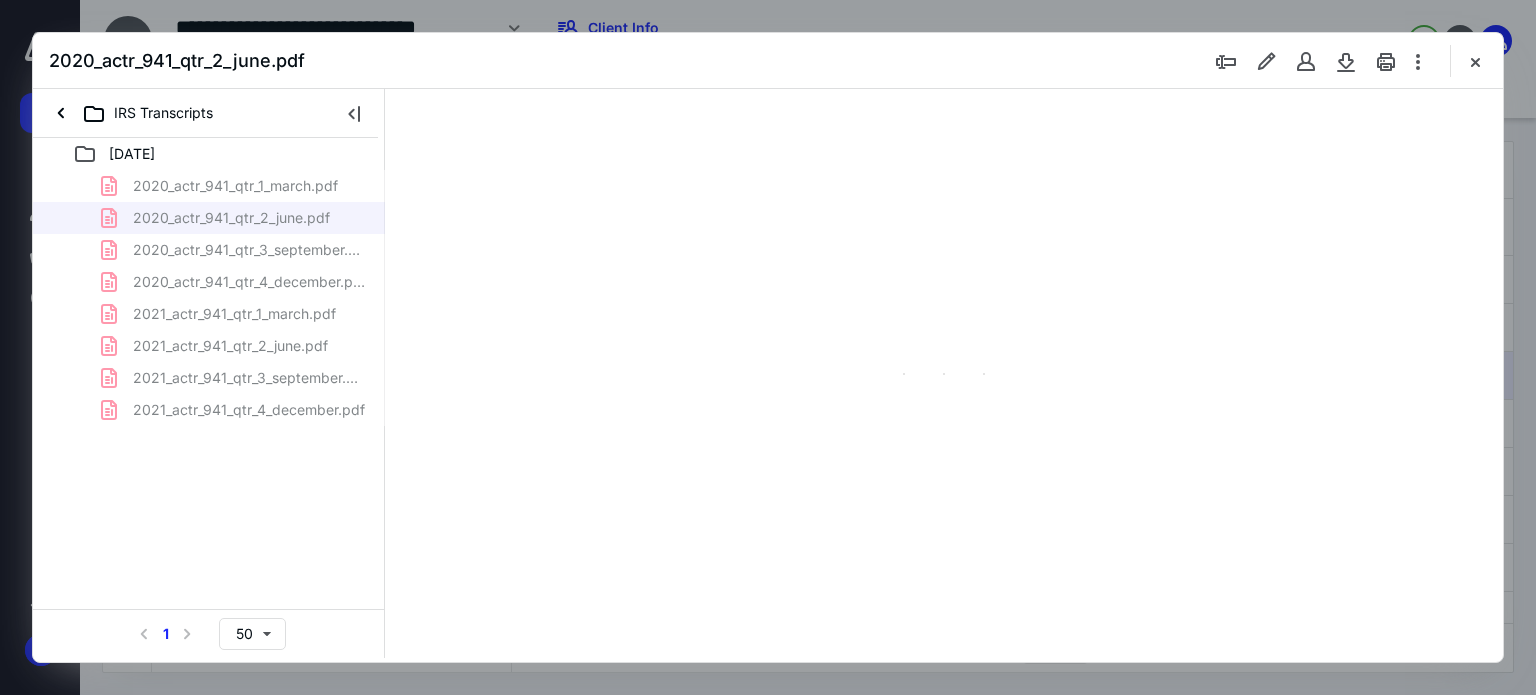 scroll, scrollTop: 0, scrollLeft: 0, axis: both 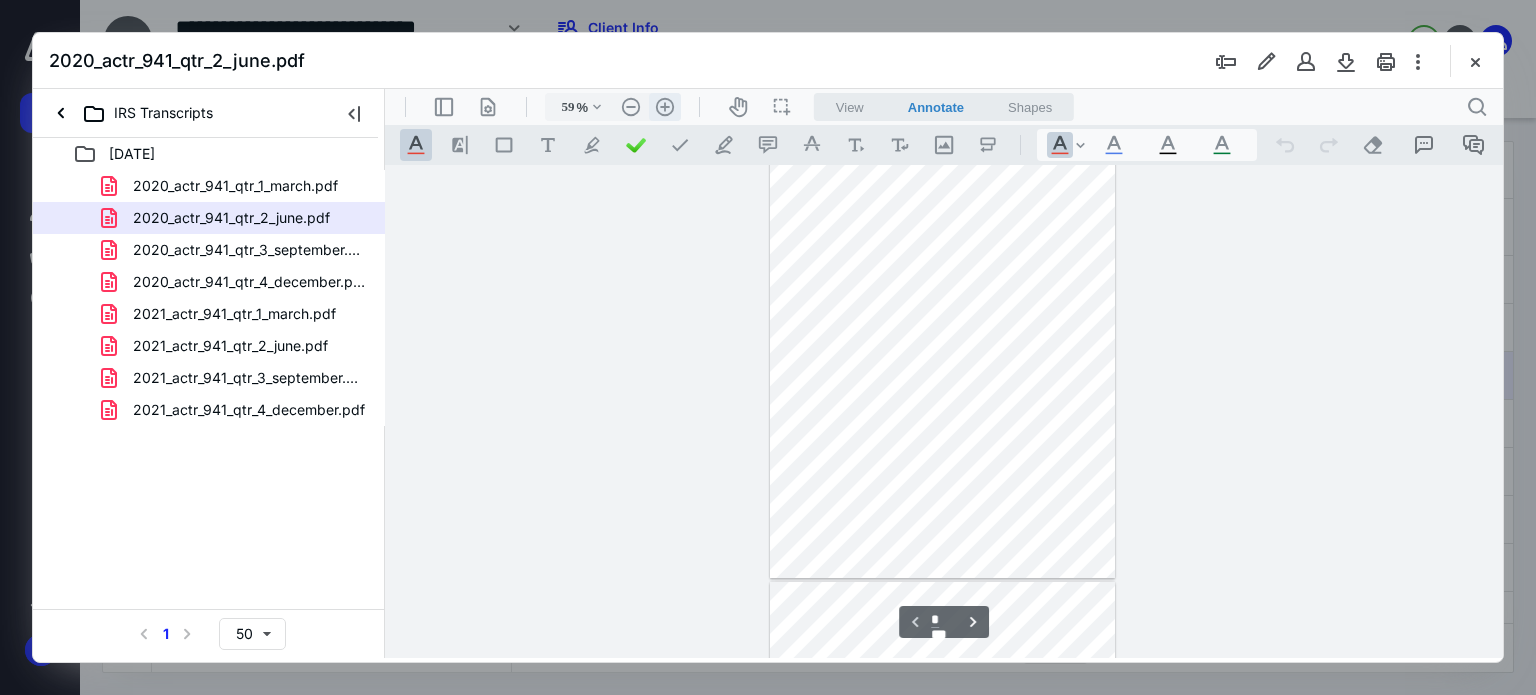 click on ".cls-1{fill:#abb0c4;} icon - header - zoom - in - line" at bounding box center (665, 107) 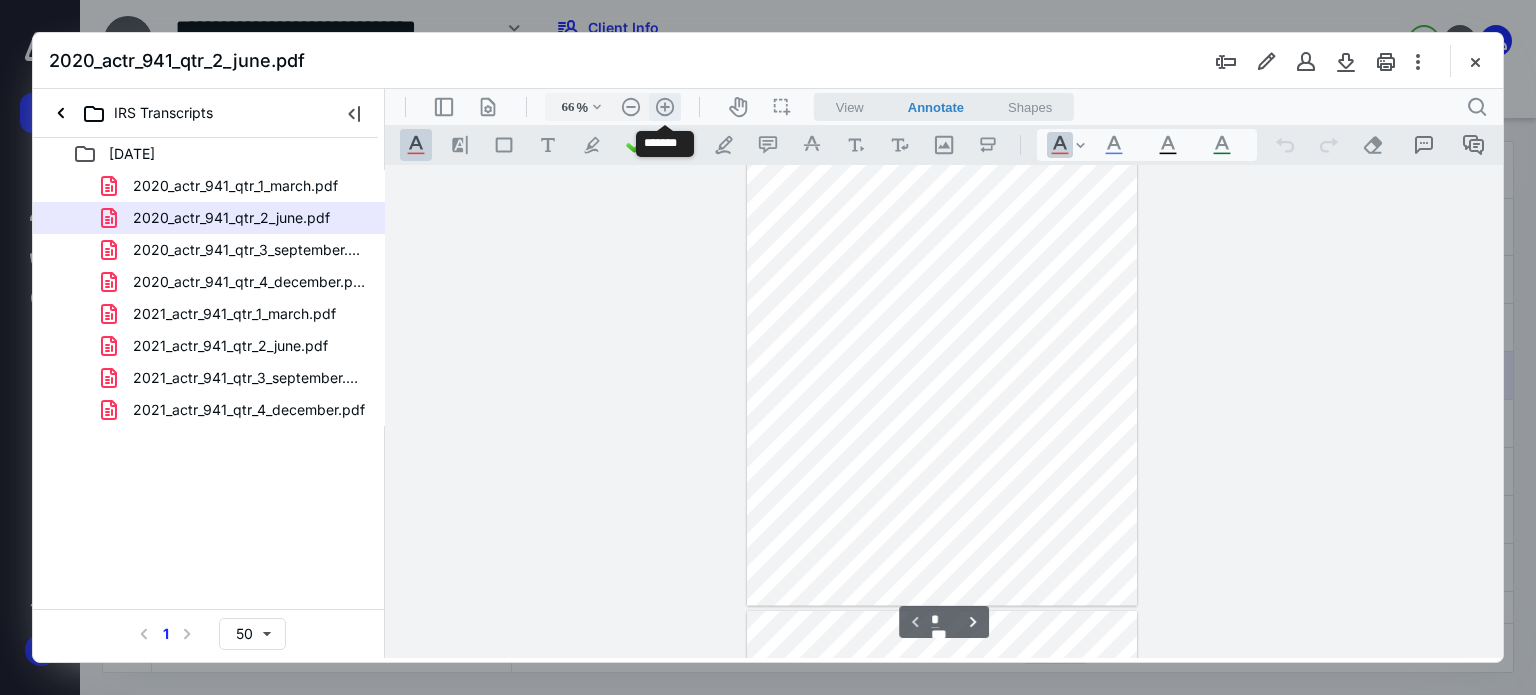 click on ".cls-1{fill:#abb0c4;} icon - header - zoom - in - line" at bounding box center (665, 107) 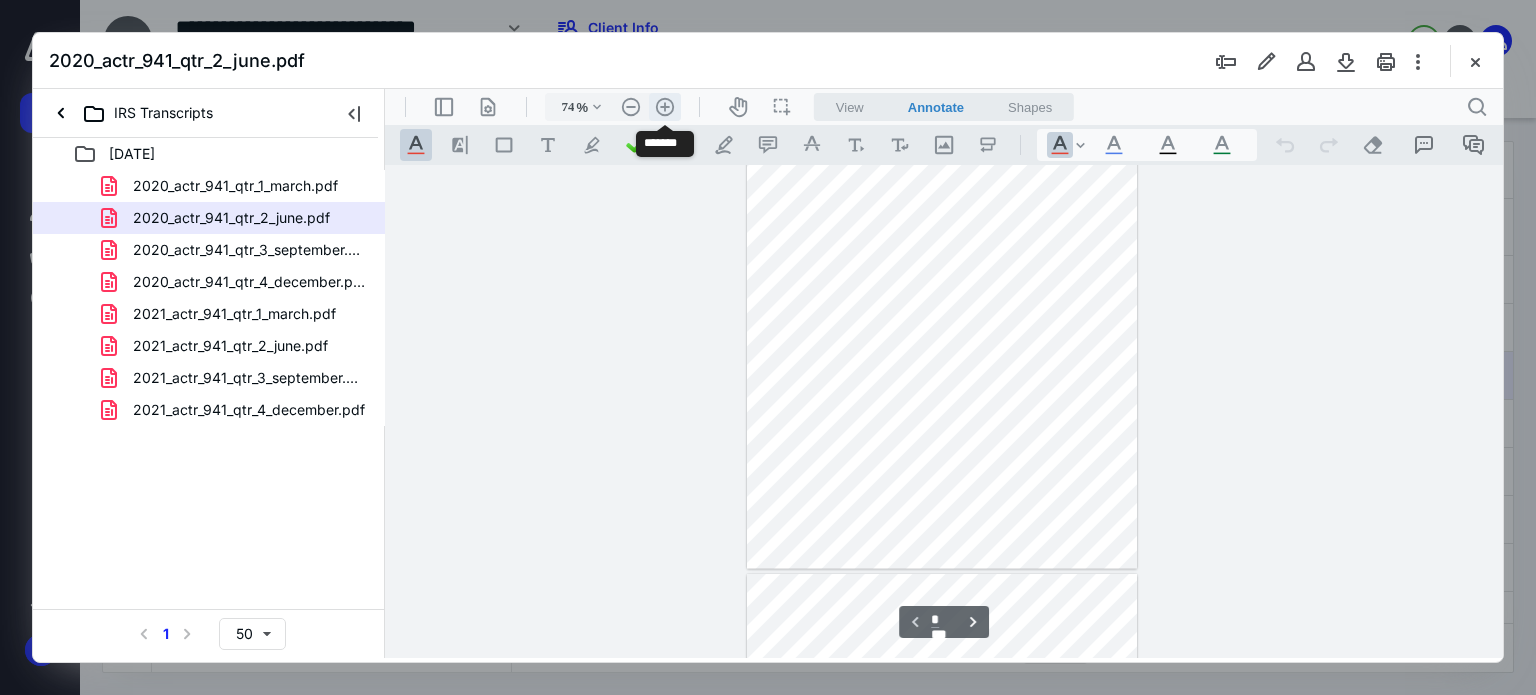 click on ".cls-1{fill:#abb0c4;} icon - header - zoom - in - line" at bounding box center (665, 107) 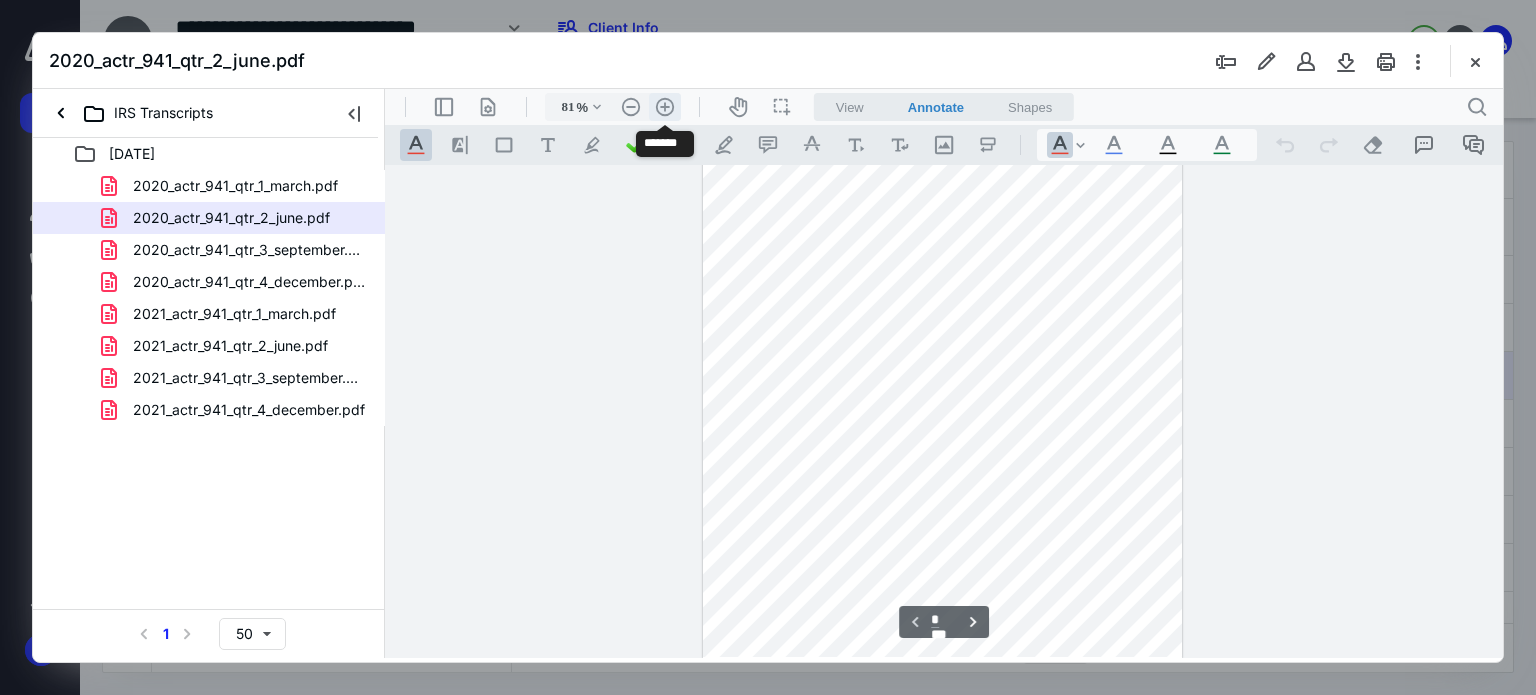click on ".cls-1{fill:#abb0c4;} icon - header - zoom - in - line" at bounding box center (665, 107) 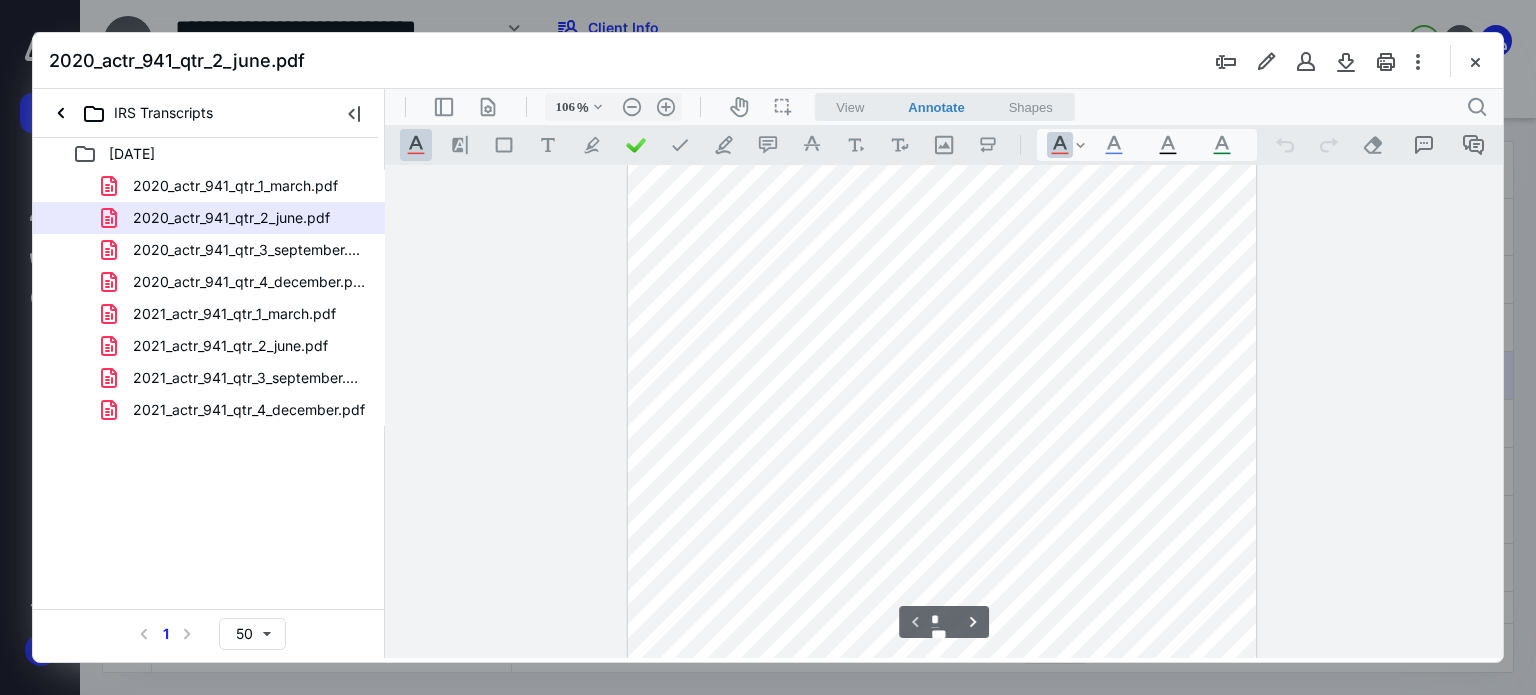scroll, scrollTop: 512, scrollLeft: 0, axis: vertical 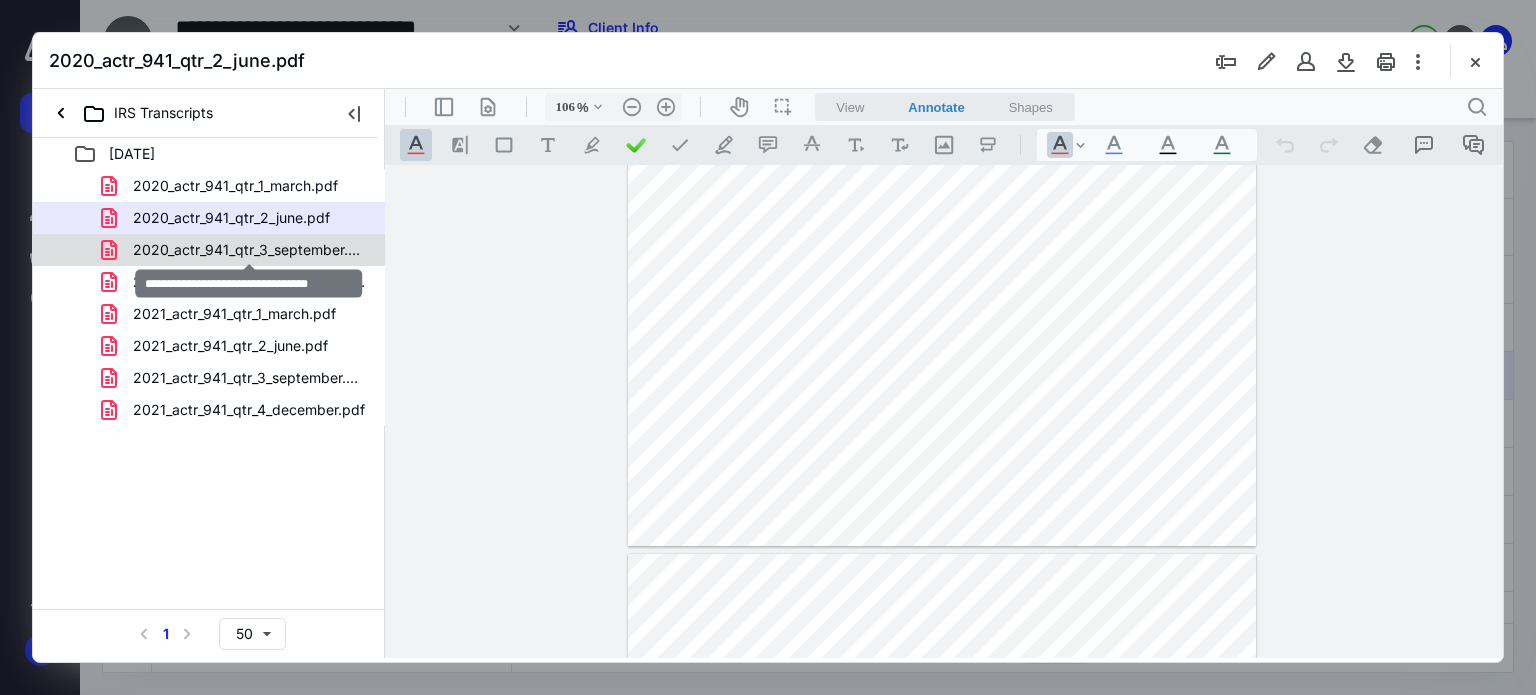 click on "2020_actr_941_qtr_3_september.pdf" at bounding box center [249, 250] 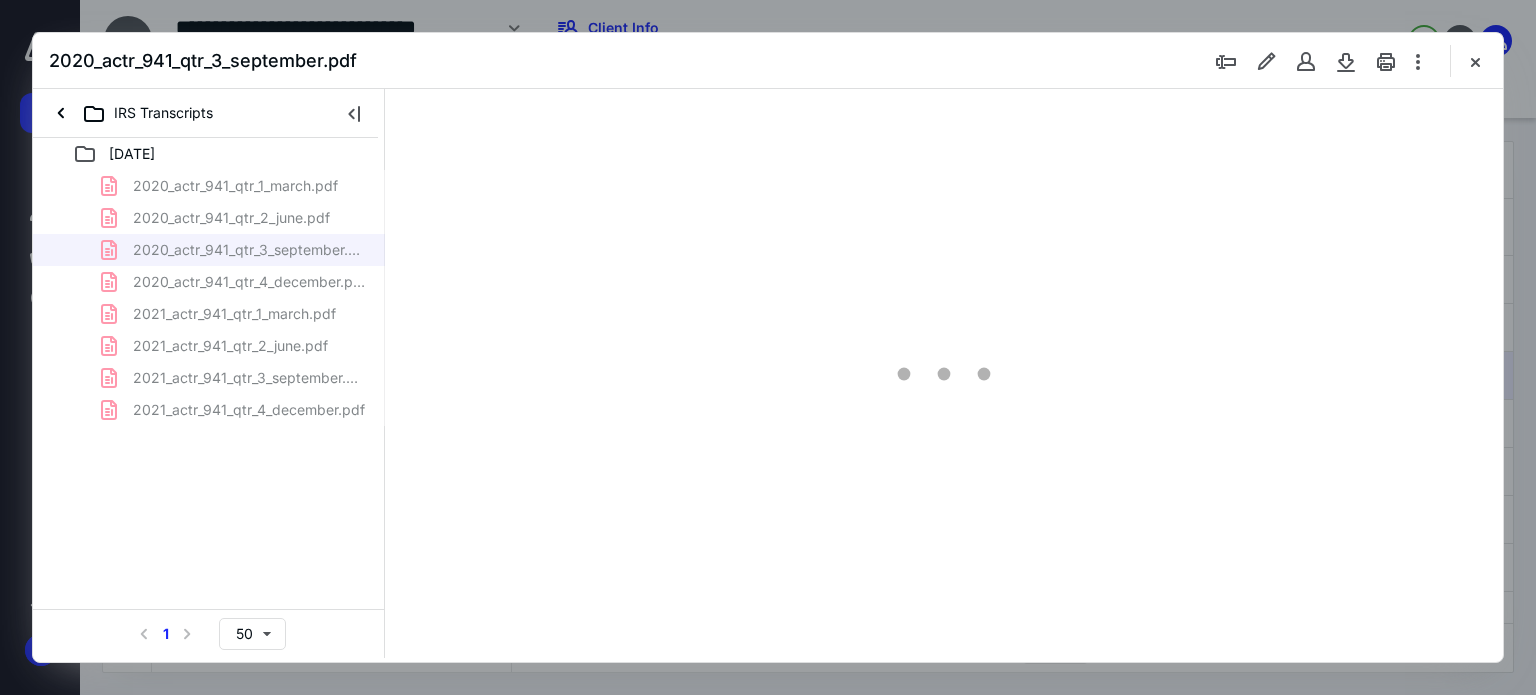 scroll, scrollTop: 78, scrollLeft: 0, axis: vertical 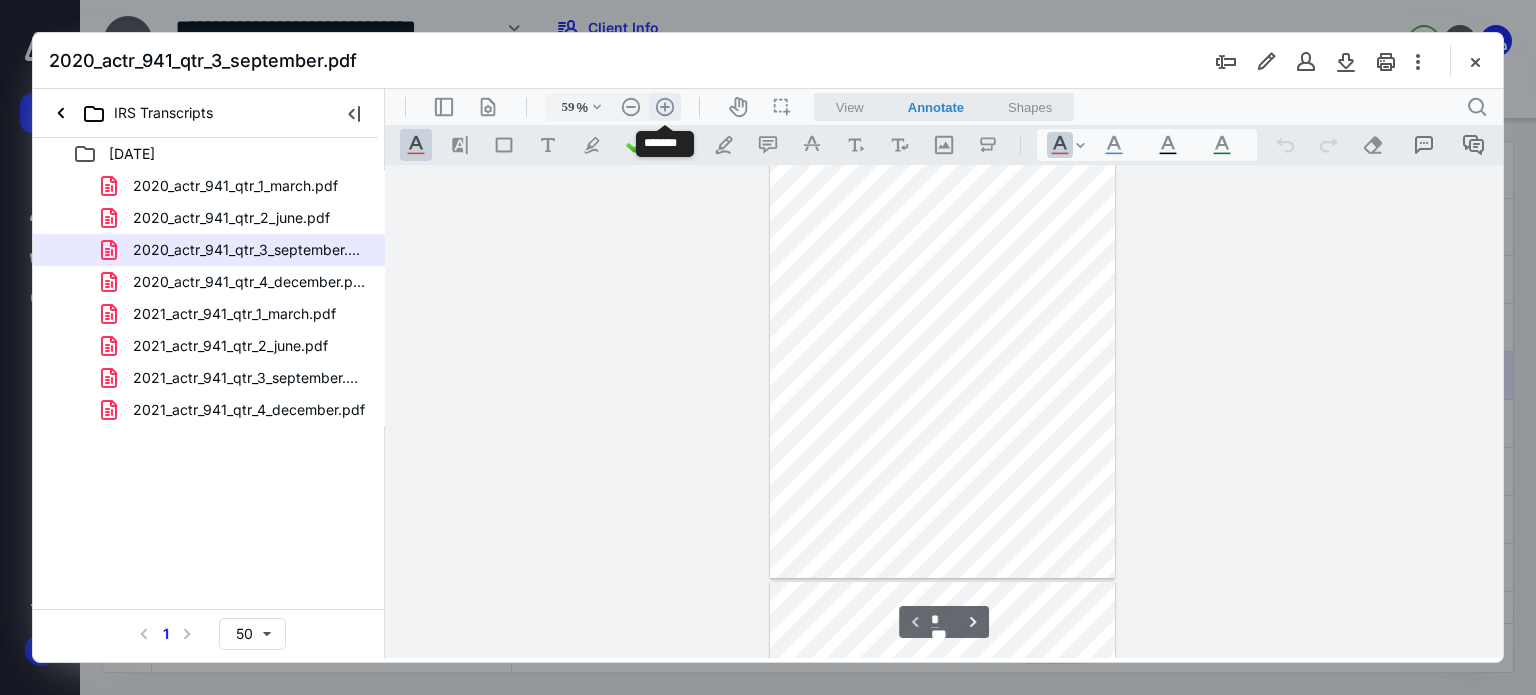 click on ".cls-1{fill:#abb0c4;} icon - header - zoom - in - line" at bounding box center (665, 107) 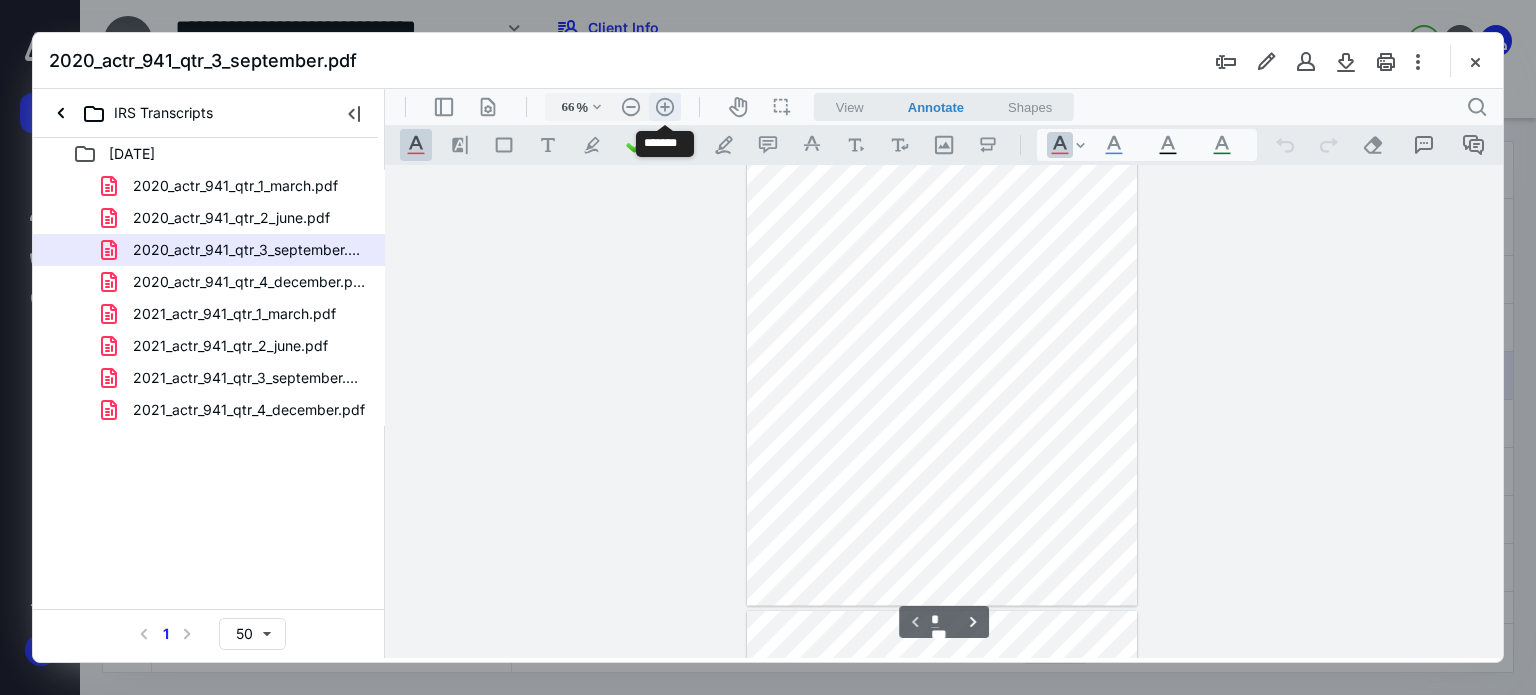 click on ".cls-1{fill:#abb0c4;} icon - header - zoom - in - line" at bounding box center [665, 107] 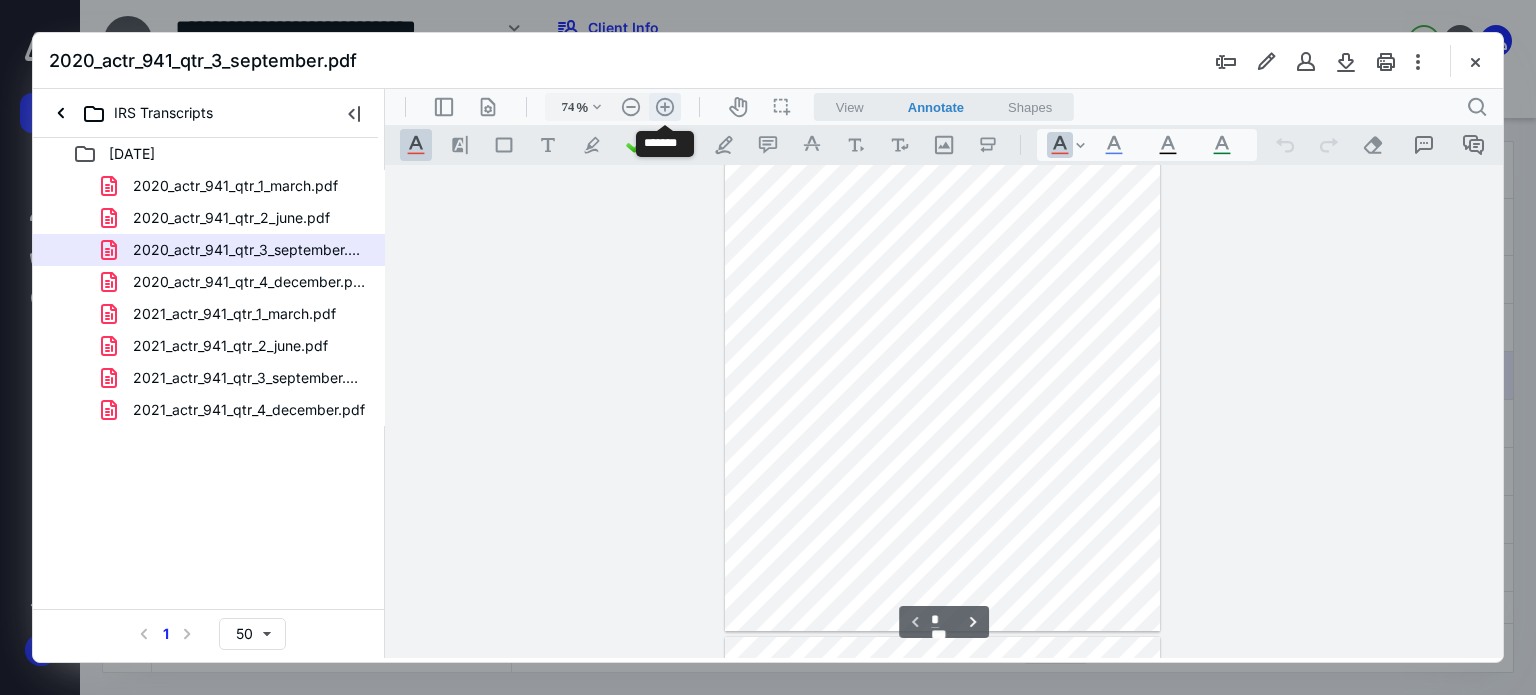 click on ".cls-1{fill:#abb0c4;} icon - header - zoom - in - line" at bounding box center (665, 107) 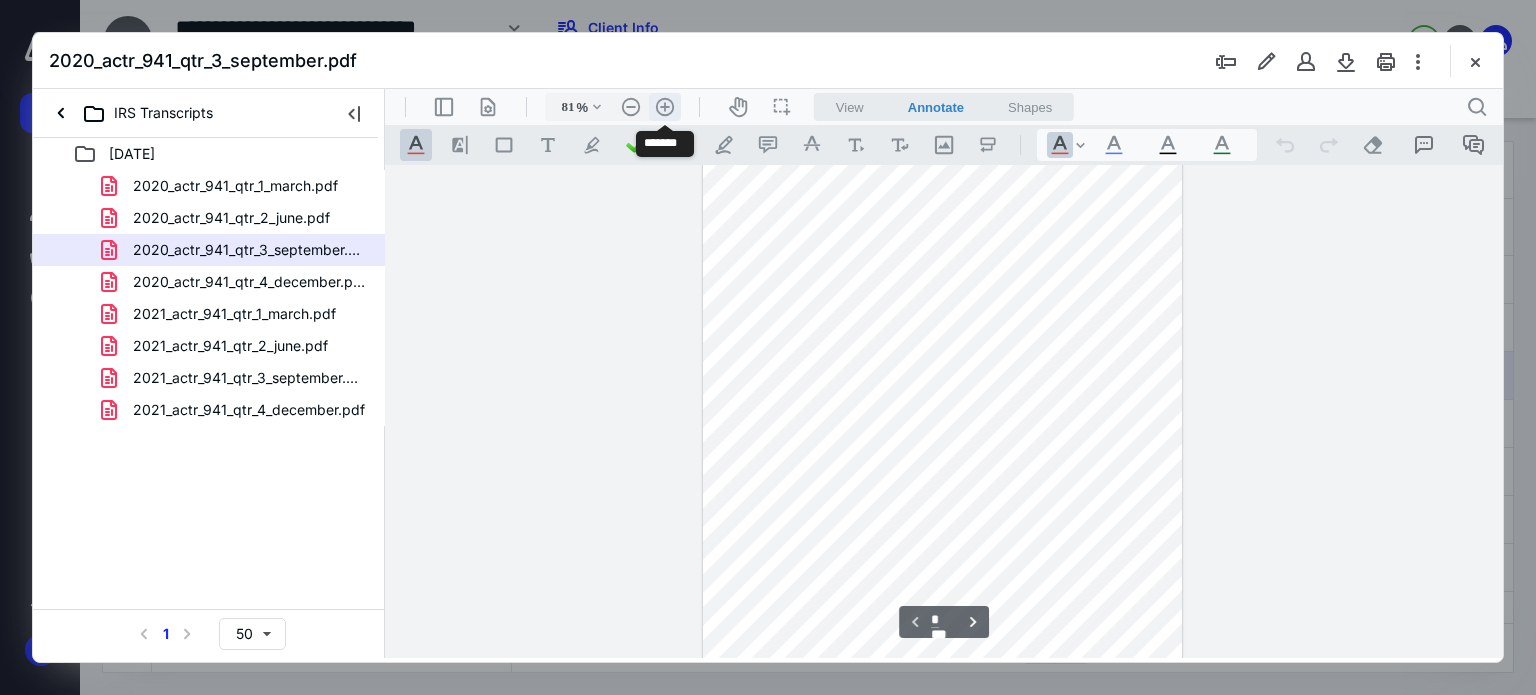 click on ".cls-1{fill:#abb0c4;} icon - header - zoom - in - line" at bounding box center [665, 107] 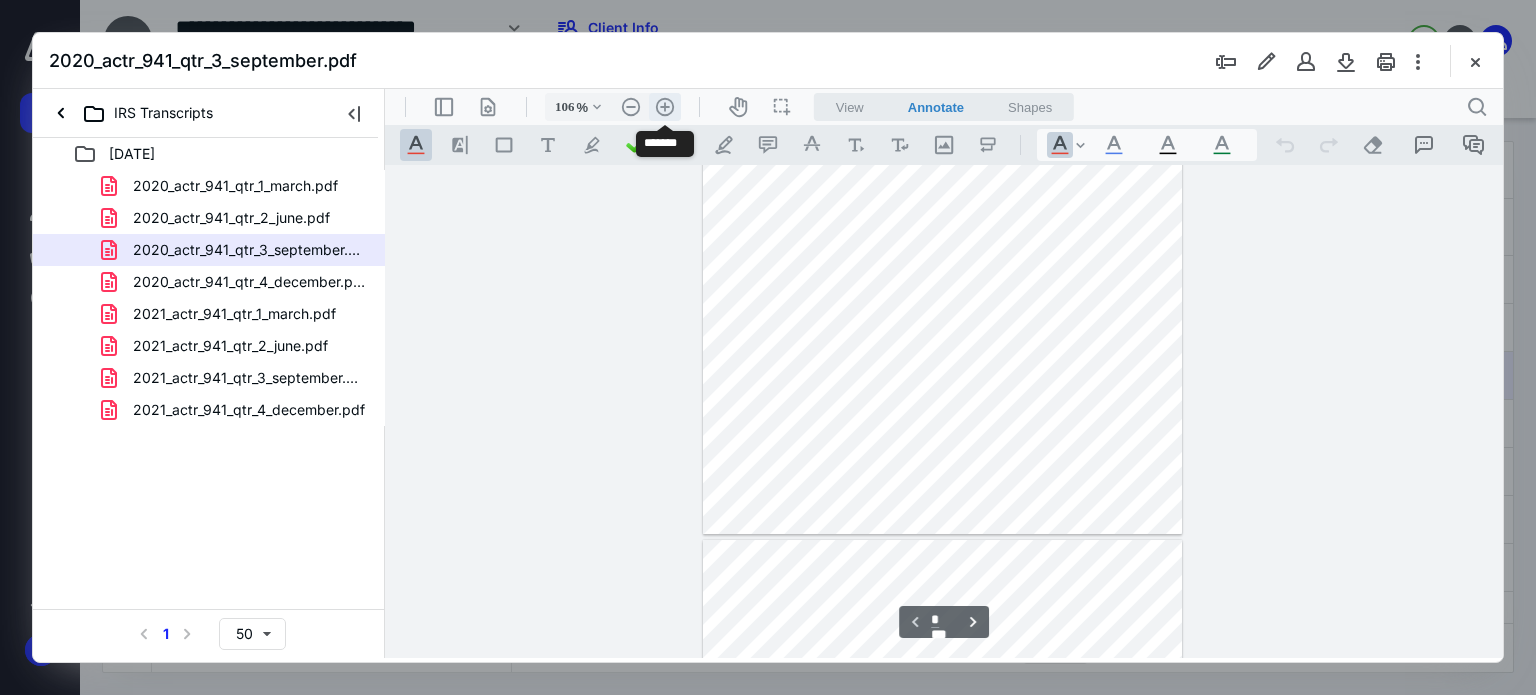 click on ".cls-1{fill:#abb0c4;} icon - header - zoom - in - line" at bounding box center (665, 107) 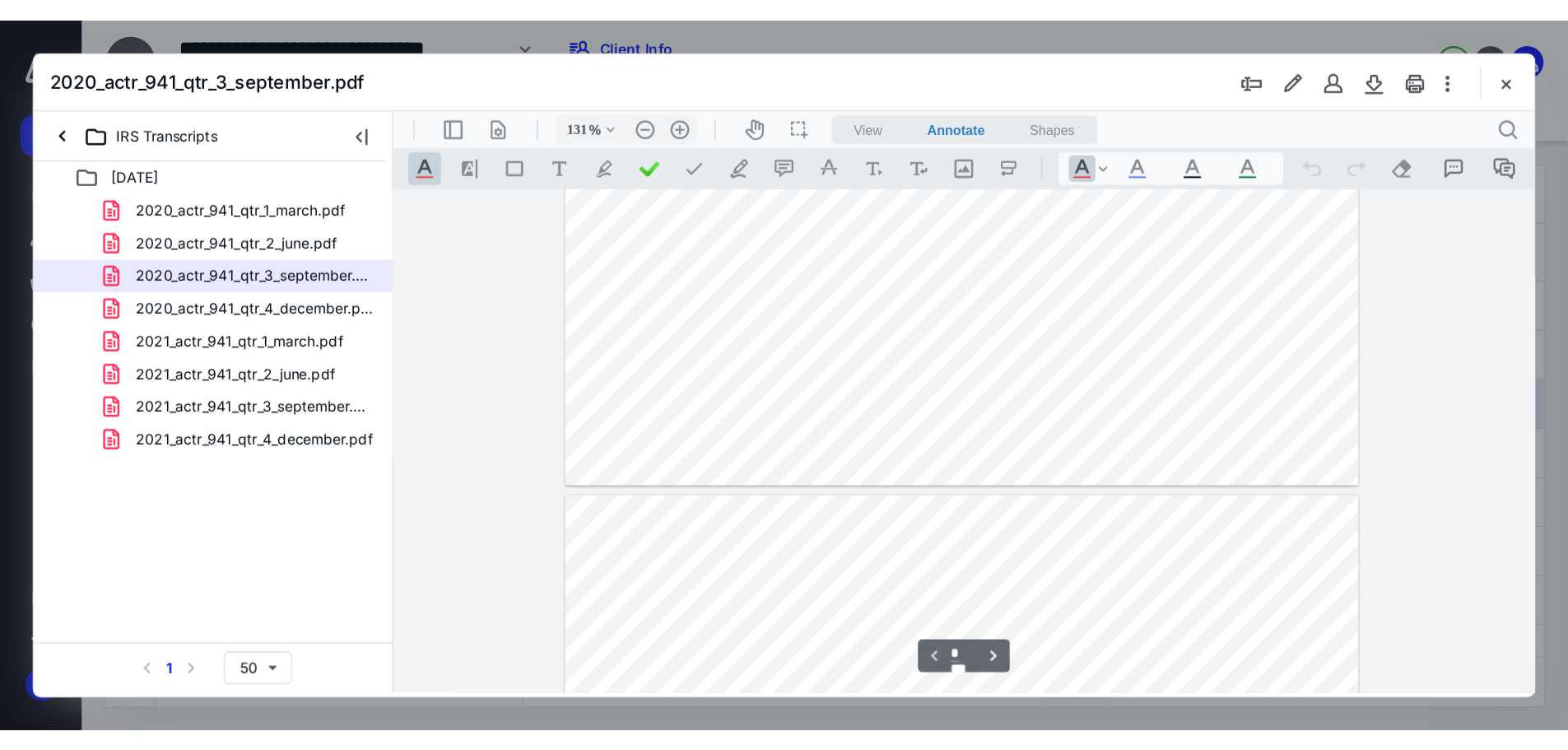 scroll, scrollTop: 687, scrollLeft: 0, axis: vertical 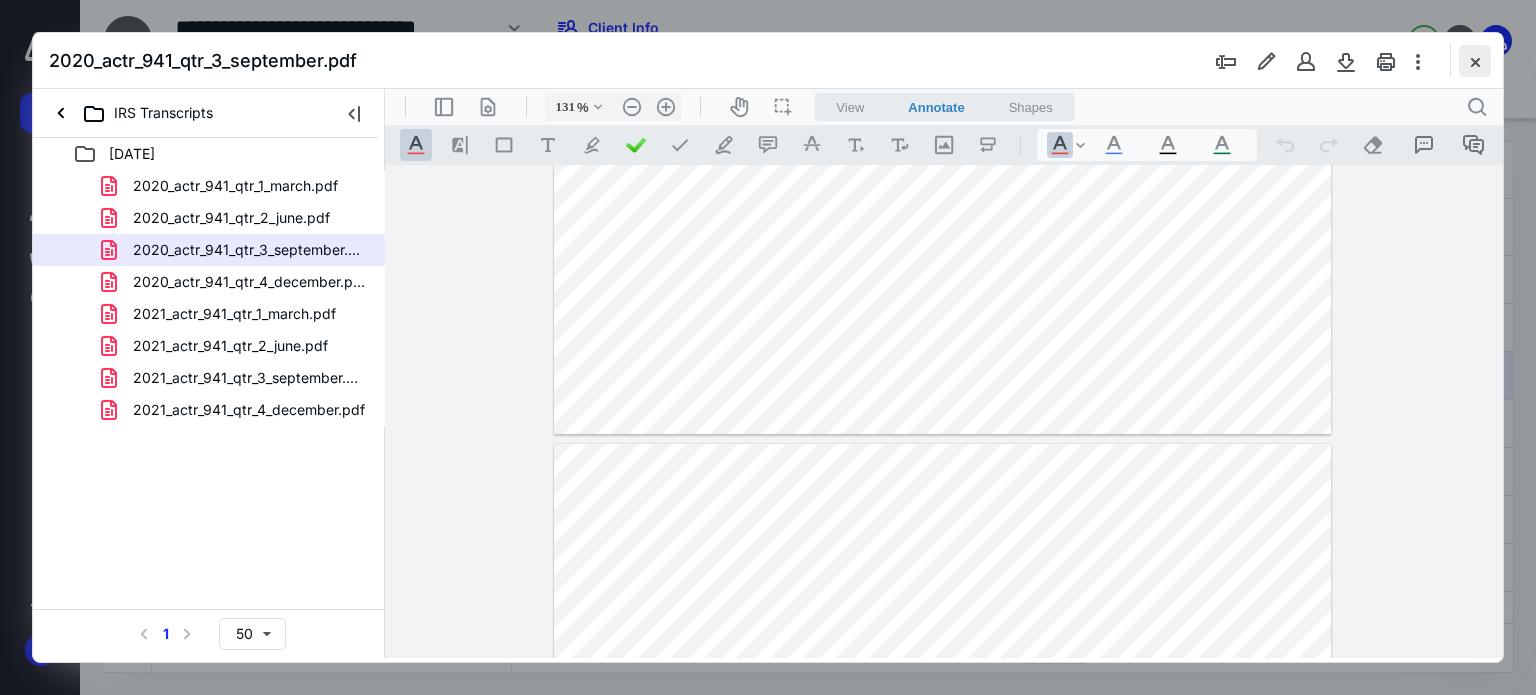click at bounding box center [1475, 61] 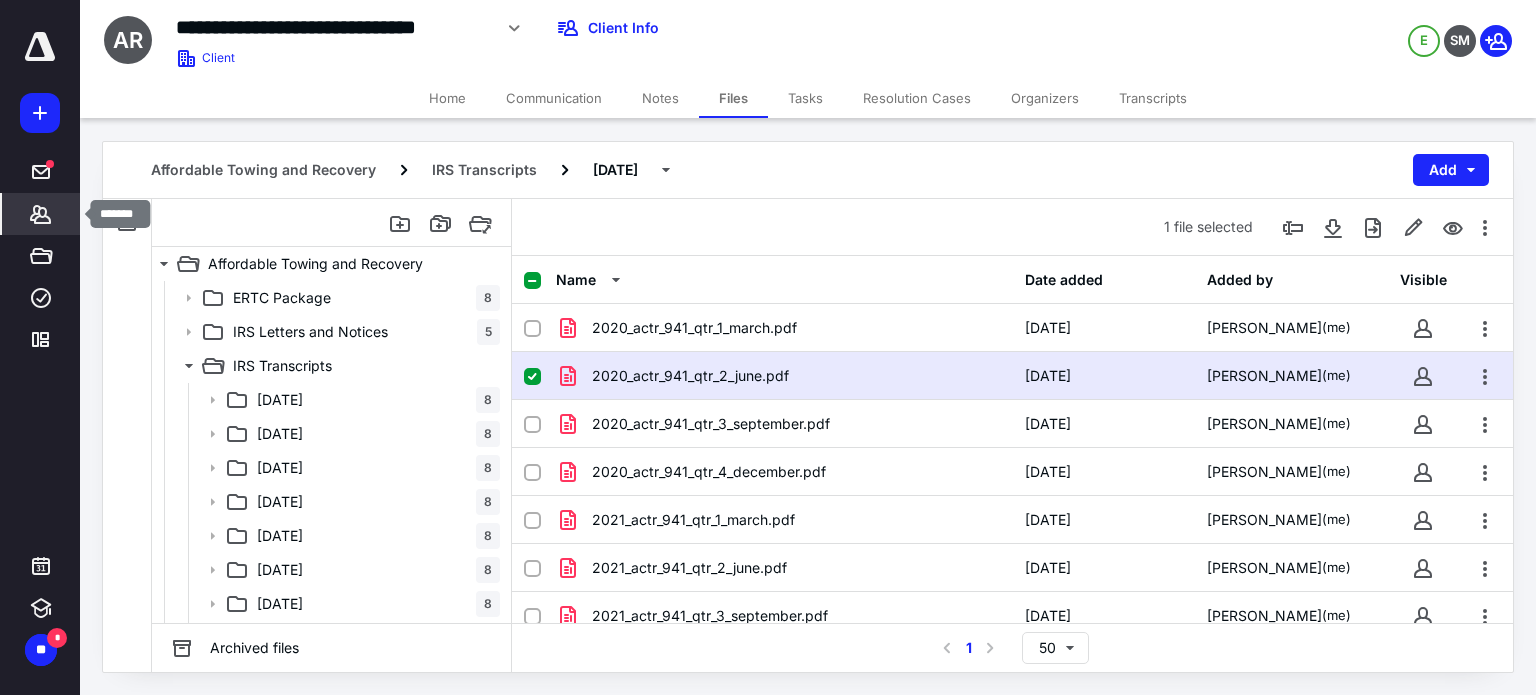 click 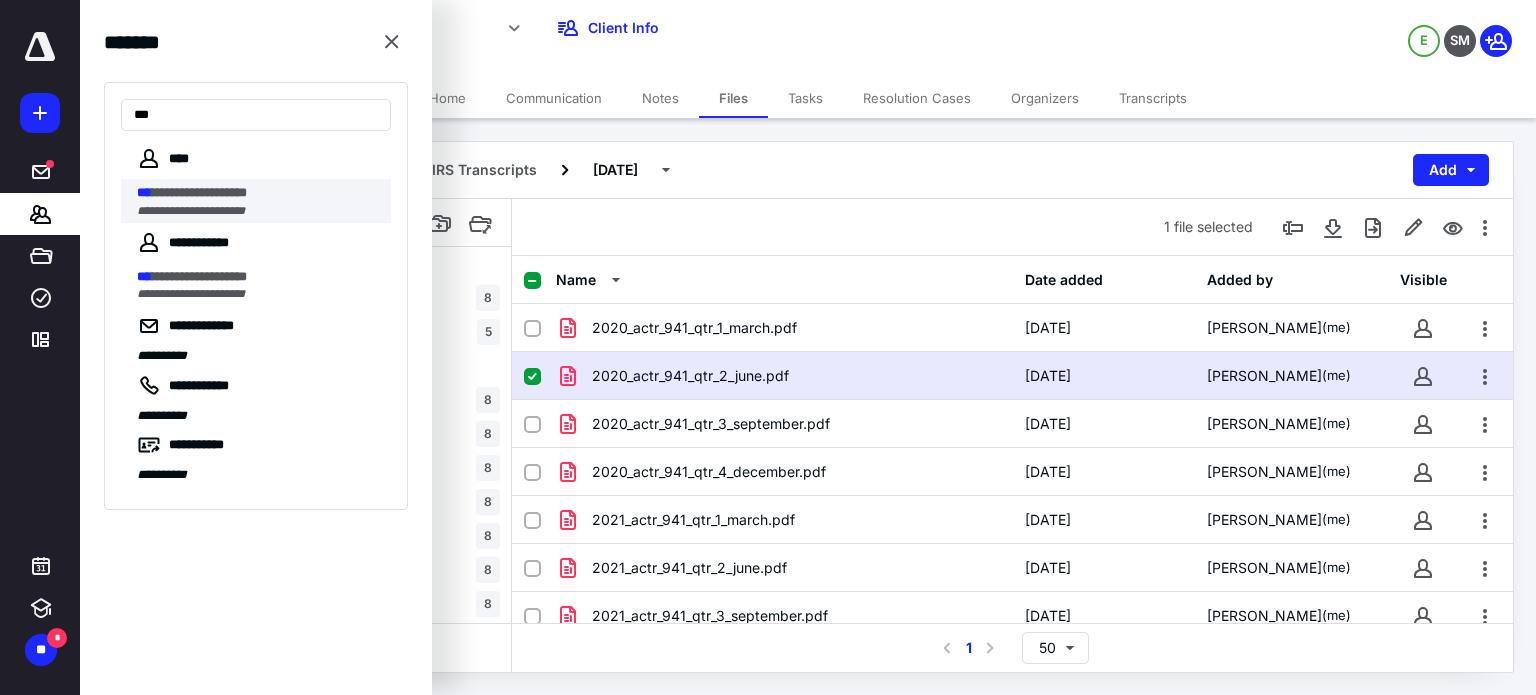 type on "***" 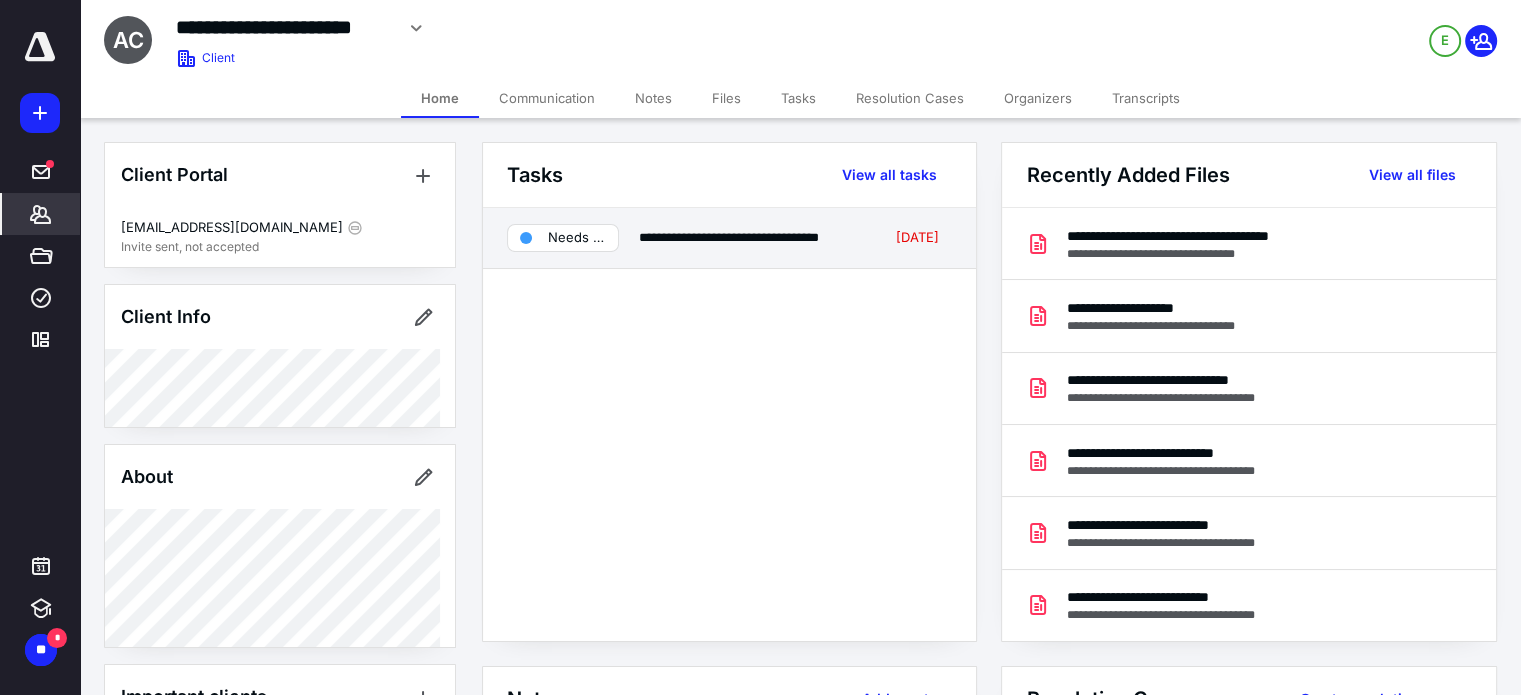 click on "**********" at bounding box center [751, 238] 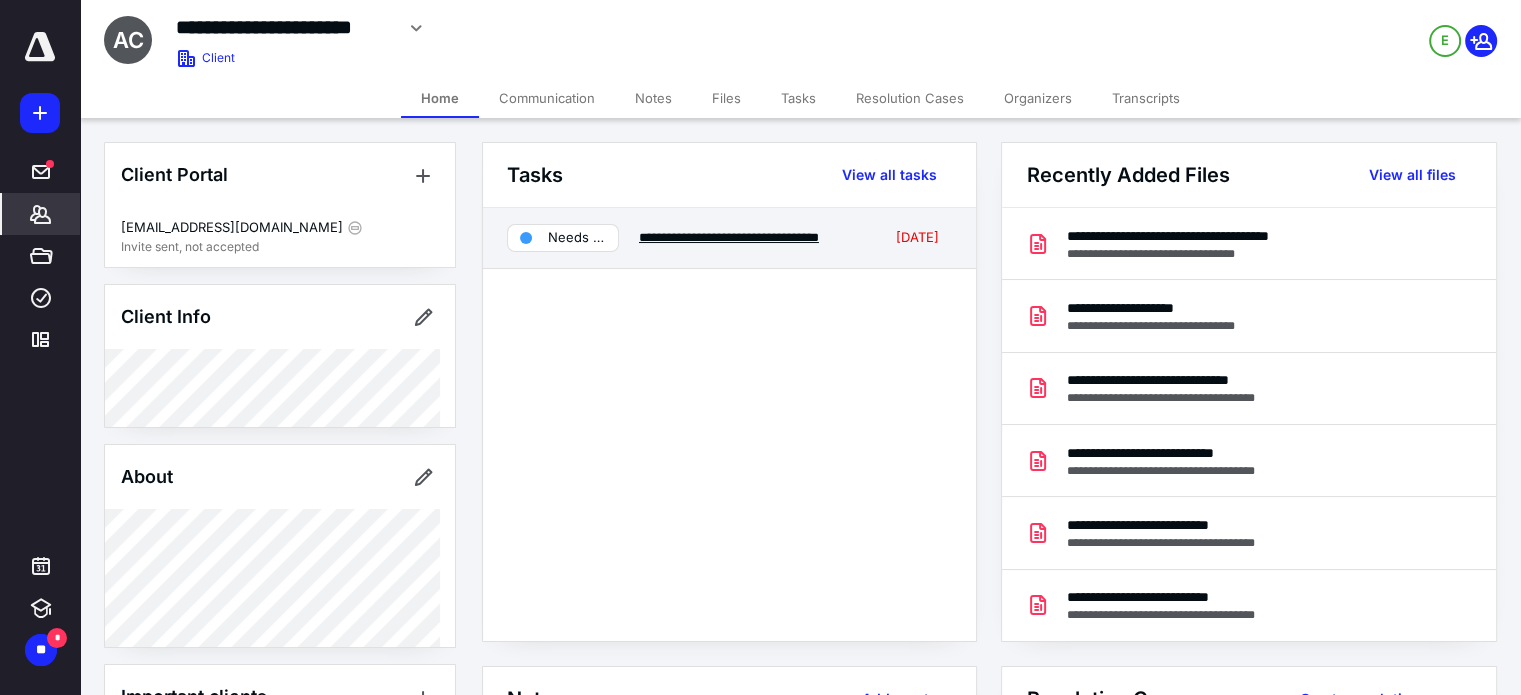click on "**********" at bounding box center [729, 237] 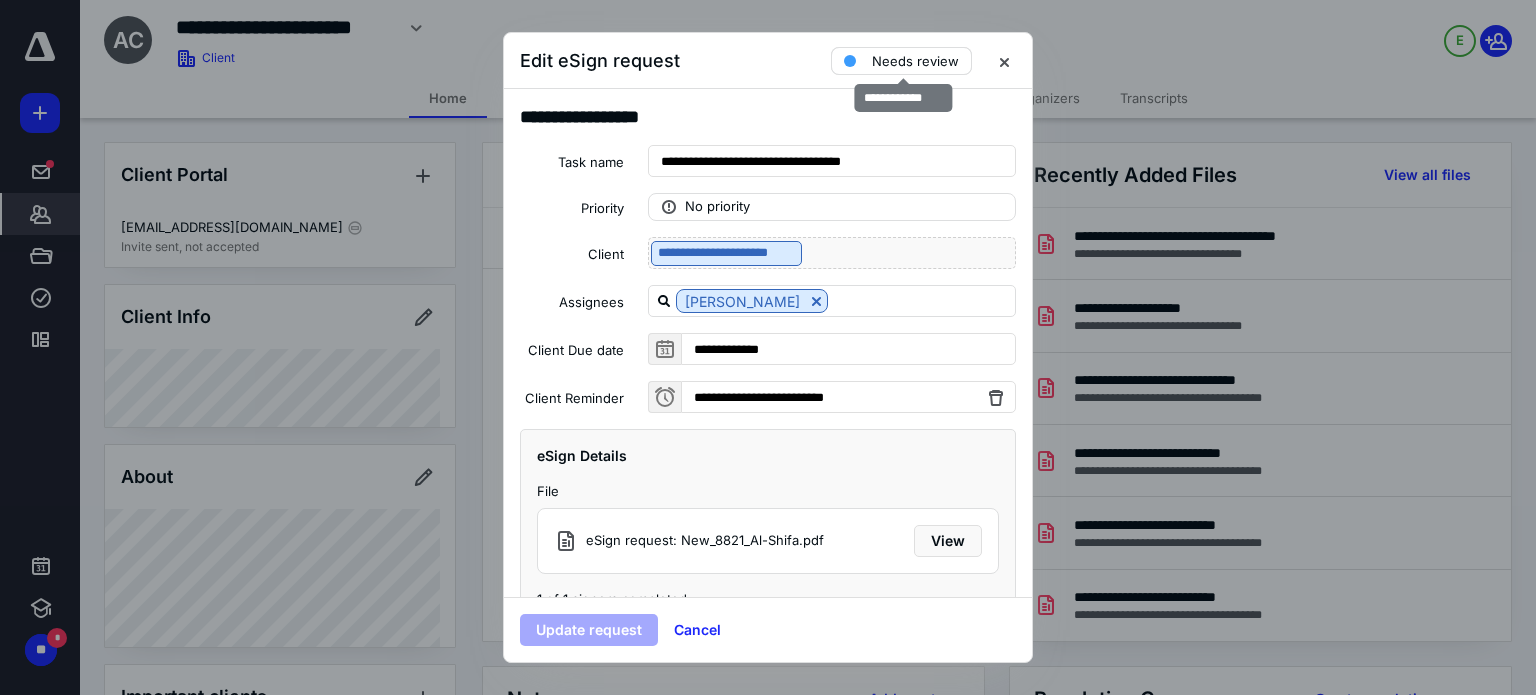 click on "Needs review" at bounding box center [915, 61] 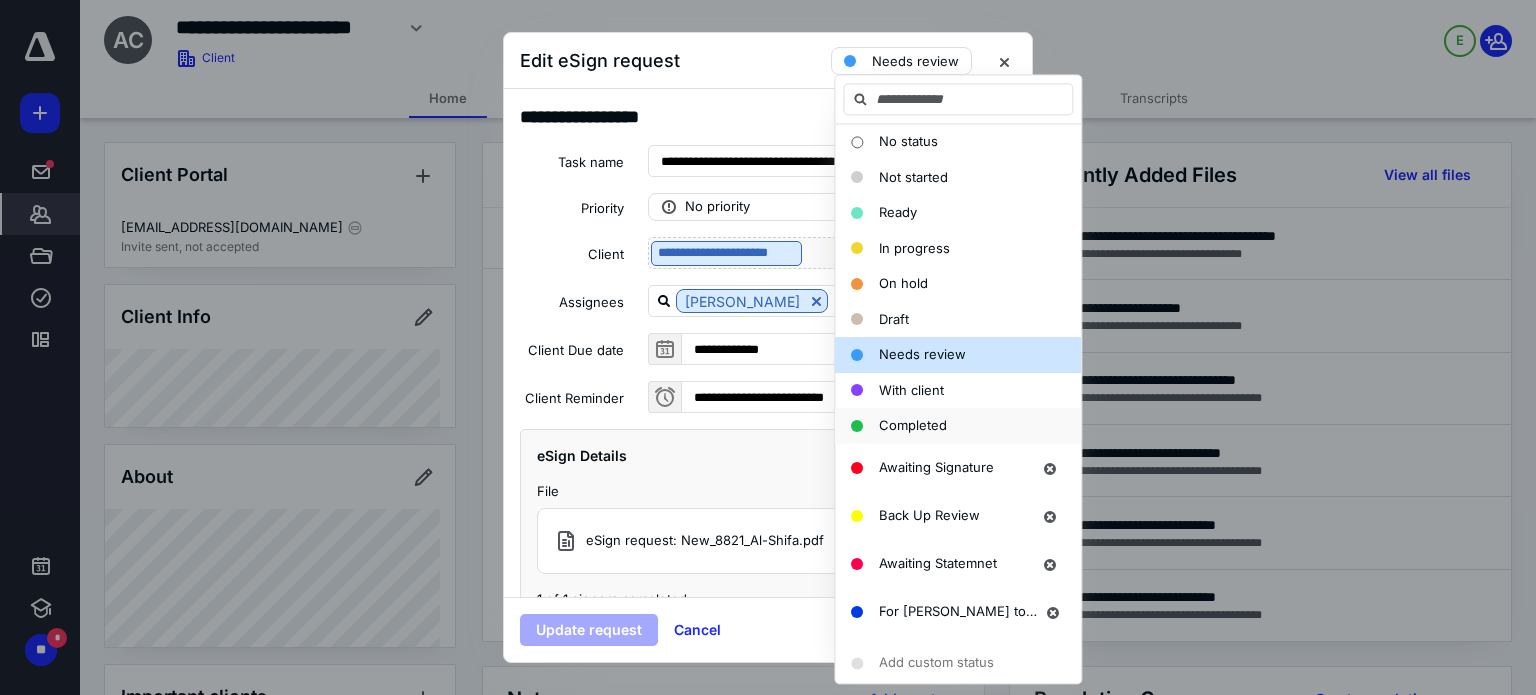 click on "Completed" at bounding box center [913, 425] 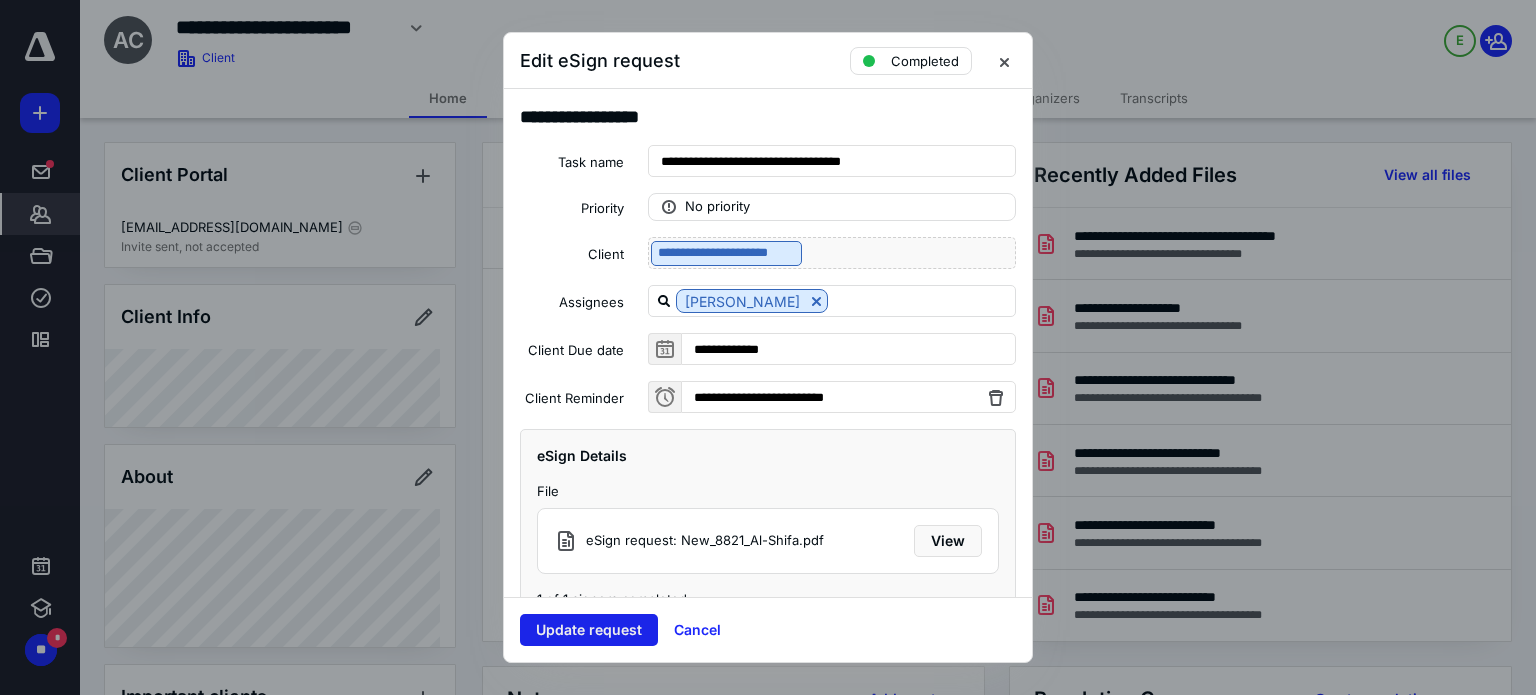click on "Update request" at bounding box center [589, 630] 